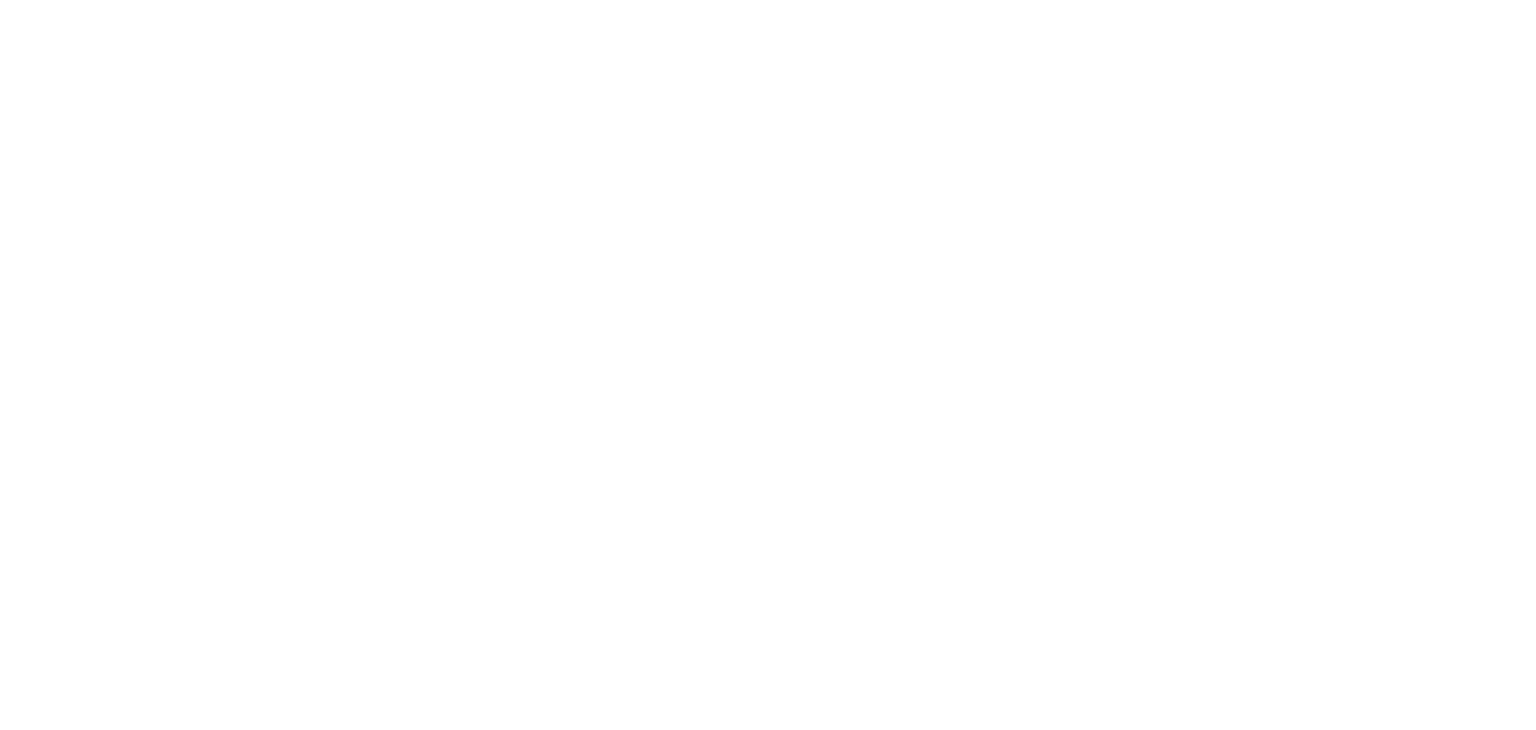 scroll, scrollTop: 0, scrollLeft: 0, axis: both 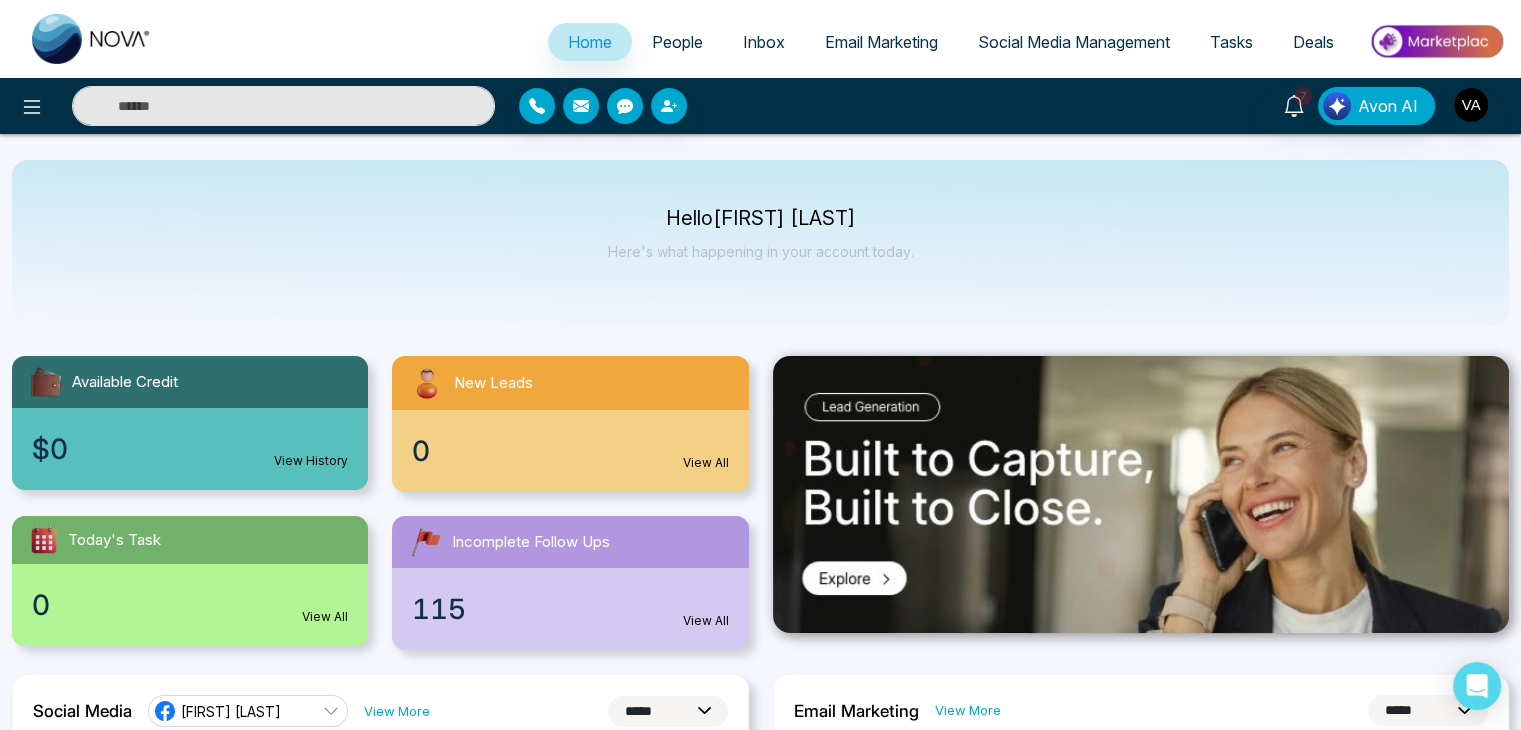 click on "People" at bounding box center [677, 42] 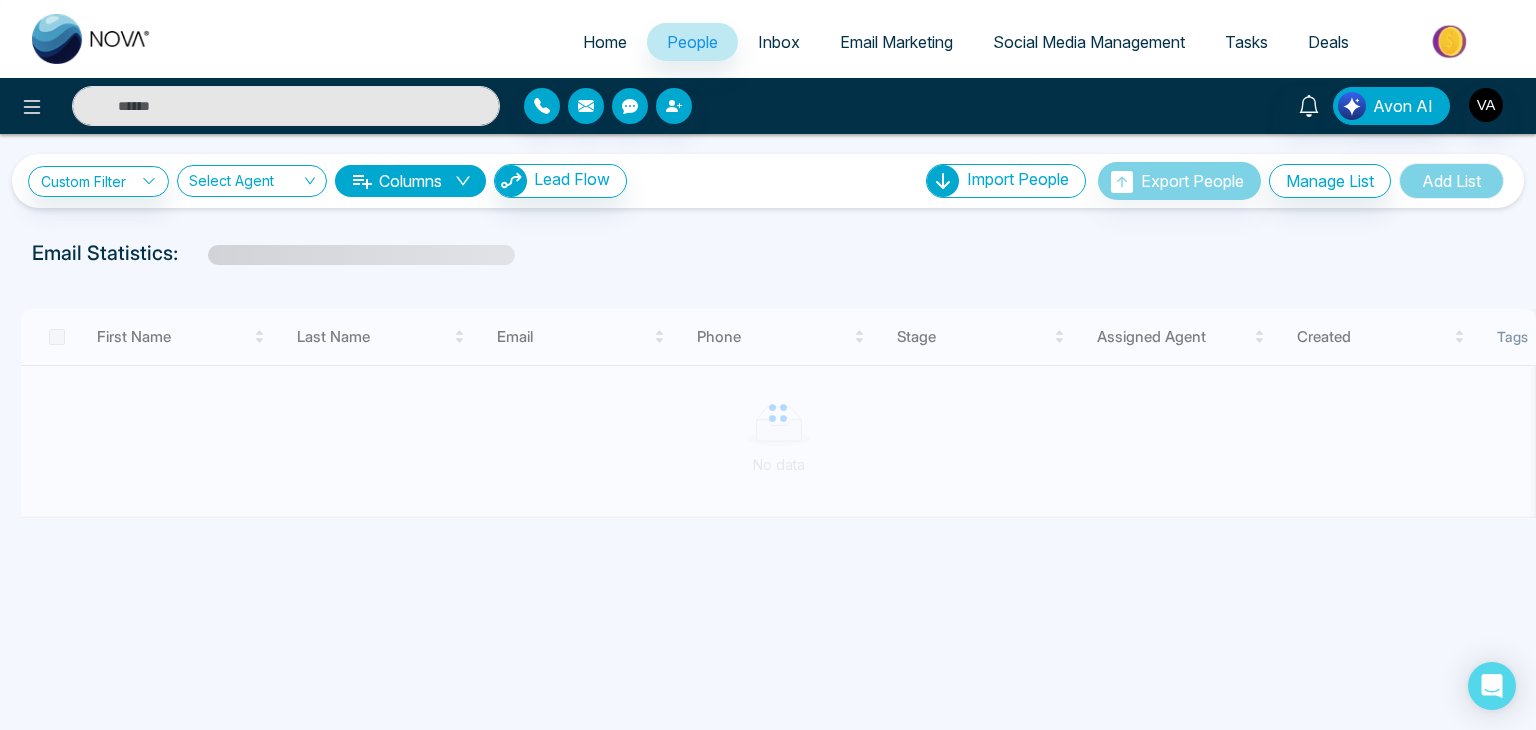 click on "Email Marketing" at bounding box center [896, 42] 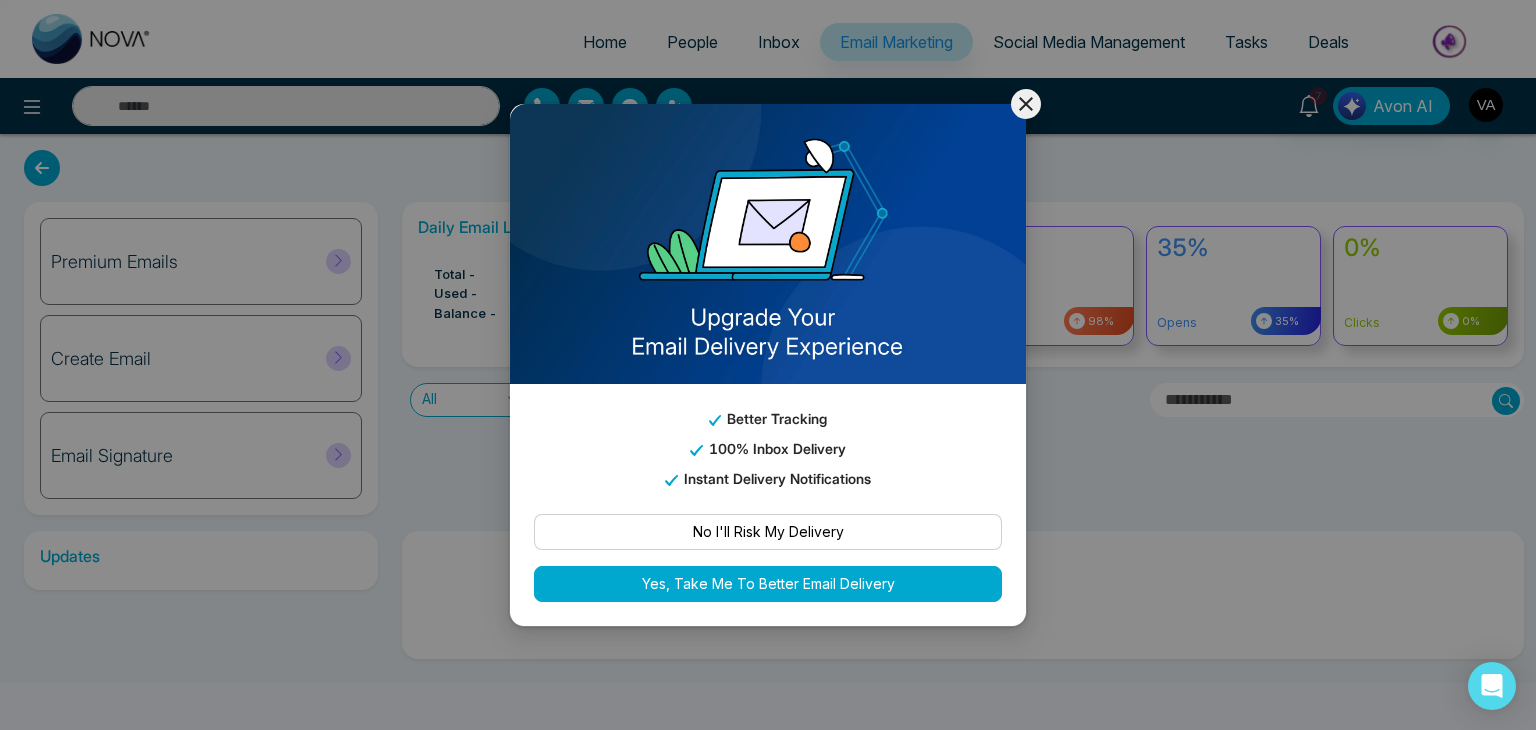 click 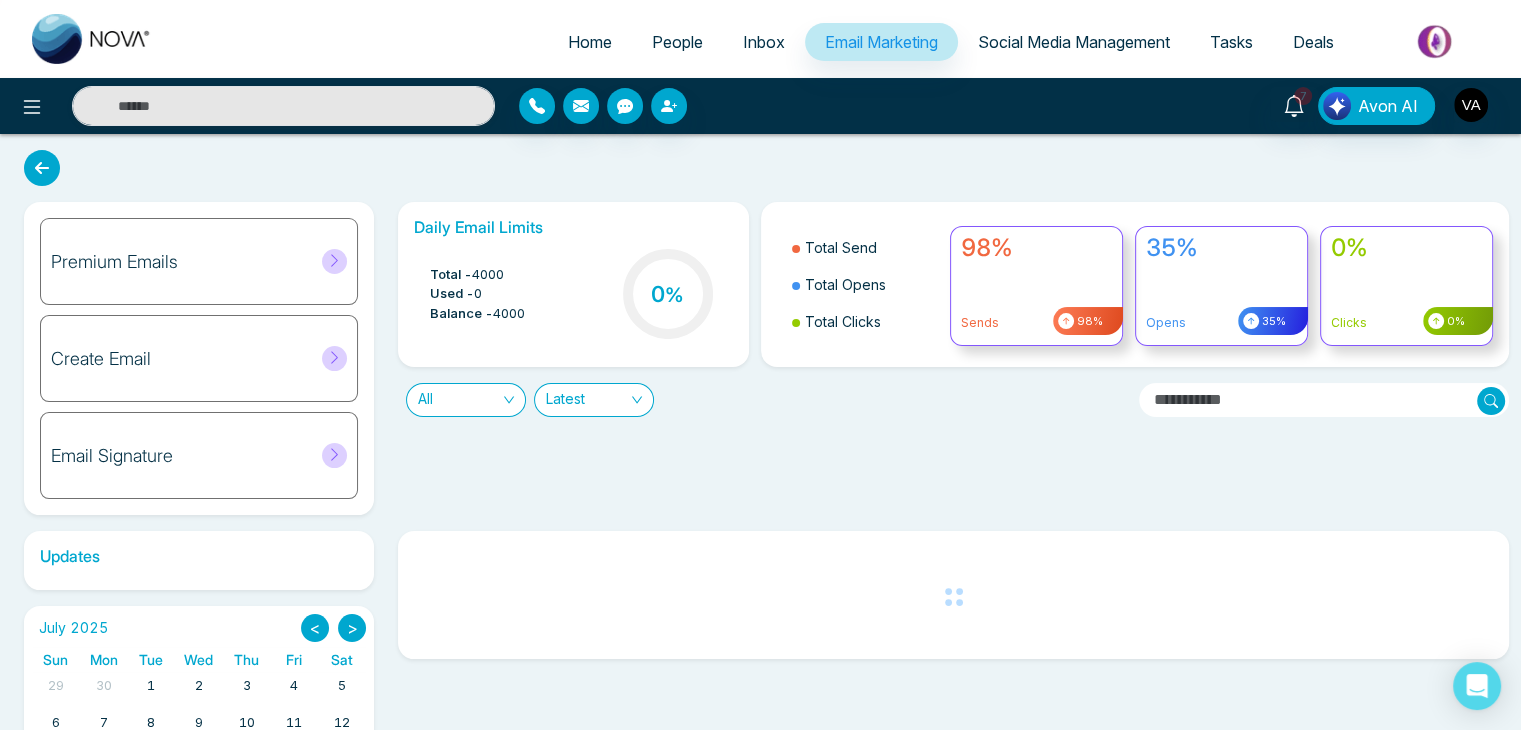 click on "Social Media Management" at bounding box center (1074, 42) 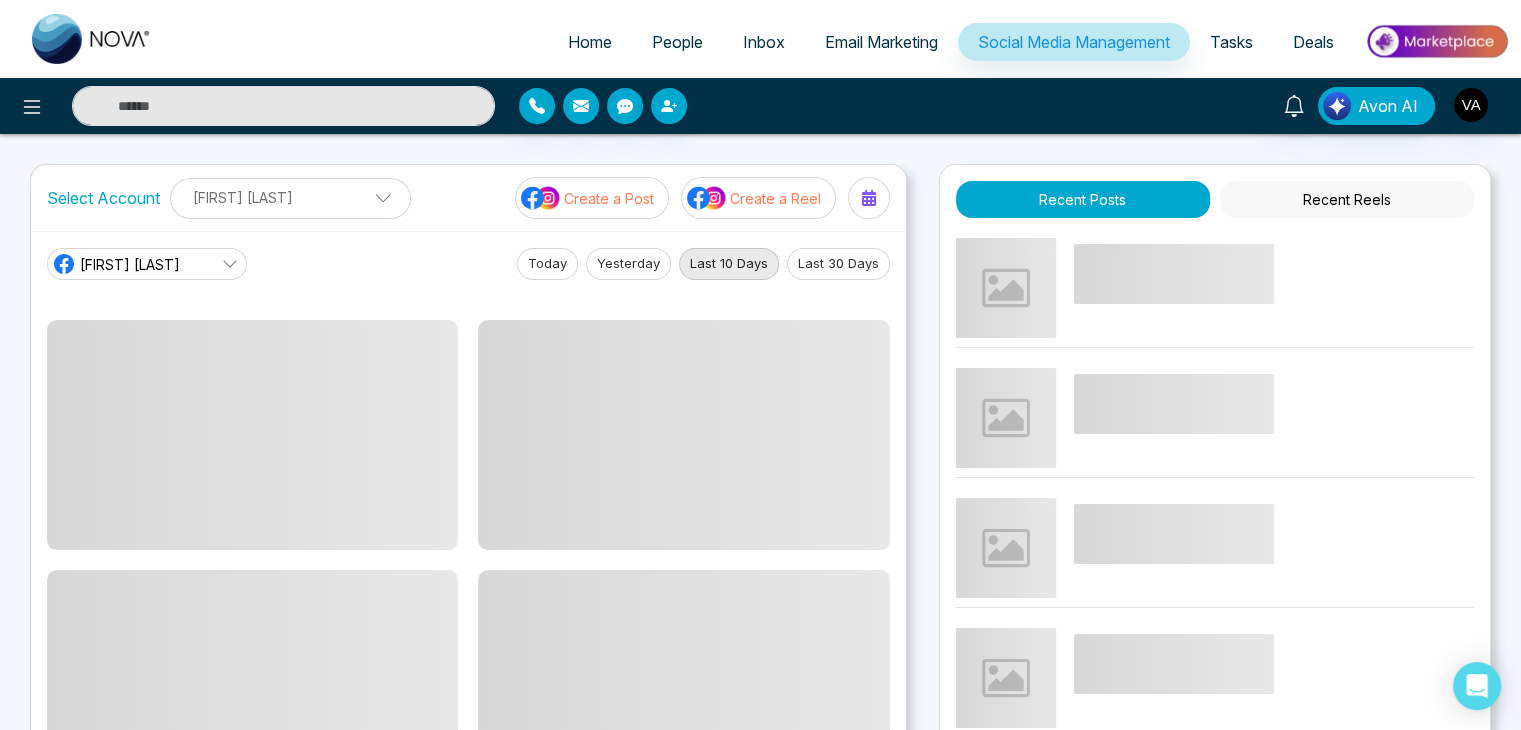 click on "Email Marketing" at bounding box center [881, 42] 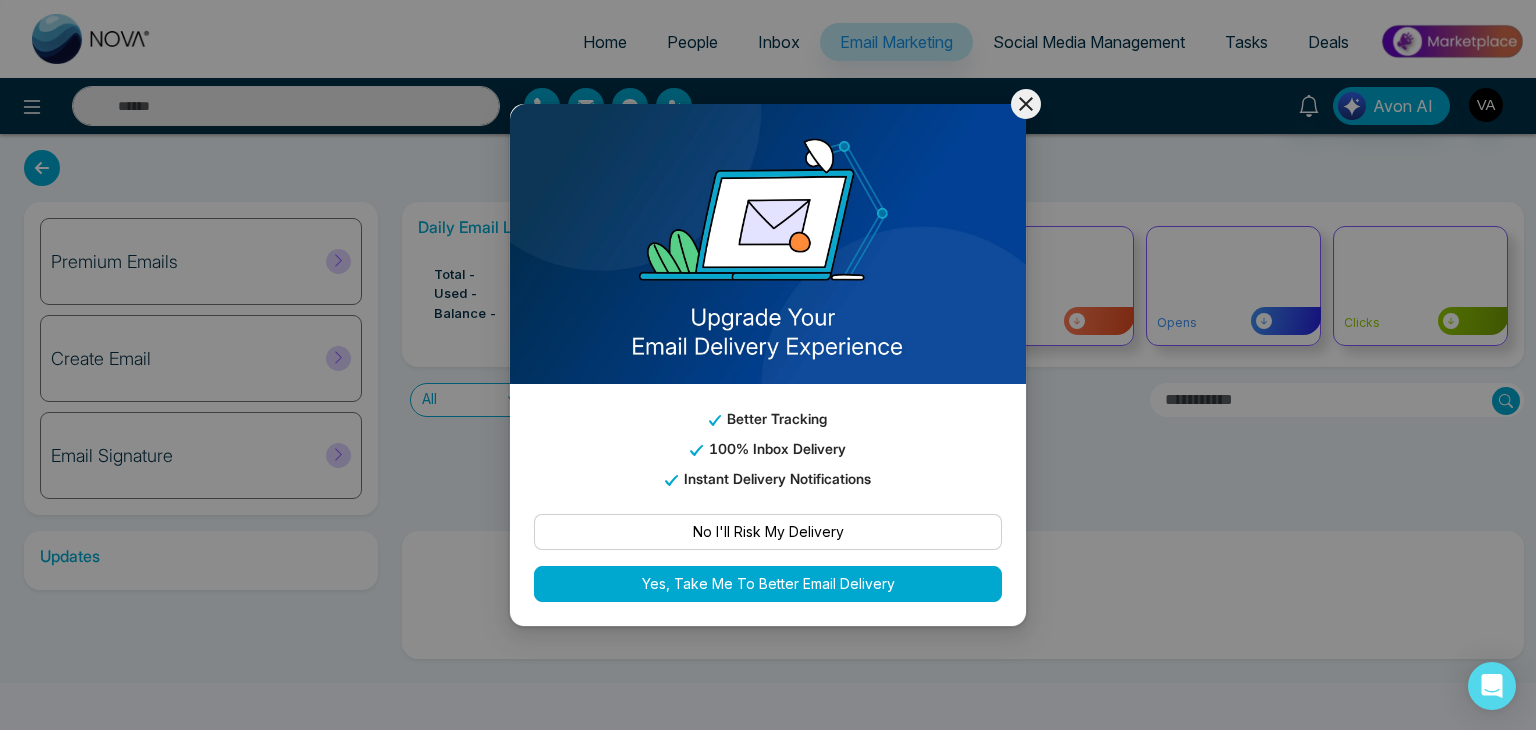 click 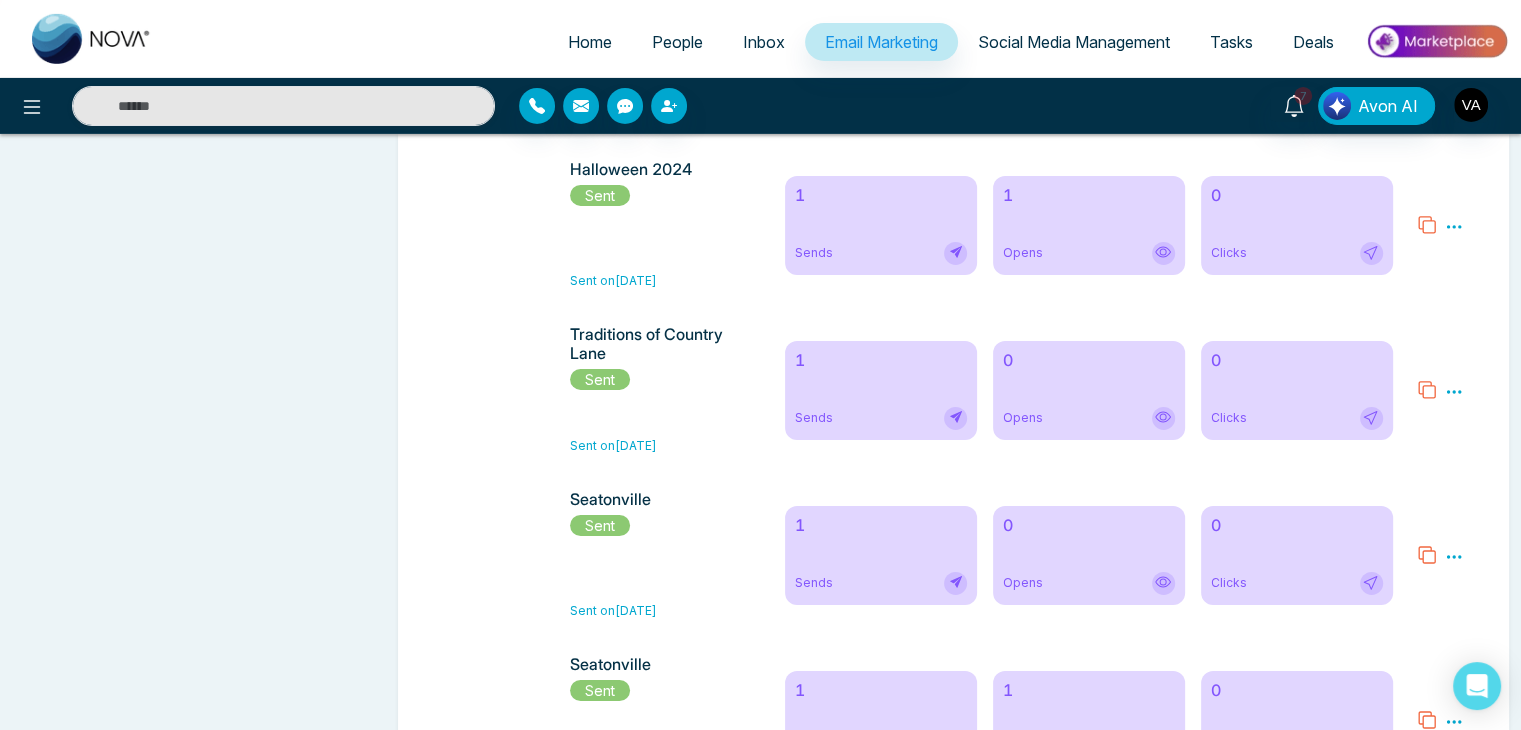 scroll, scrollTop: 16508, scrollLeft: 0, axis: vertical 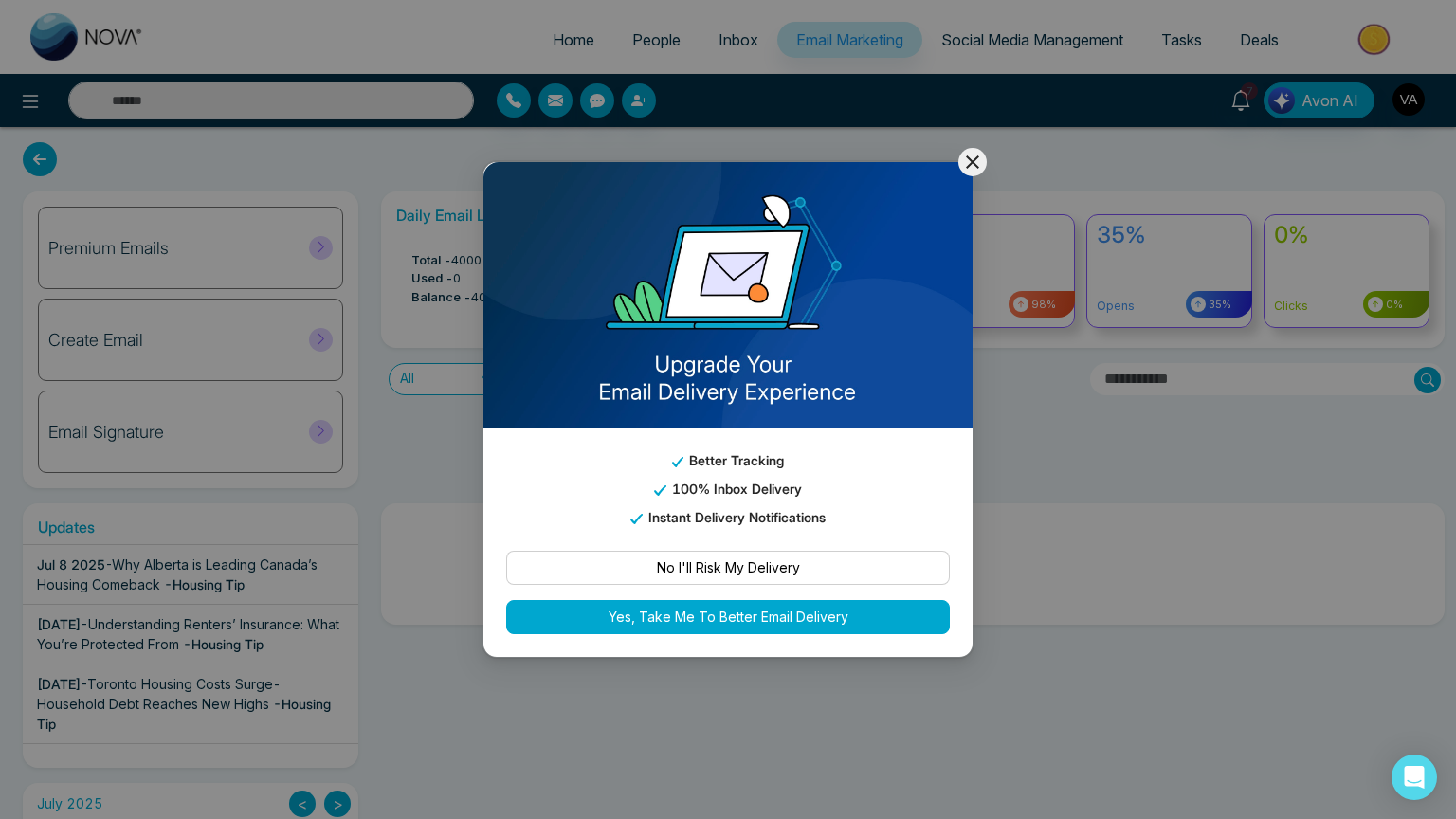click at bounding box center [973, 162] 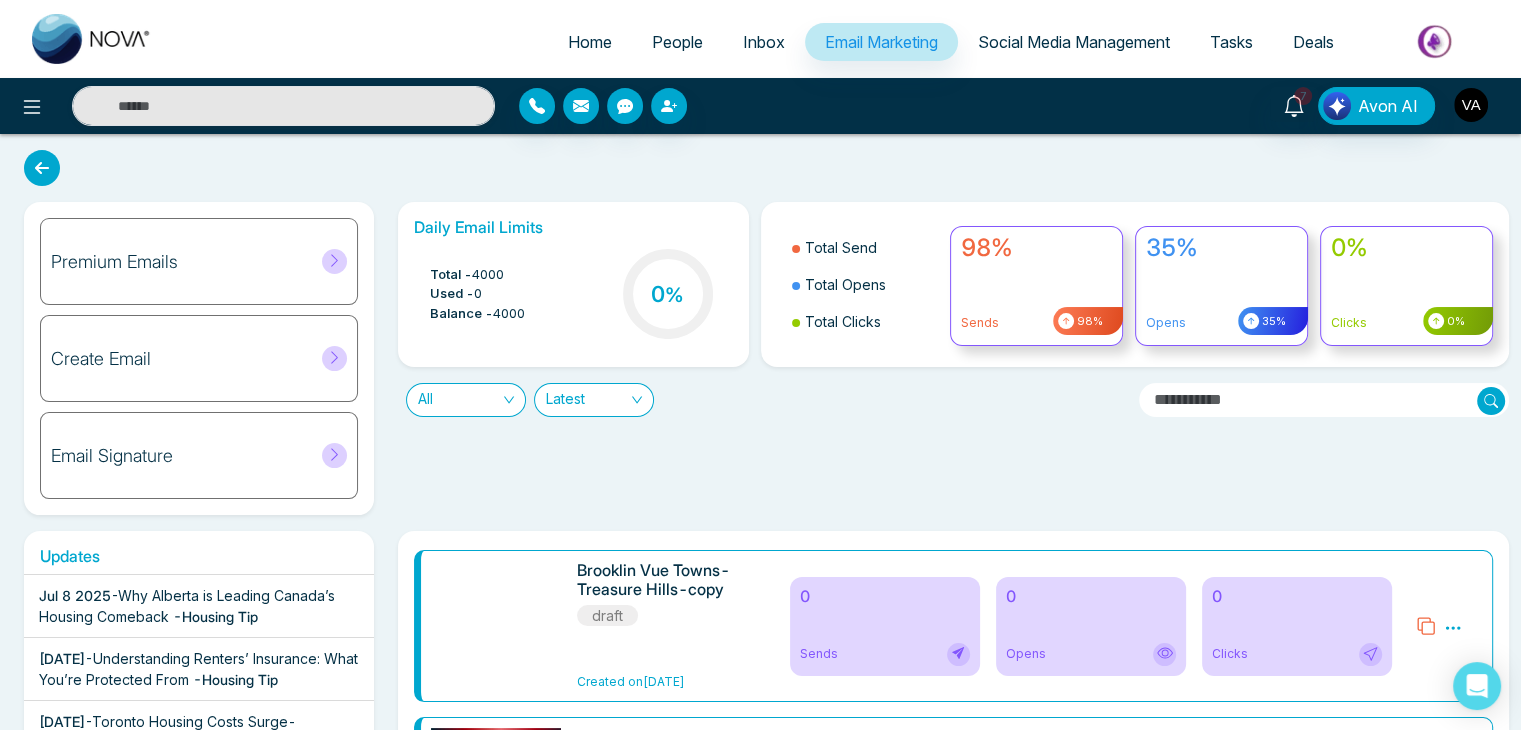 click at bounding box center [1471, 105] 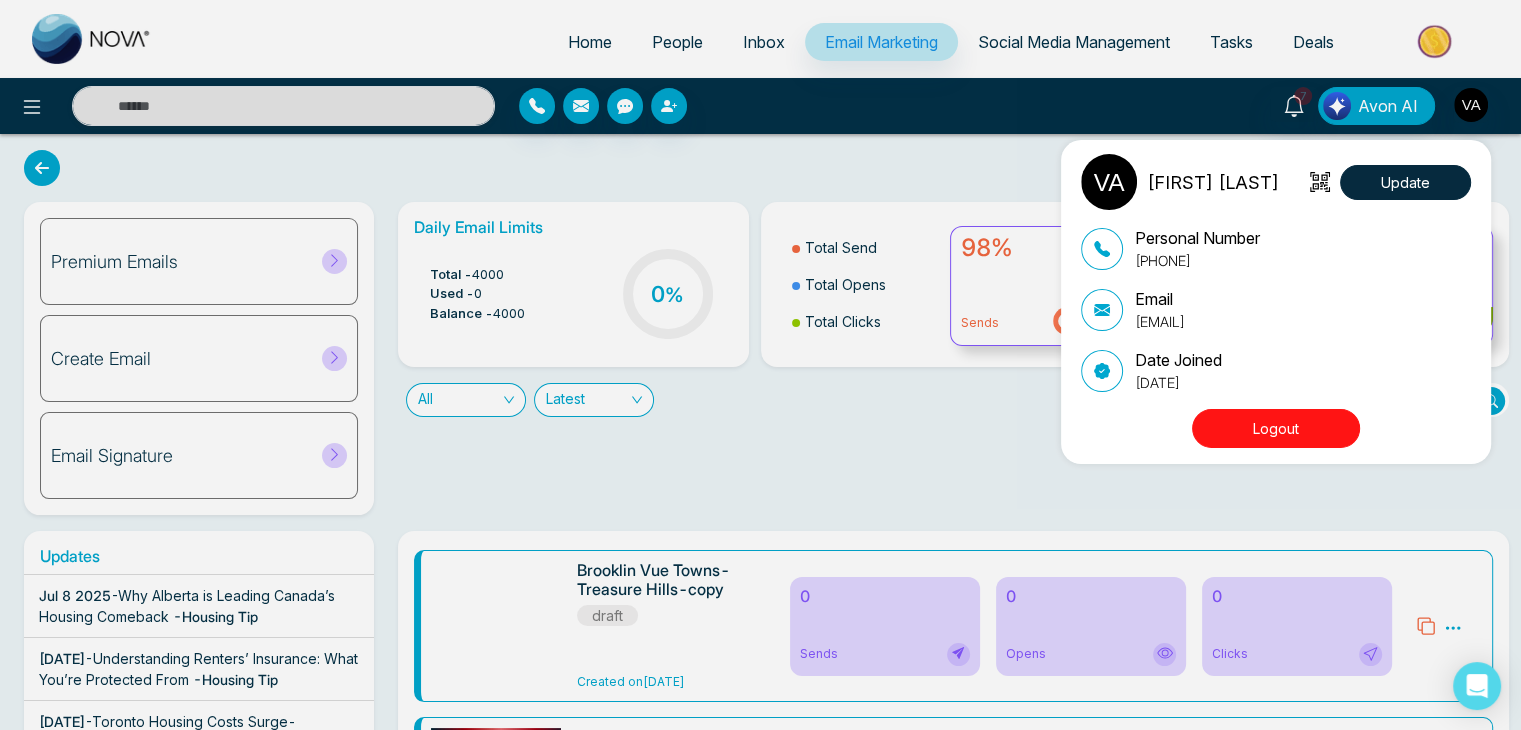 click on "Logout" at bounding box center (1276, 428) 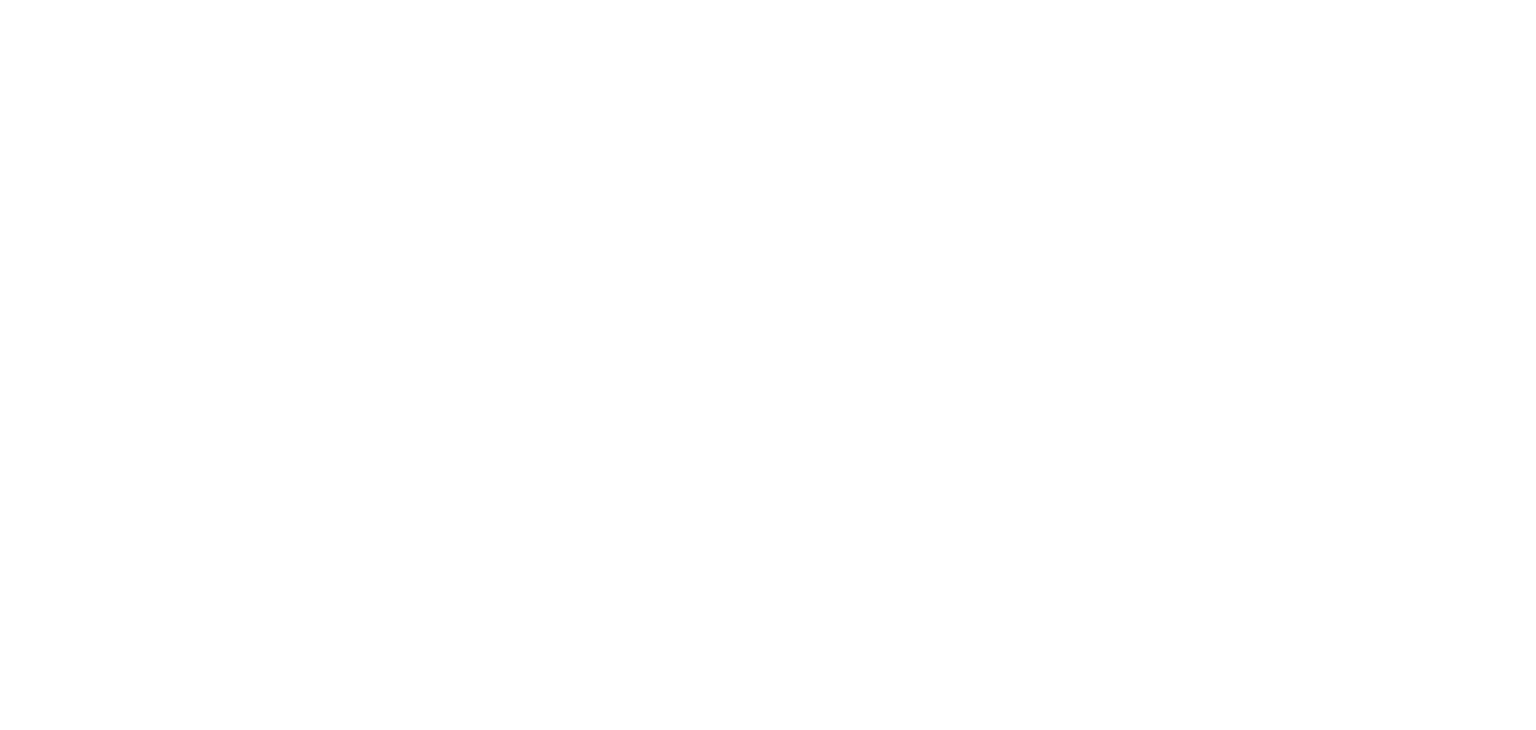 scroll, scrollTop: 0, scrollLeft: 0, axis: both 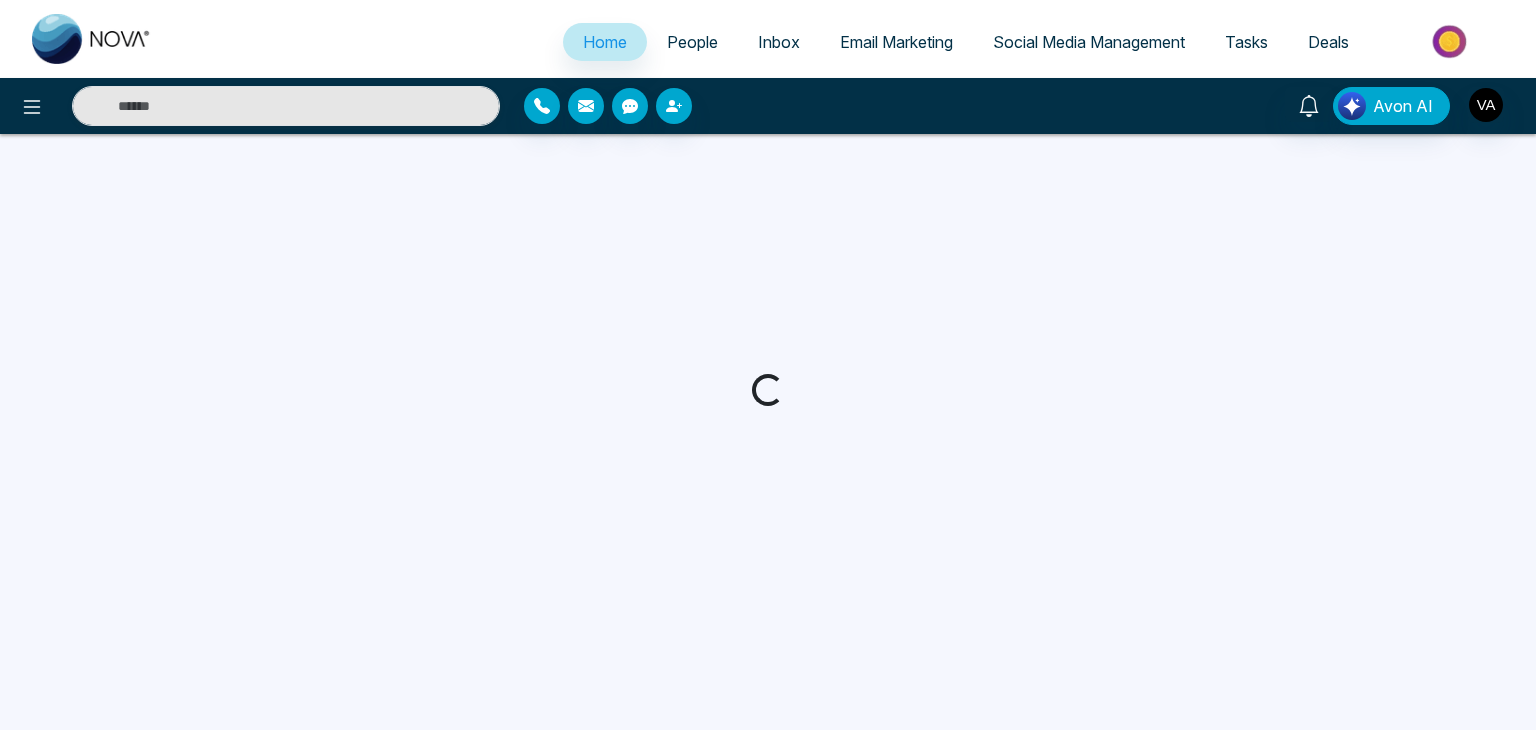 select on "*" 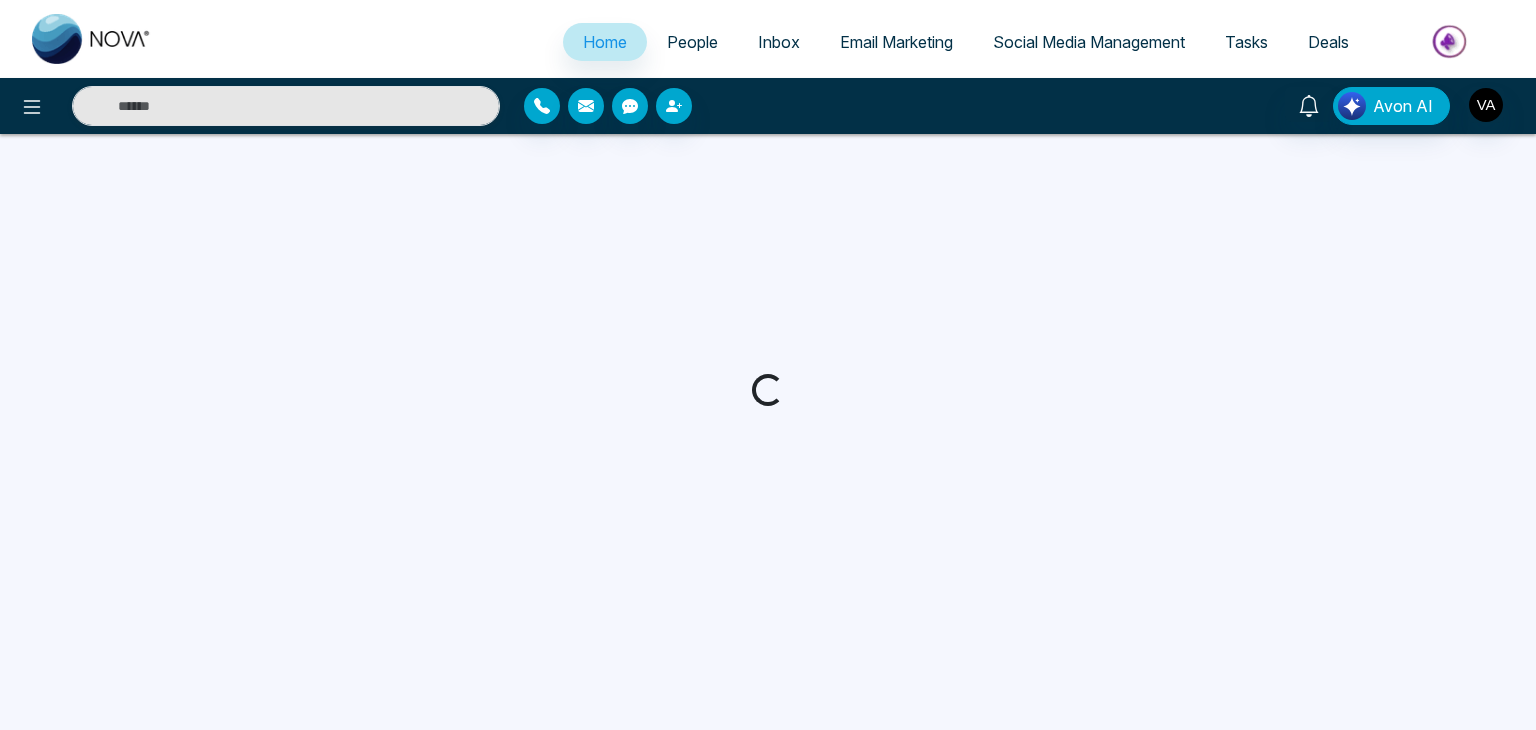 select on "*" 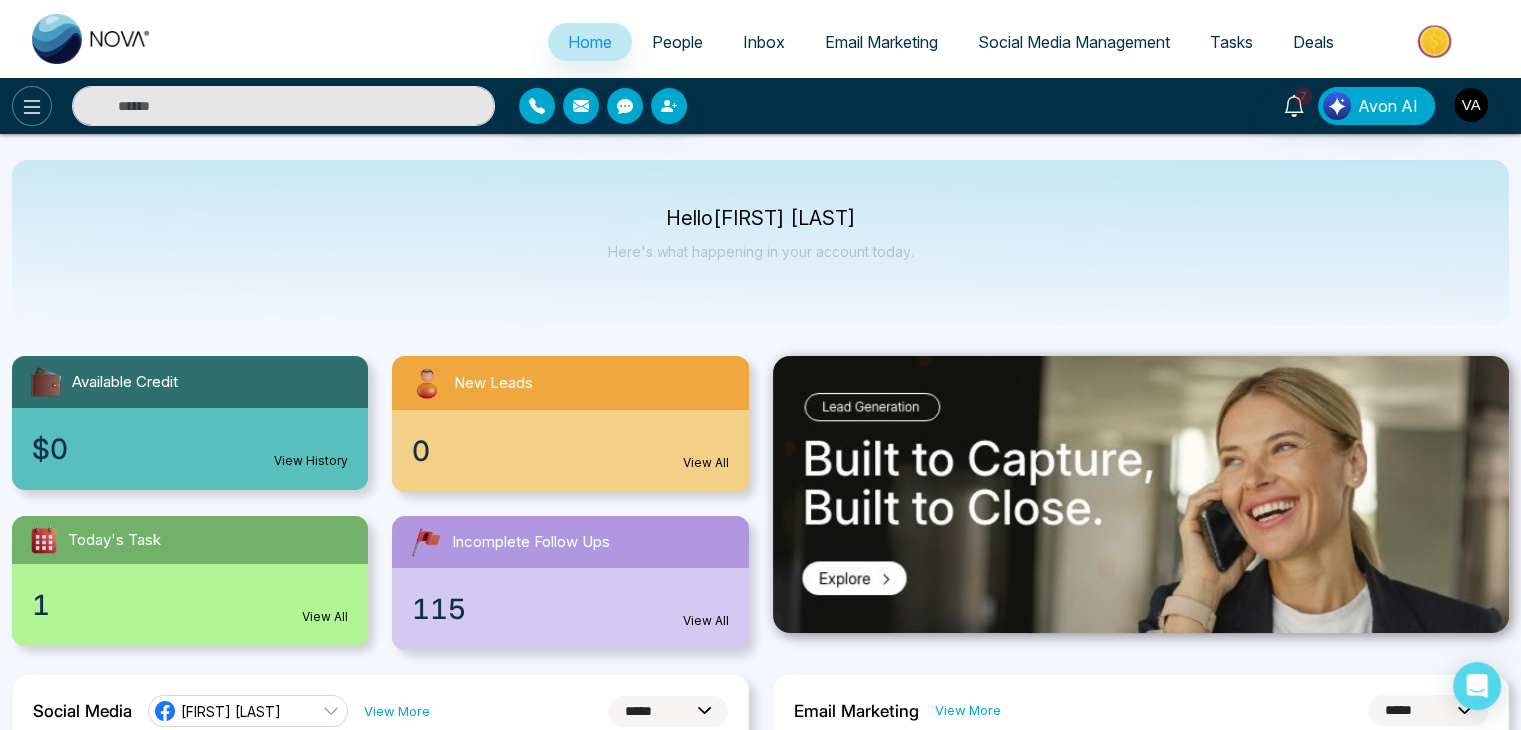 click 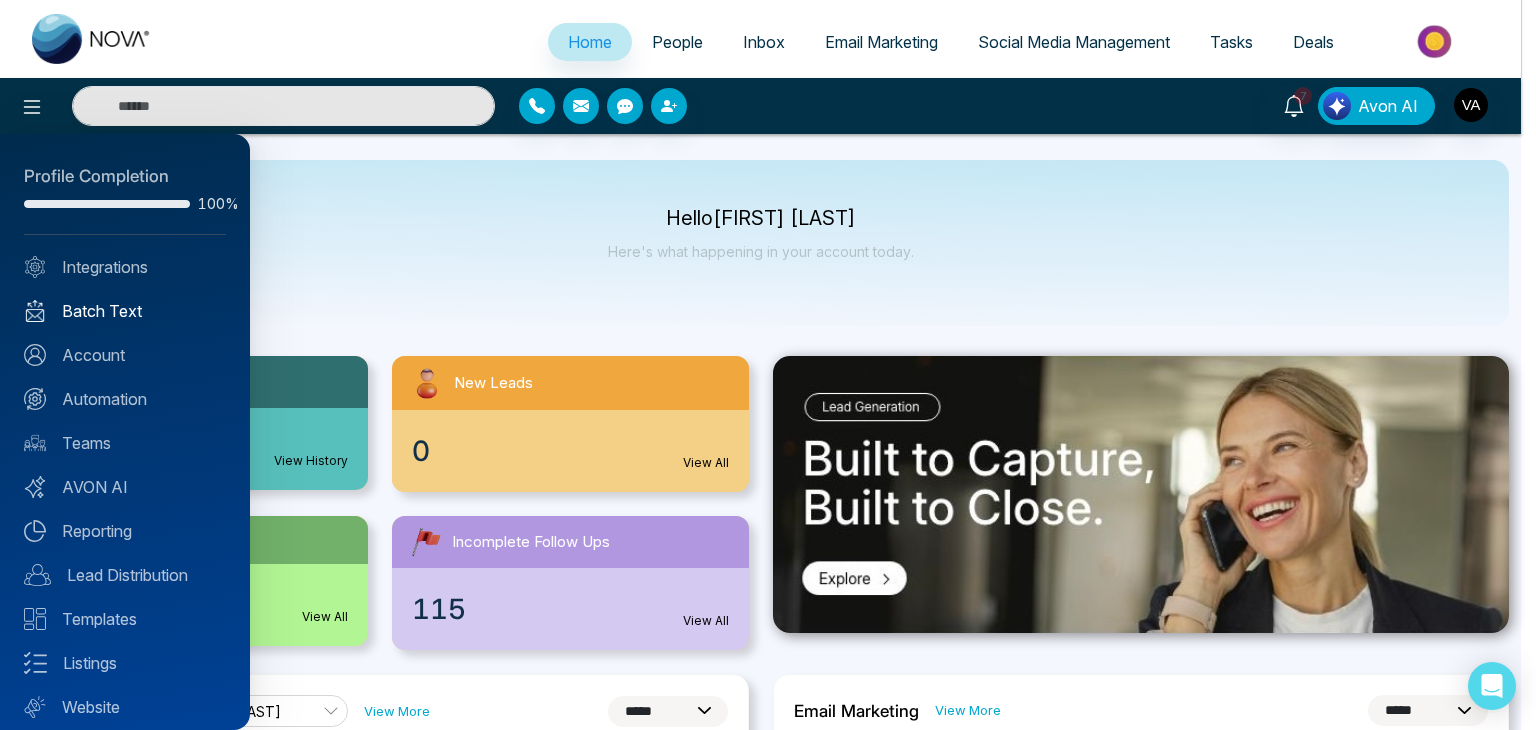 click on "Batch Text" at bounding box center [125, 311] 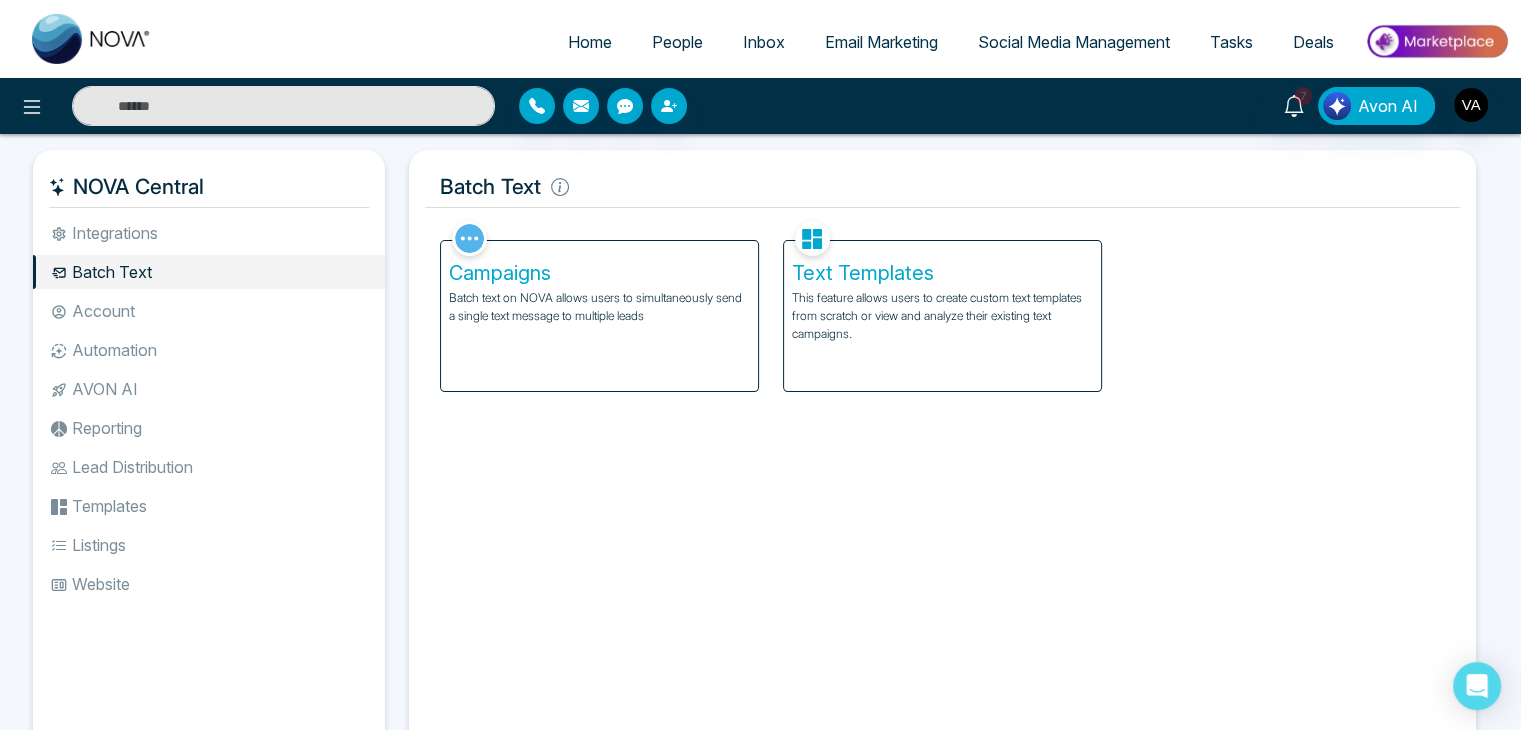 click on "Facebook NOVACRM enables users to connect to Facebook to schedule social media  posts. Connected Instagram NOVACRM enables users to connect to Instagram to schedule social media post Connected Zoom Zoom is integrated with NOVACRM, to schedule/create video calls Connected Dialer Twilio integrates with NOVACRM to provide programmable communication tools, allowing users to make and receive phone calls, send and receive text messages, etc. Connected Zapier Zapier automates and connects on NOVACRM and imports leads. Coming Soon API Nation API Nation integrates with NOVACRM to elevate your brokerage by effortlessly connecting hundreds of apps and automating workflow. Campaigns Batch text on NOVA allows users to simultaneously send a single text message to multiple leads Text Templates This feature allows users to create custom text templates from scratch or view and analyze their existing text campaigns. Team Connected Import Bulk Batch Texts Tags Stages Manage the stages for your leads. Automations Action Plans" at bounding box center (942, 482) 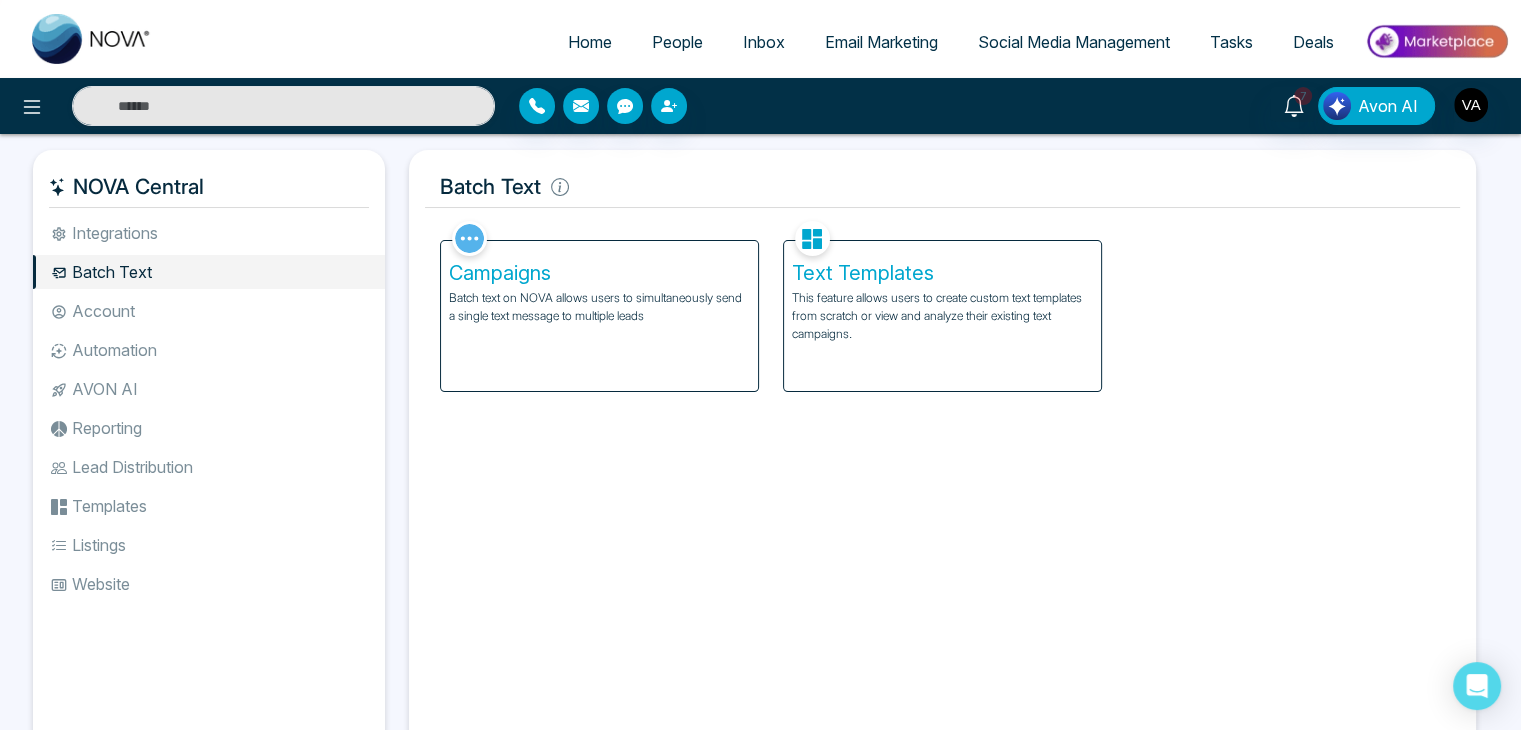 click on "This feature allows users to create custom text templates from scratch or view and analyze their existing text campaigns." at bounding box center [942, 316] 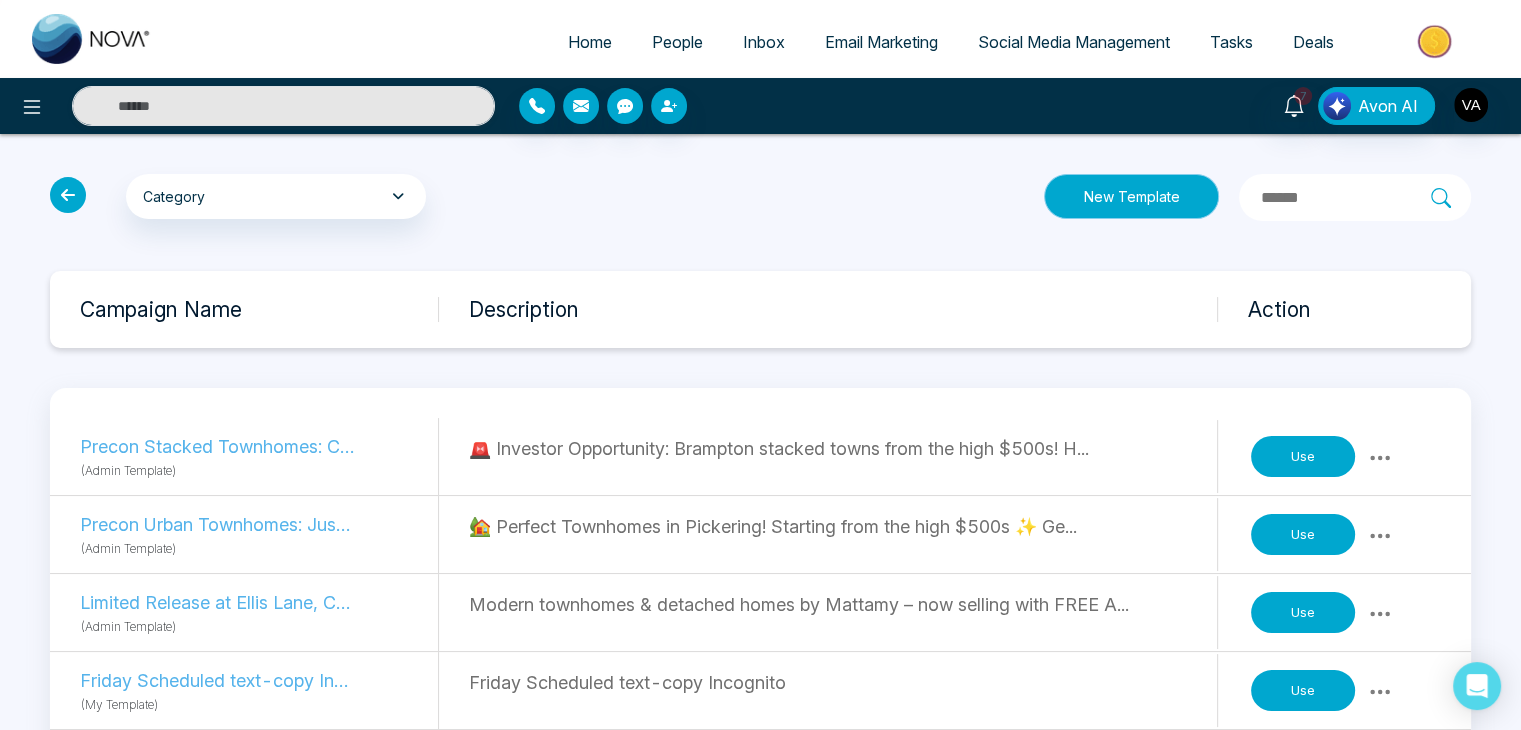 click on "New Template" at bounding box center (1131, 196) 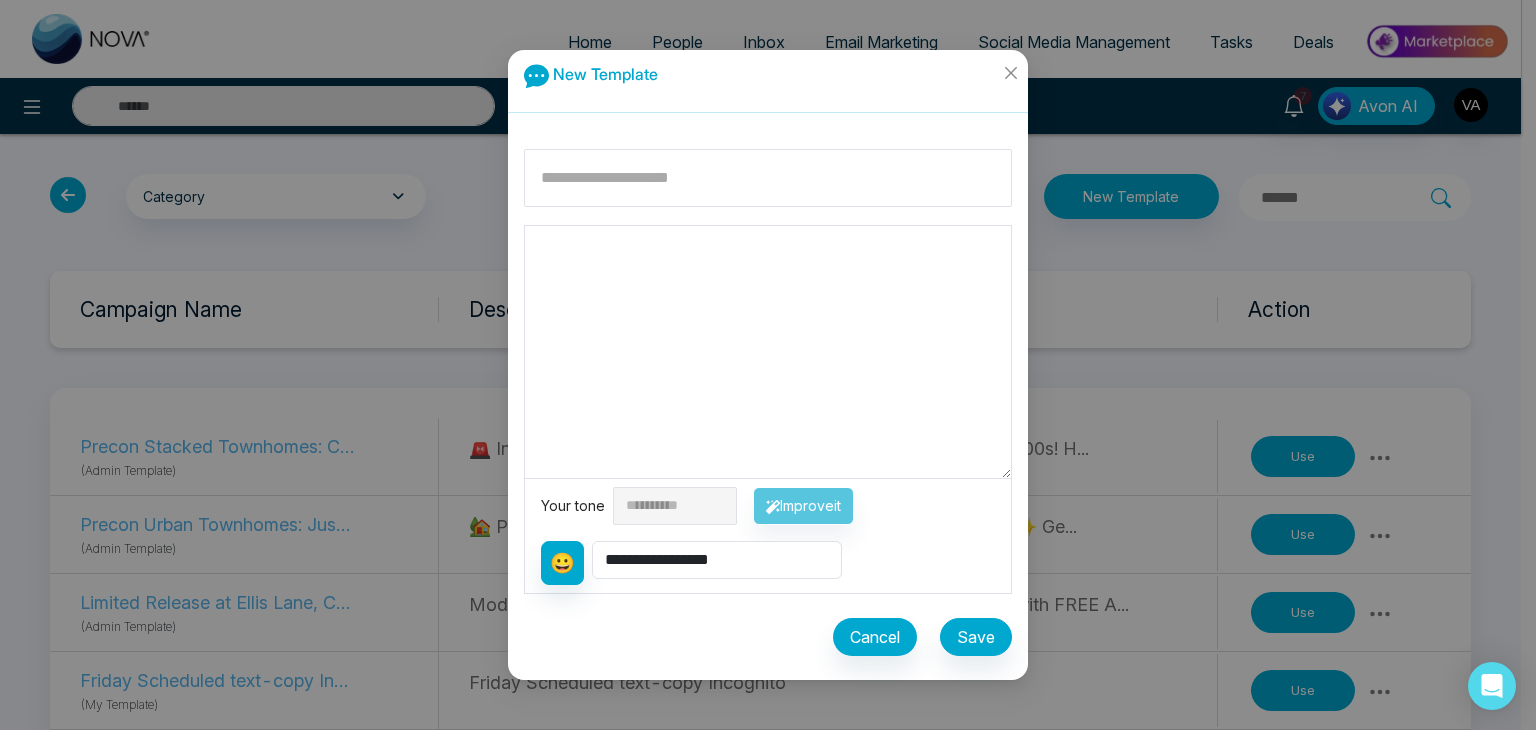 click at bounding box center (768, 352) 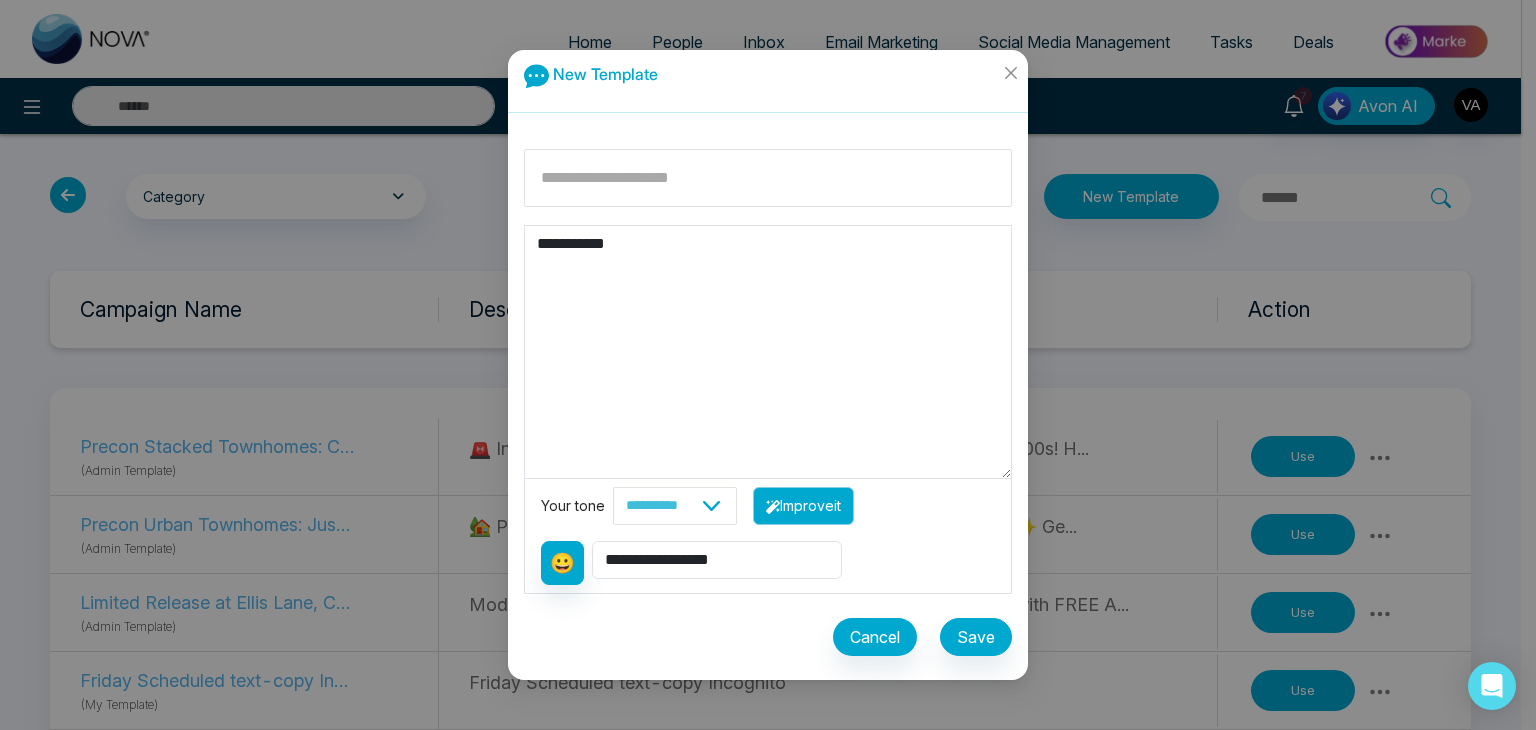 click on "Improve  it" at bounding box center [803, 506] 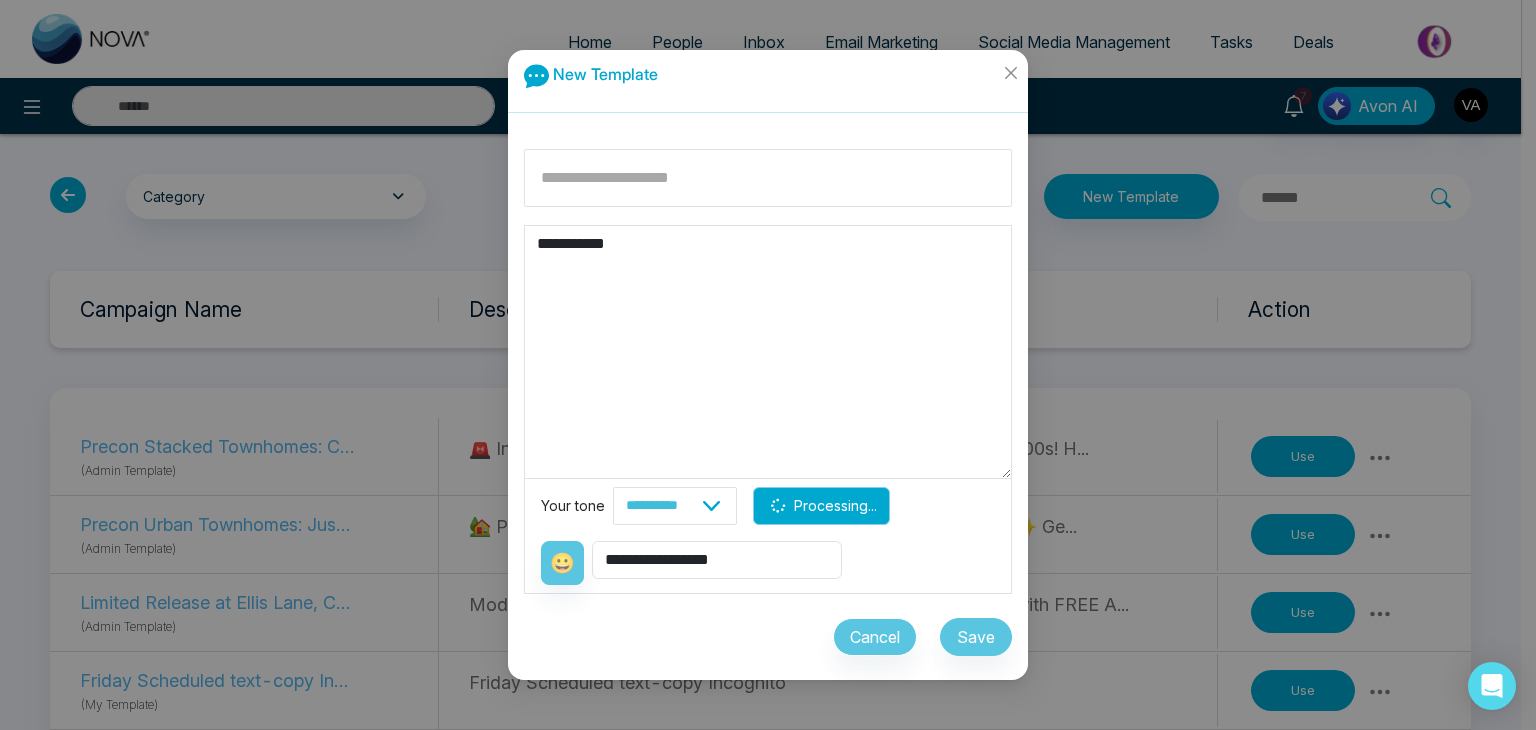 type on "**********" 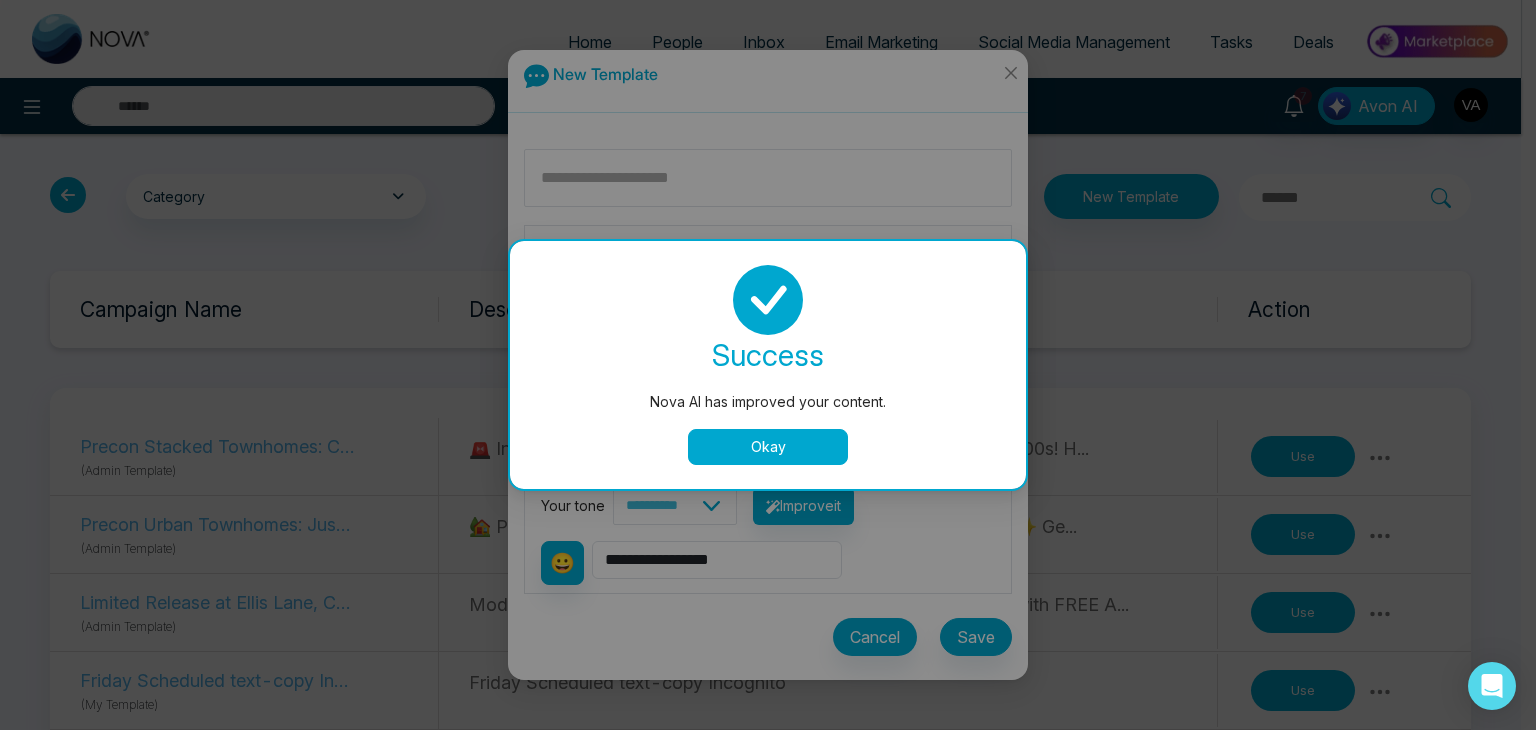 click on "Okay" at bounding box center [768, 447] 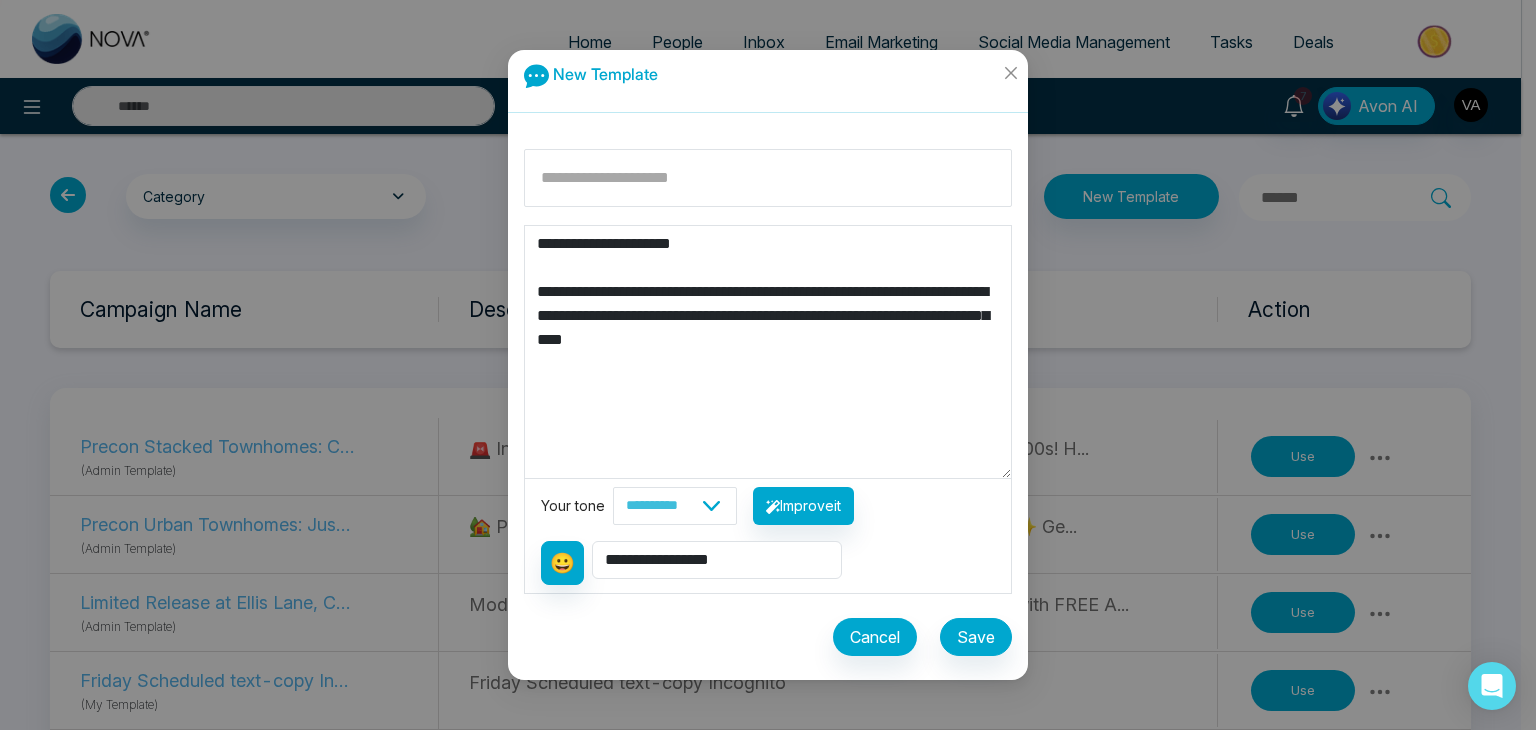 click on "**********" at bounding box center (768, 352) 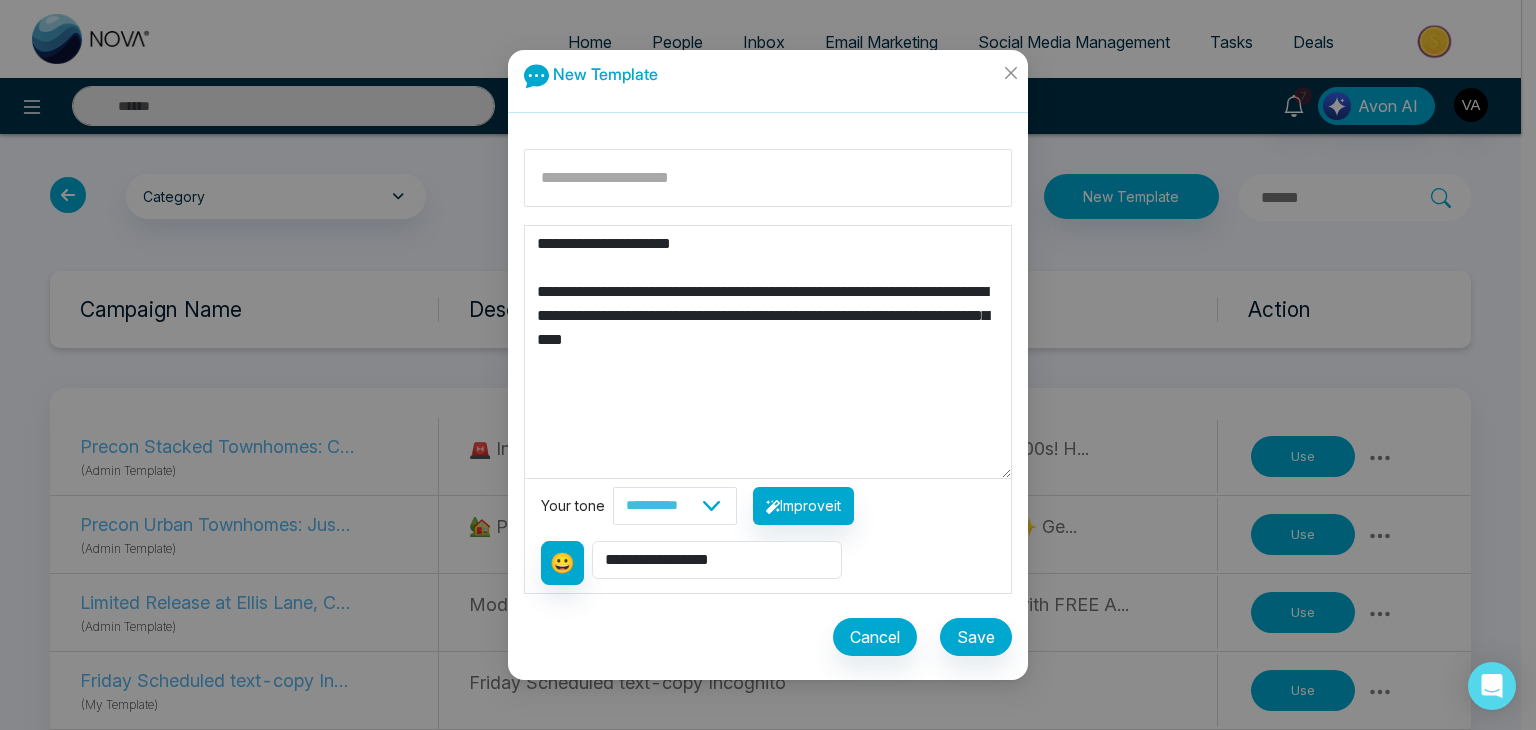 click on "**********" at bounding box center (768, 352) 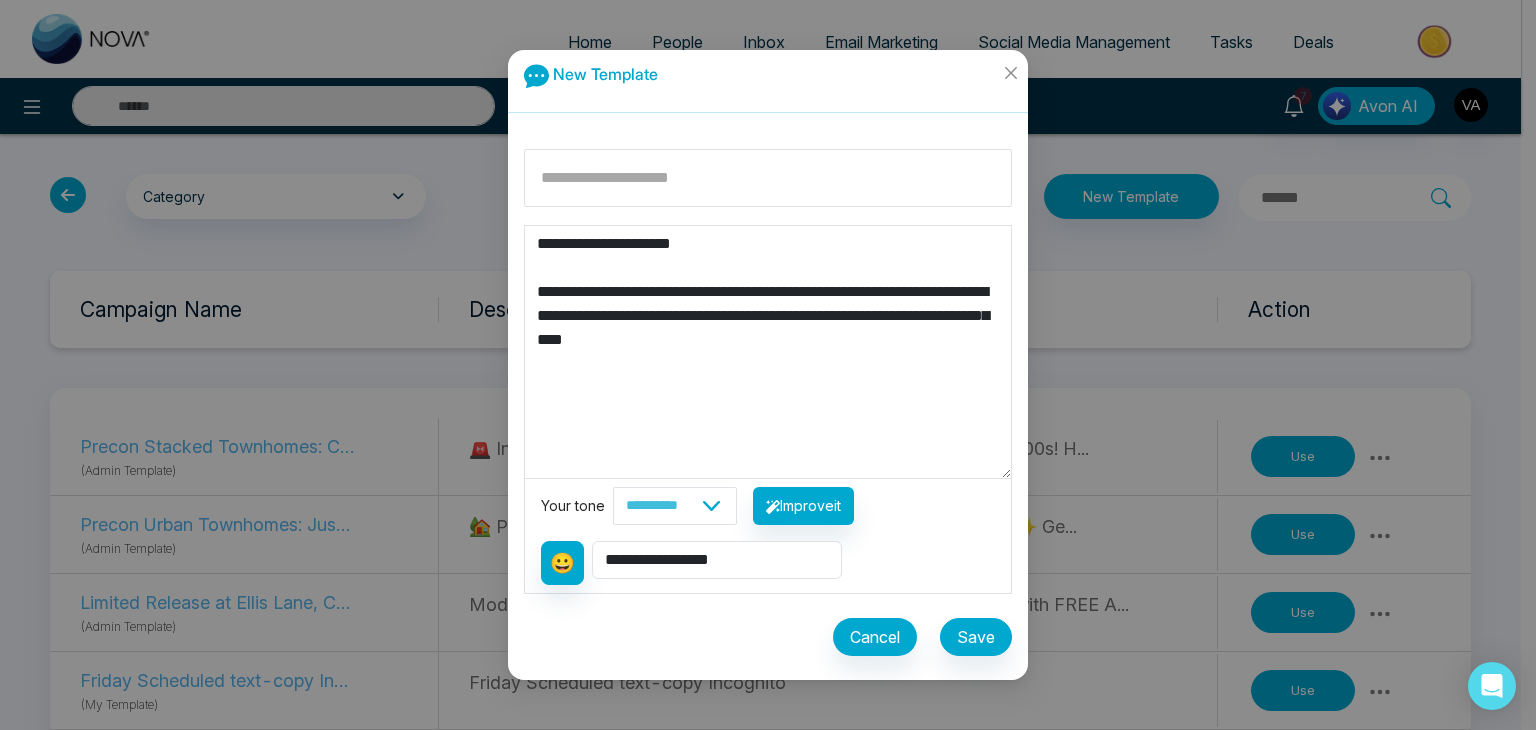 click on "**********" at bounding box center [768, 352] 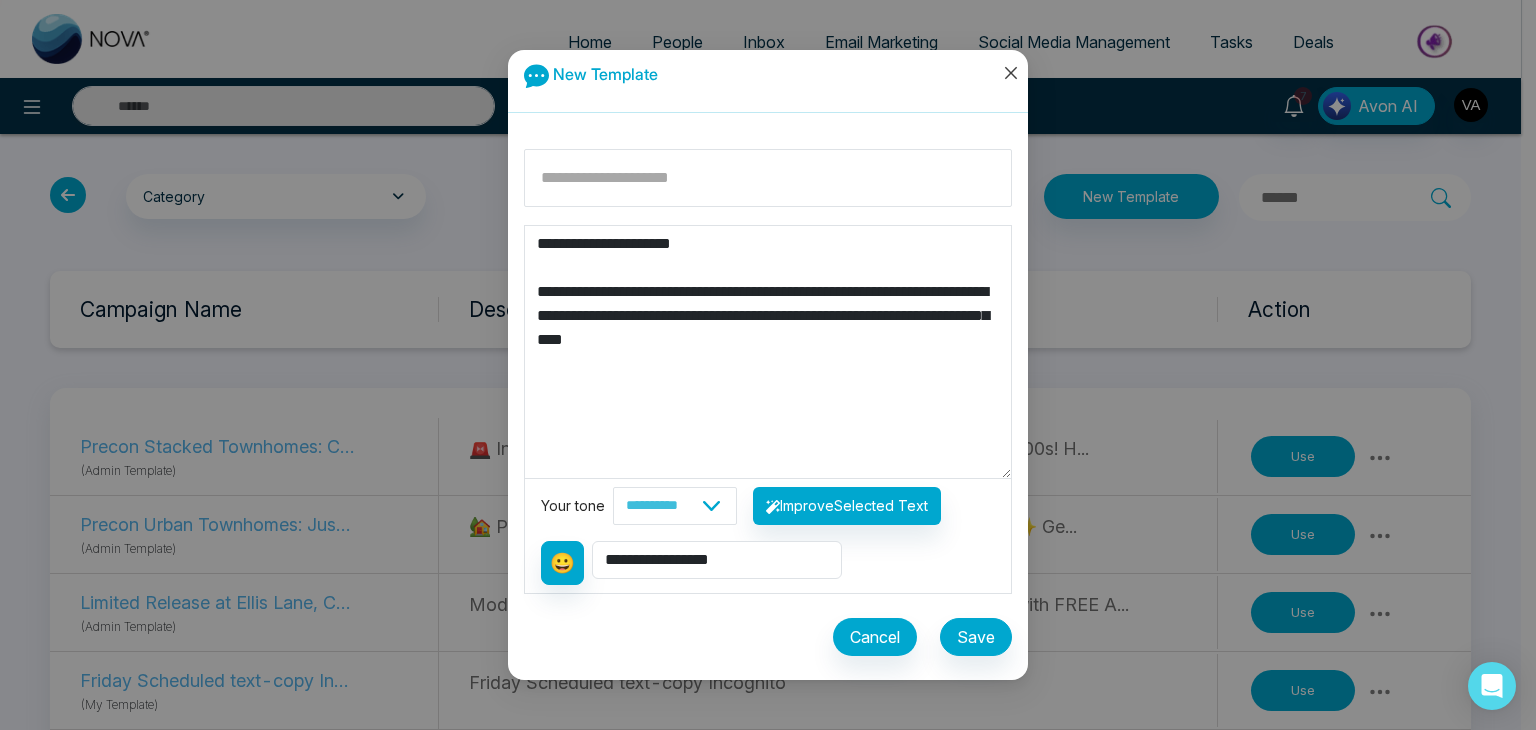 click 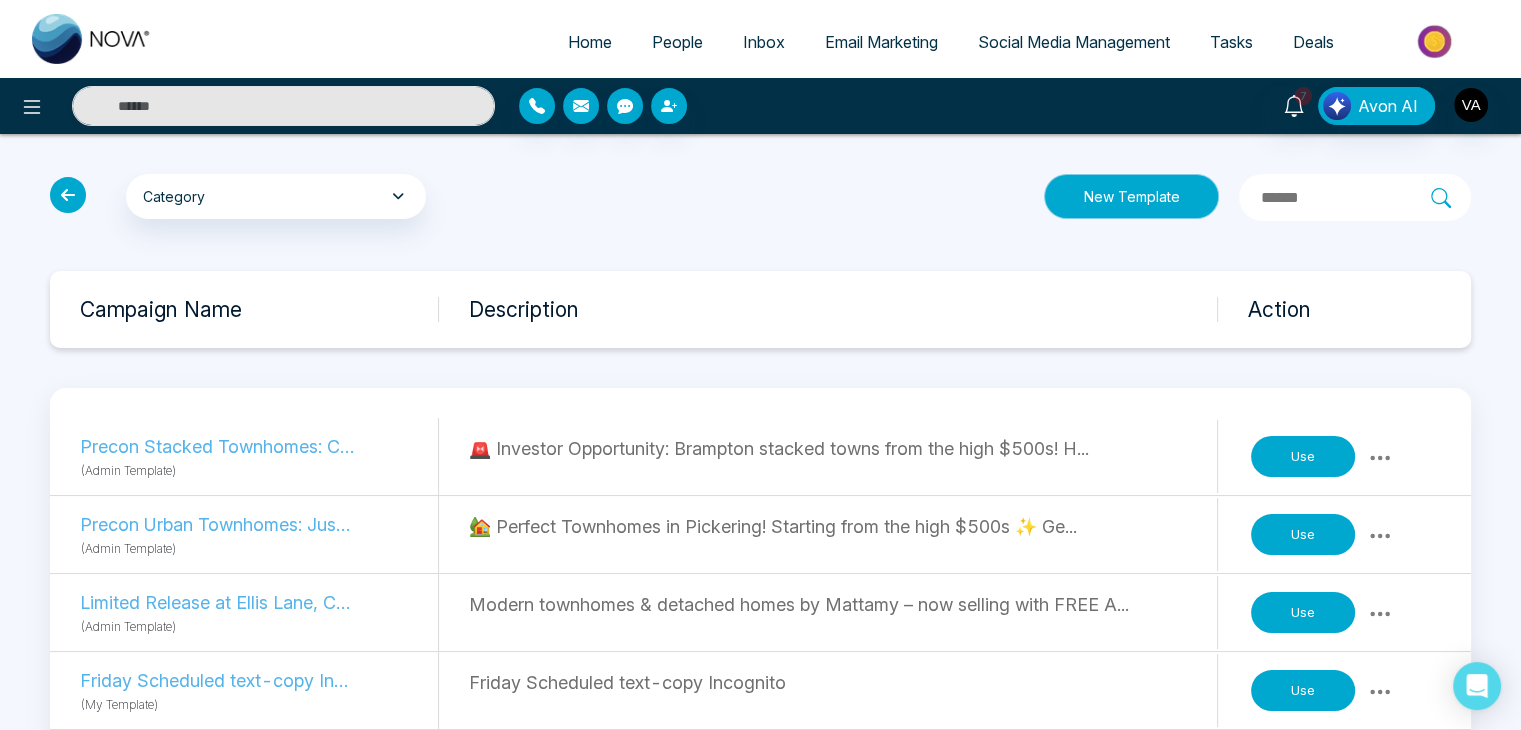 type 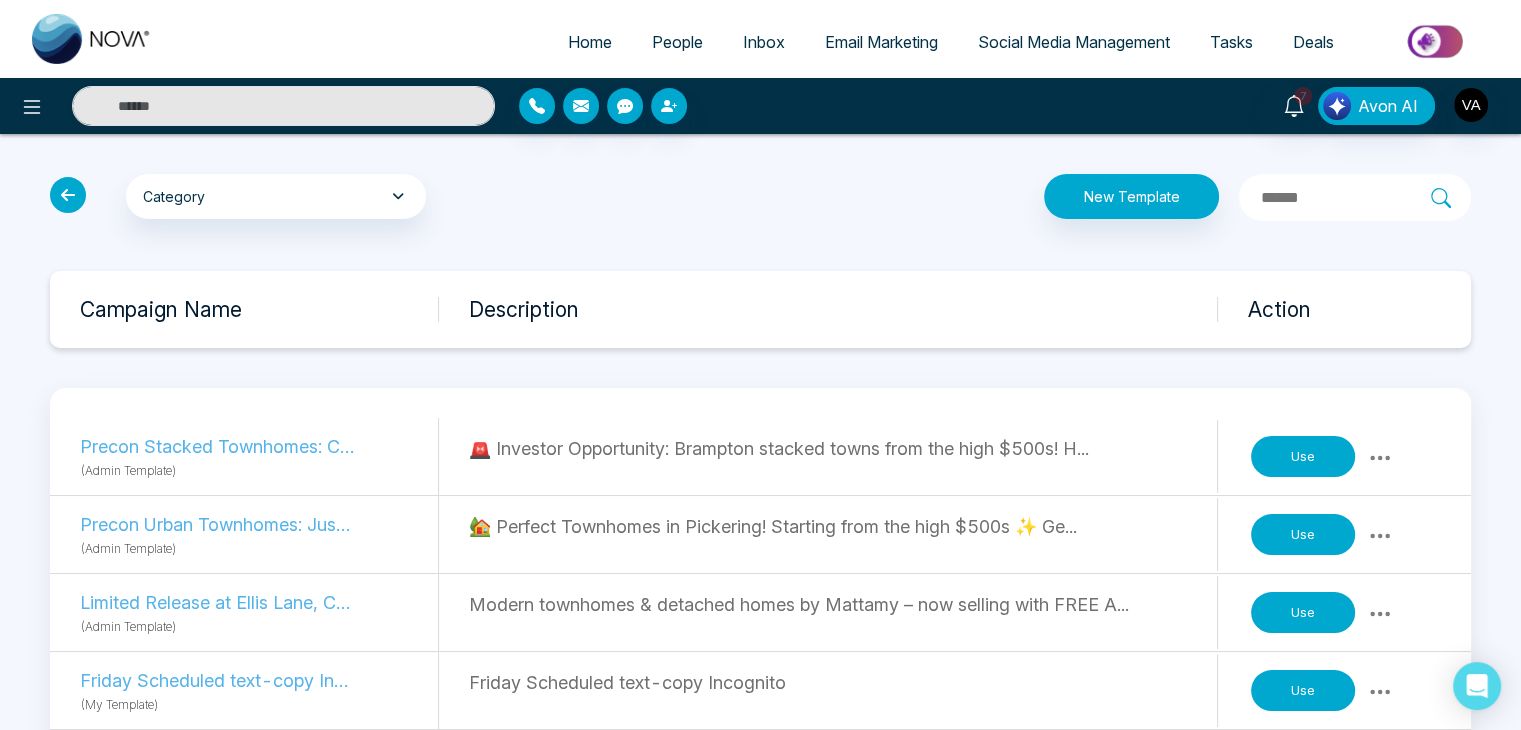 click at bounding box center (68, 195) 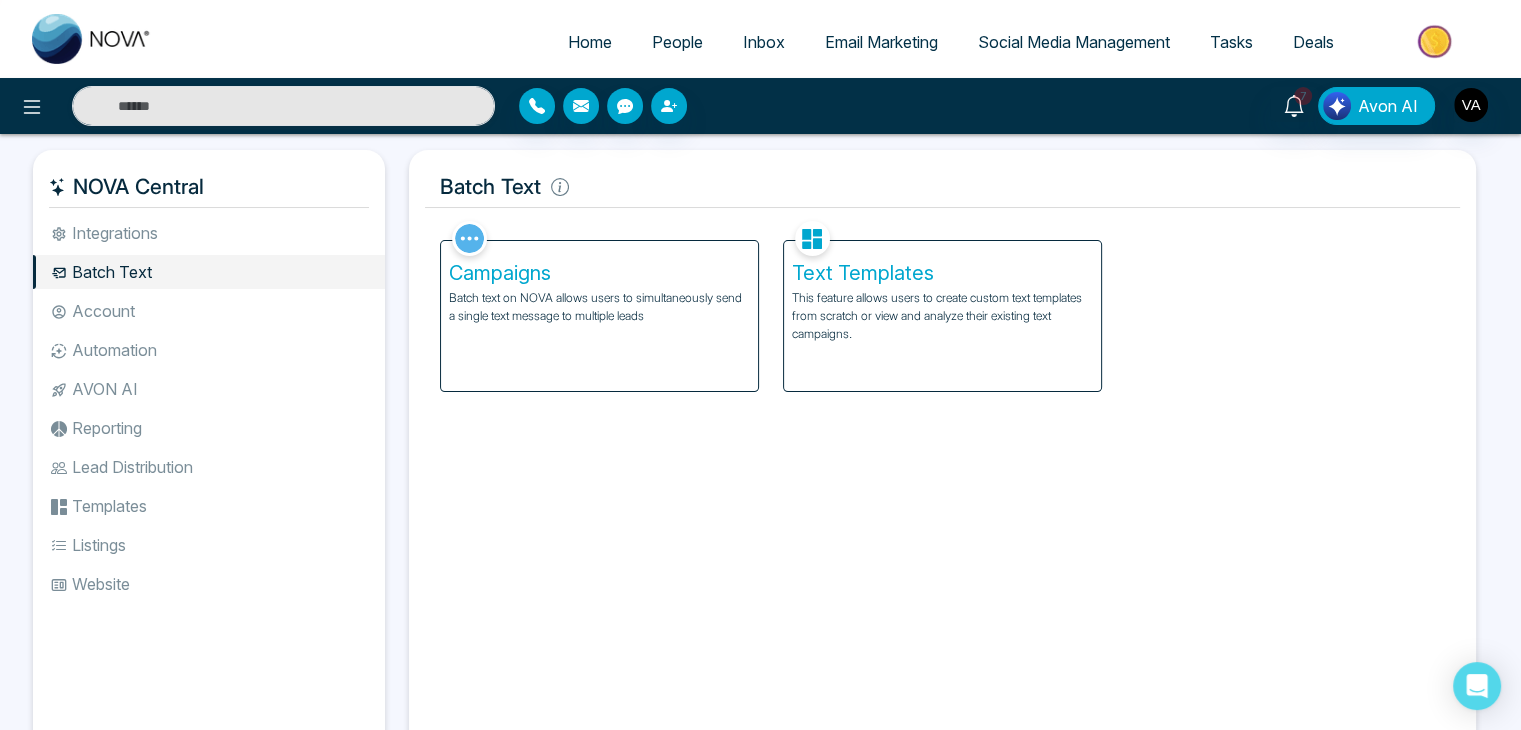 click on "This feature allows users to create custom text templates from scratch or view and analyze their existing text campaigns." at bounding box center [942, 316] 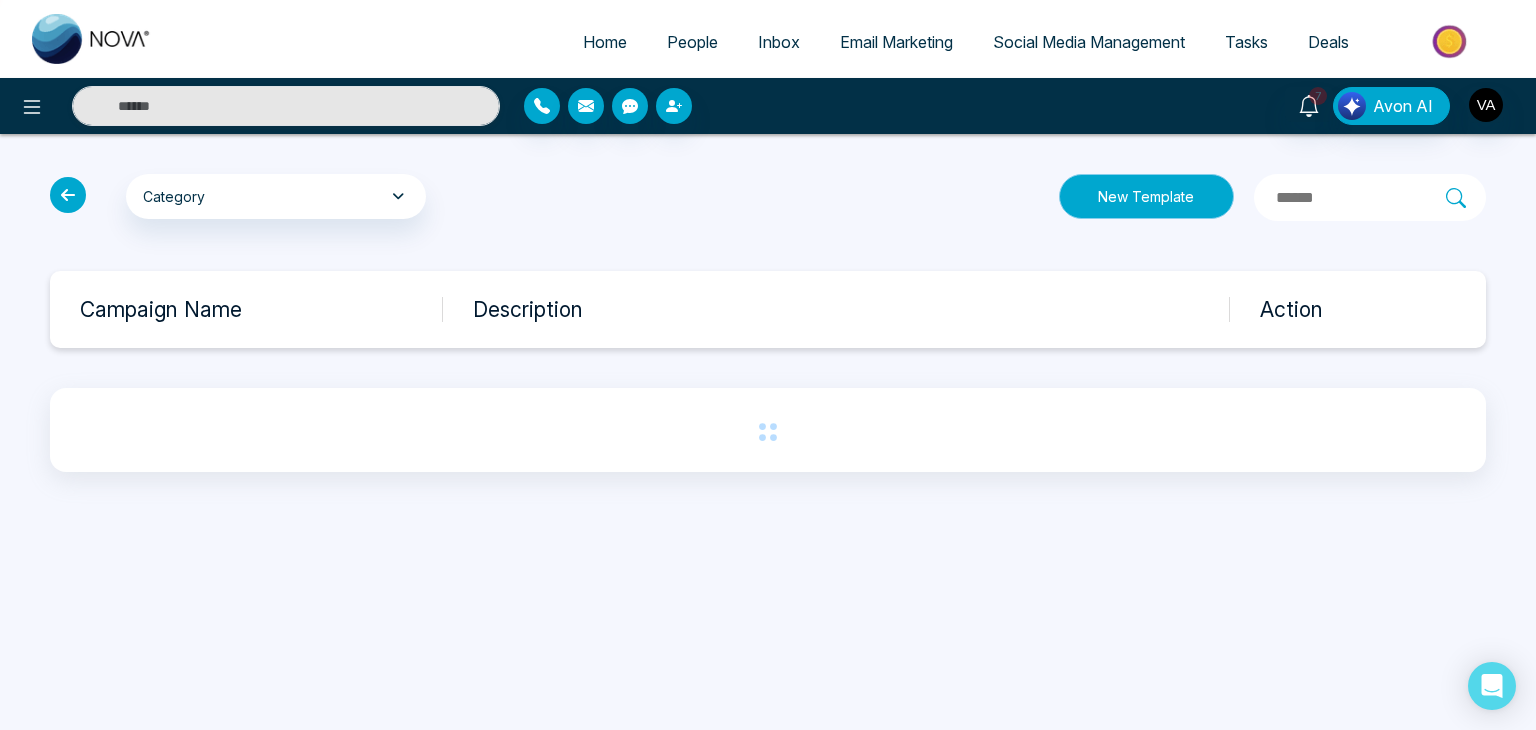 click on "New Template" at bounding box center [1146, 196] 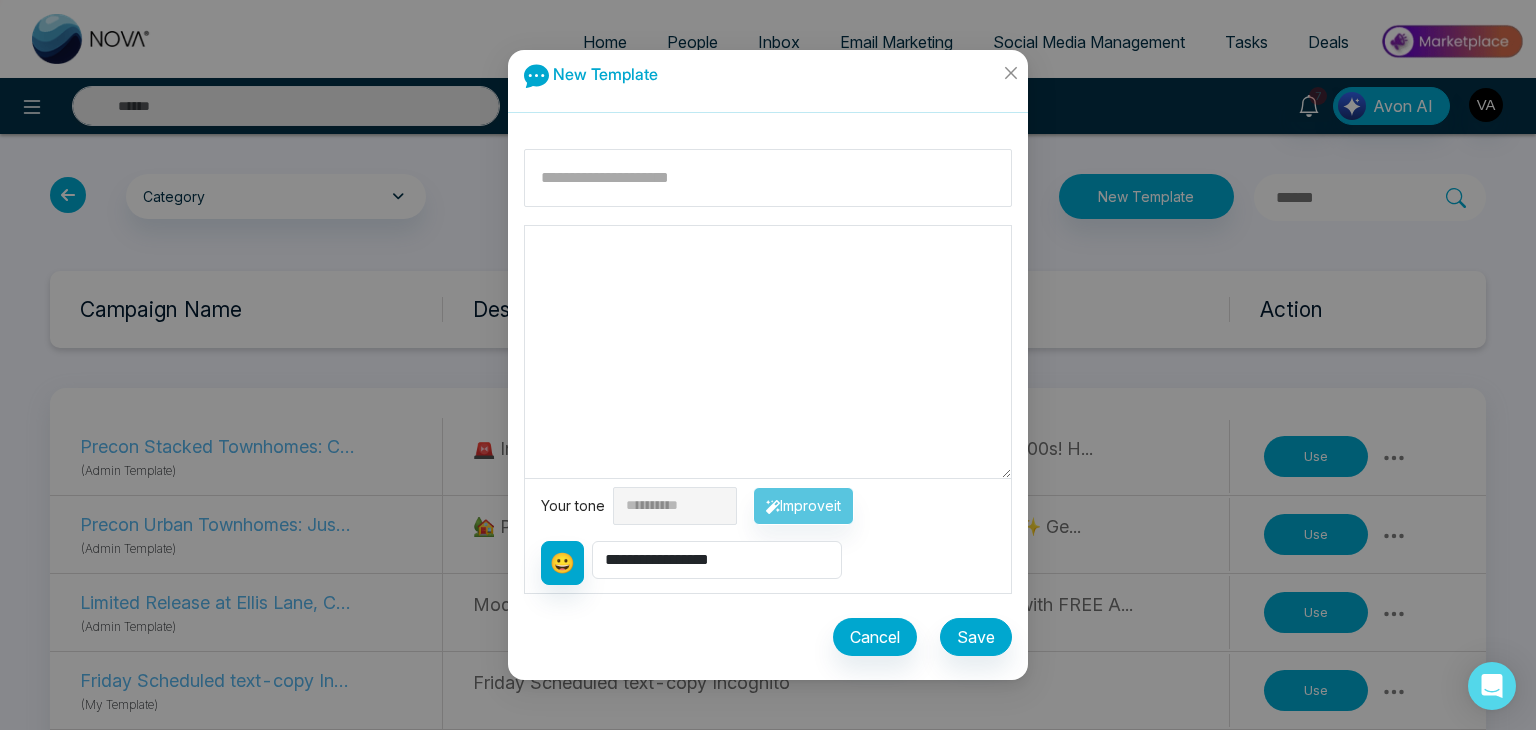 click at bounding box center (768, 352) 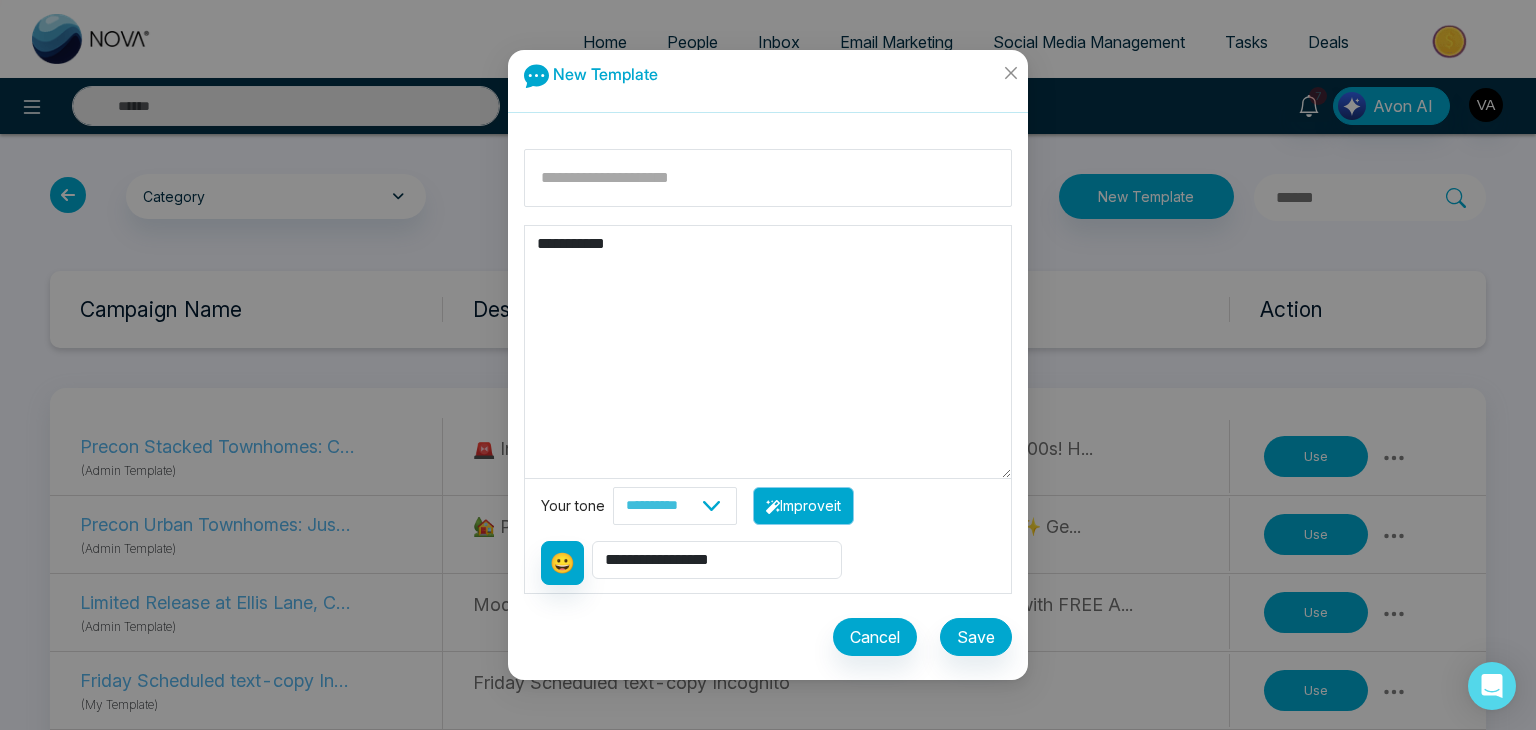 click on "Improve  it" at bounding box center (803, 506) 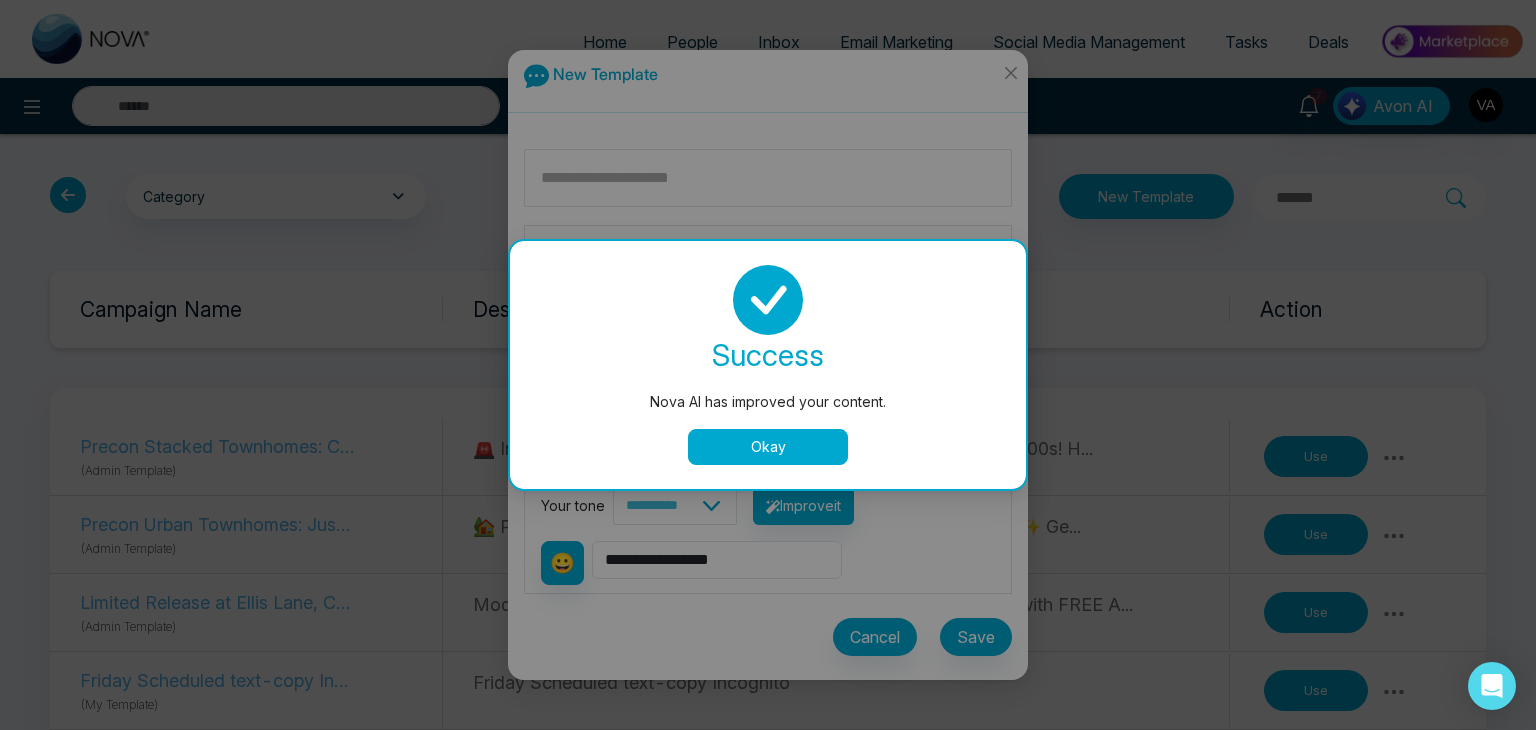 click on "Okay" at bounding box center [768, 447] 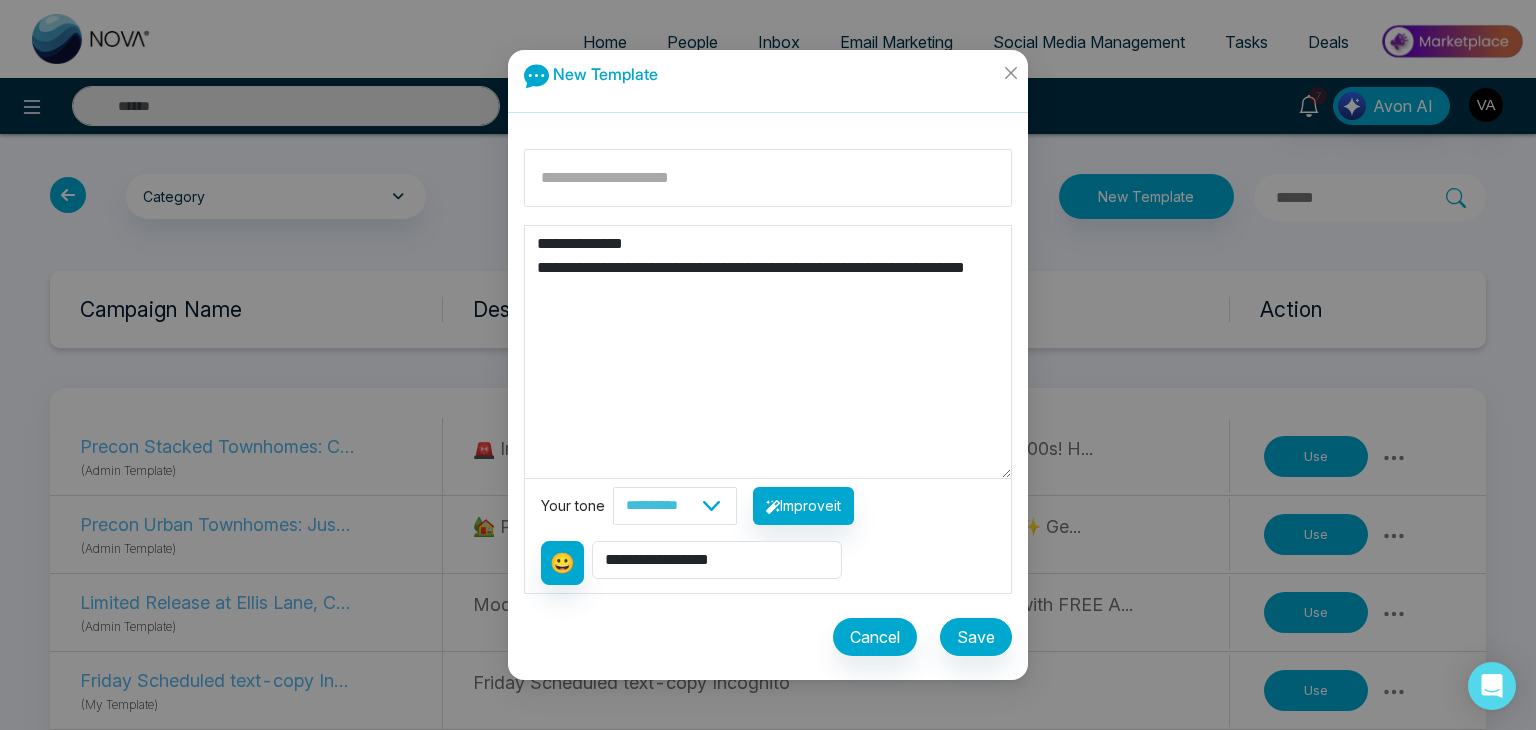 click on "**********" at bounding box center (768, 352) 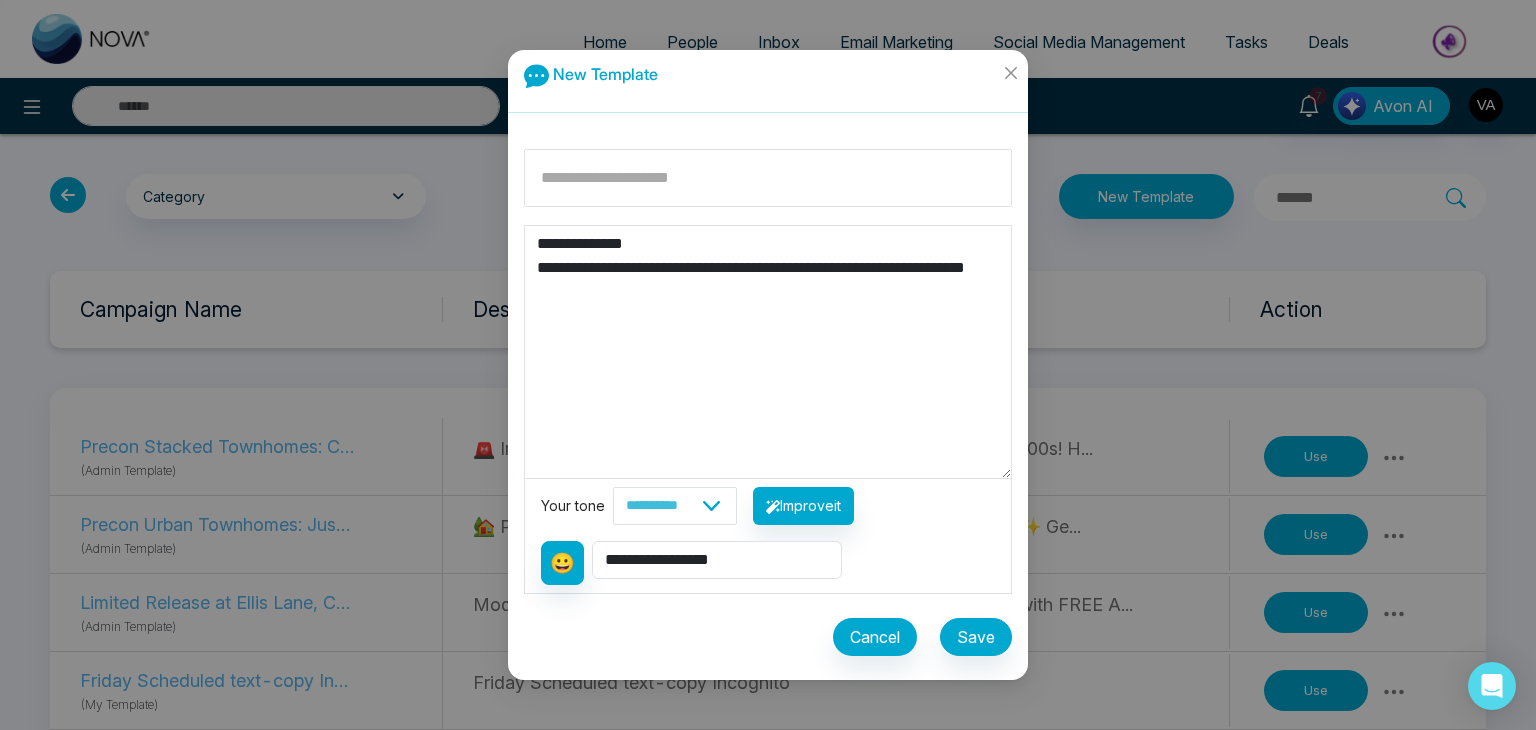 click on "**********" at bounding box center (768, 352) 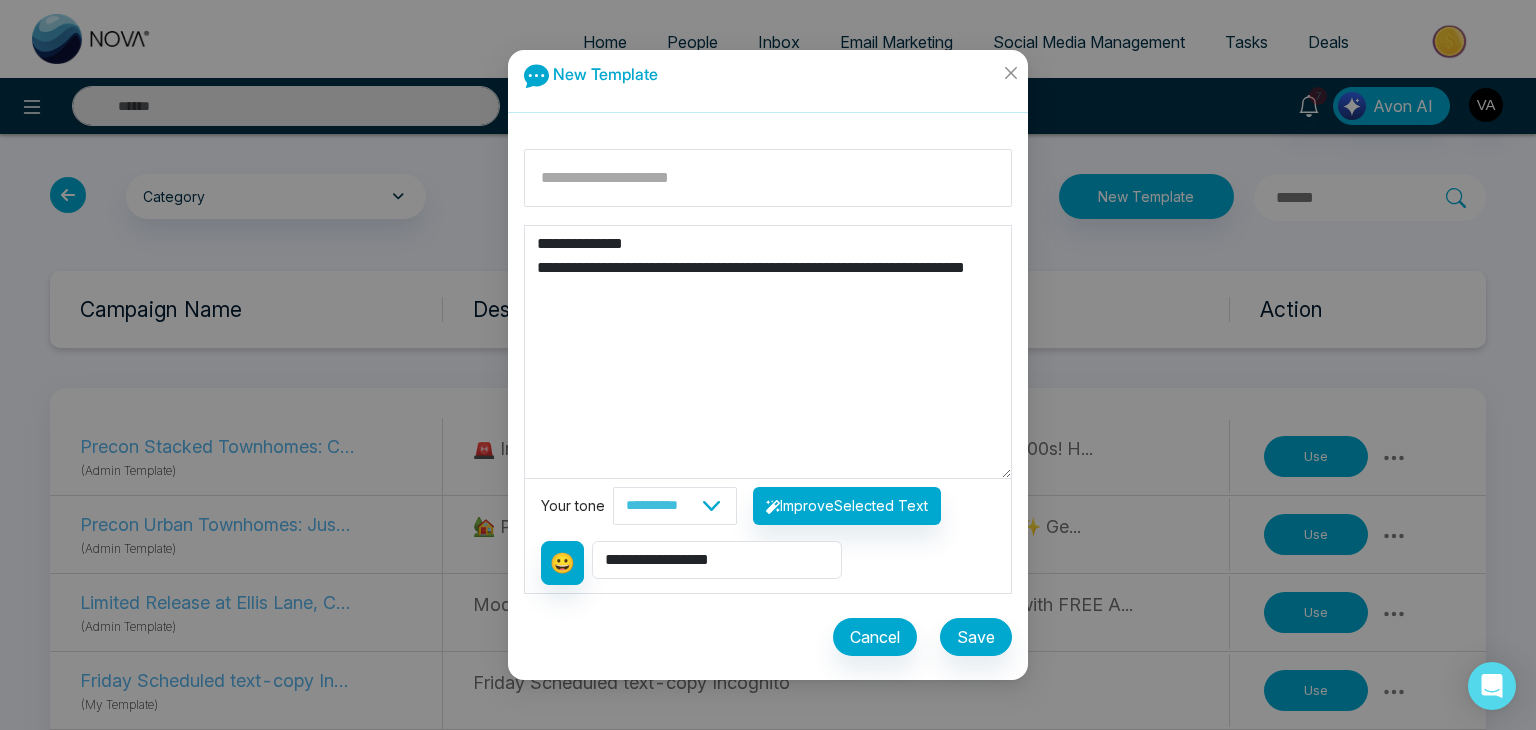 click on "**********" at bounding box center [768, 352] 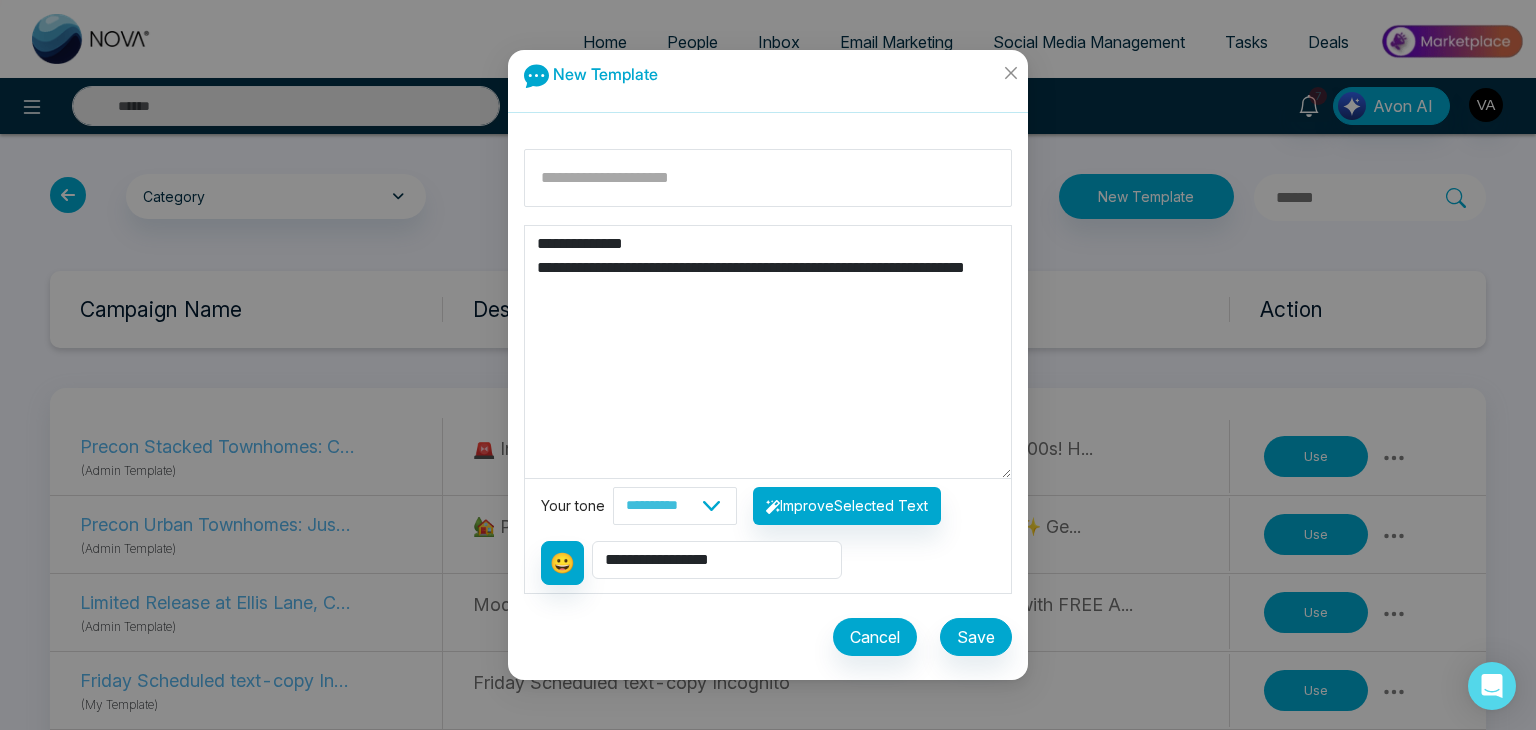 click on "**********" at bounding box center (768, 352) 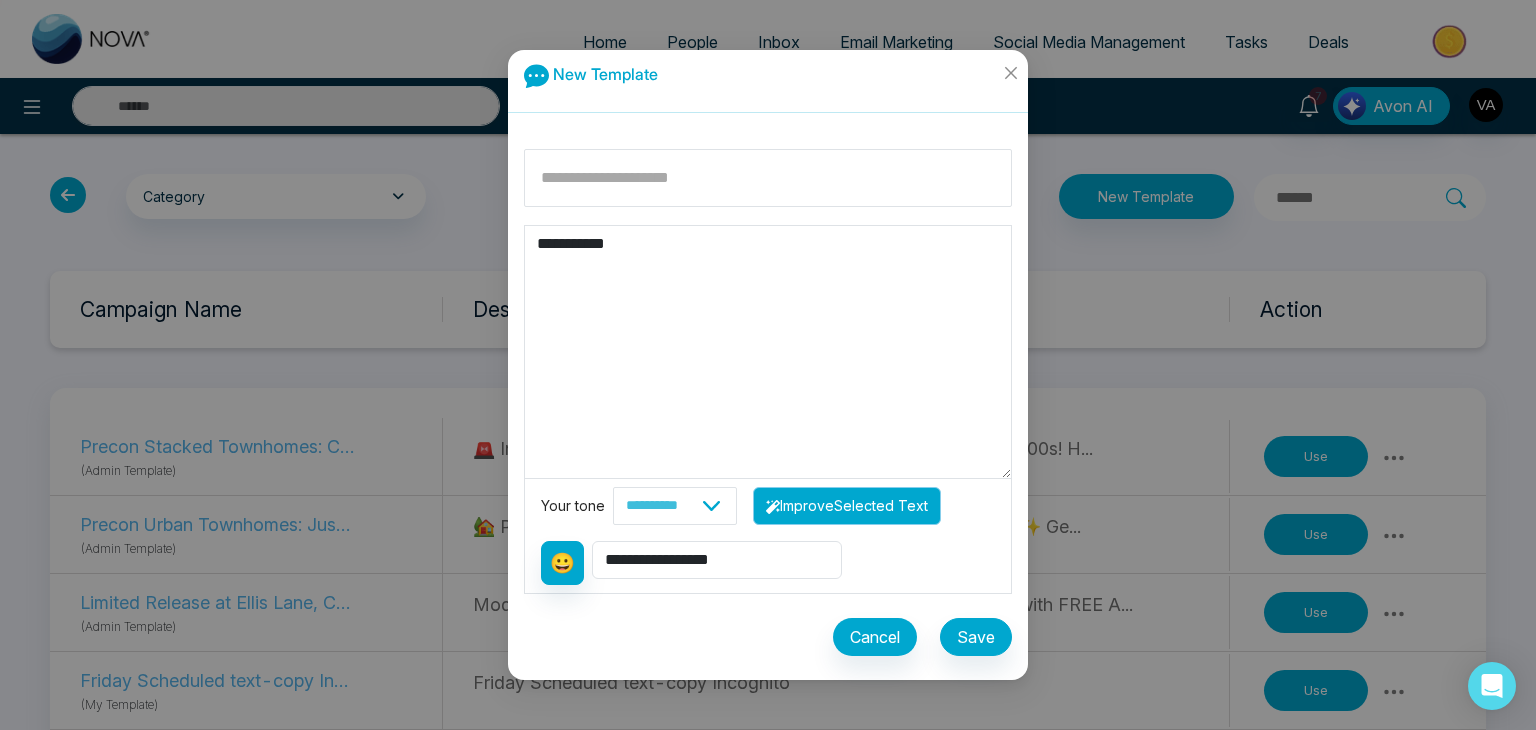 click on "Improve  Selected Text" at bounding box center (847, 506) 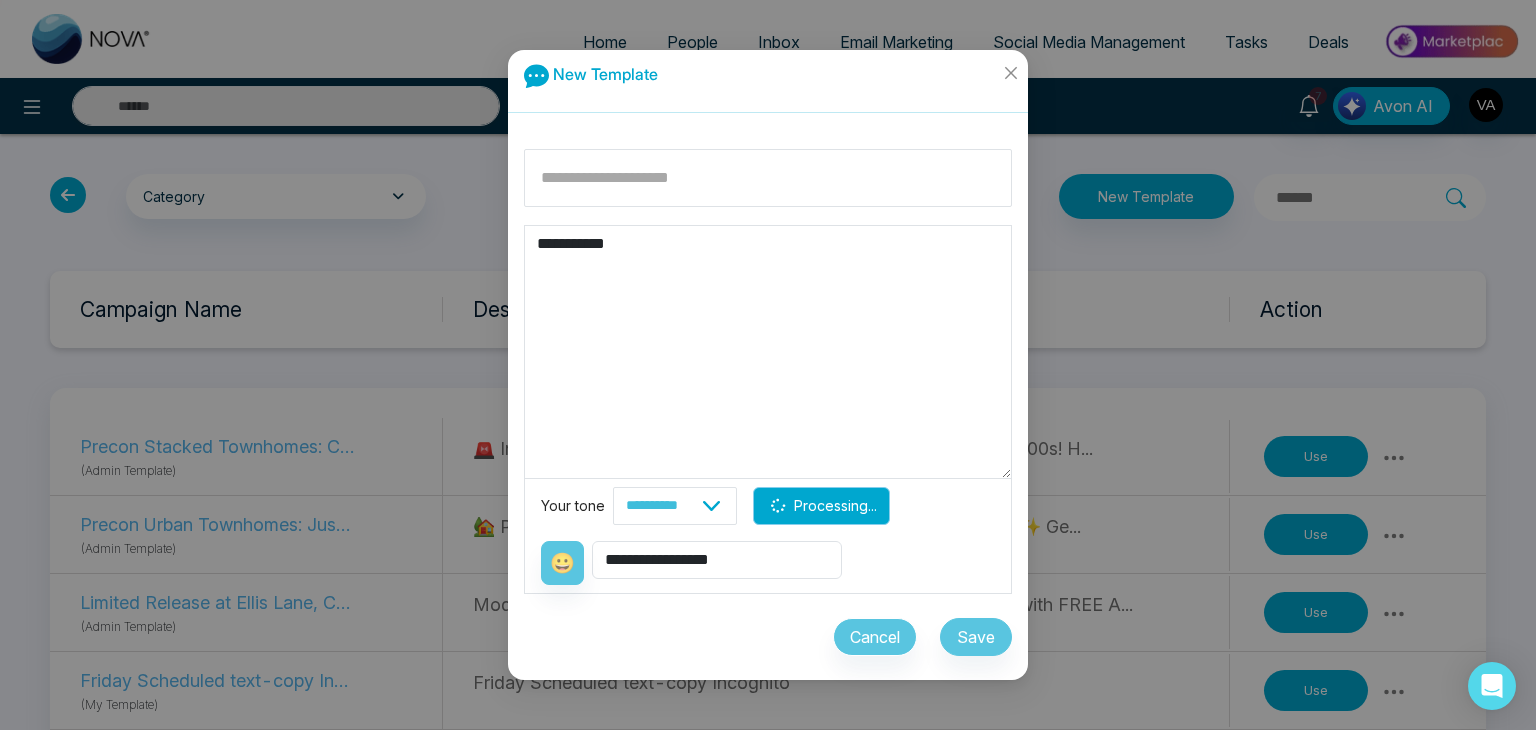 type on "**********" 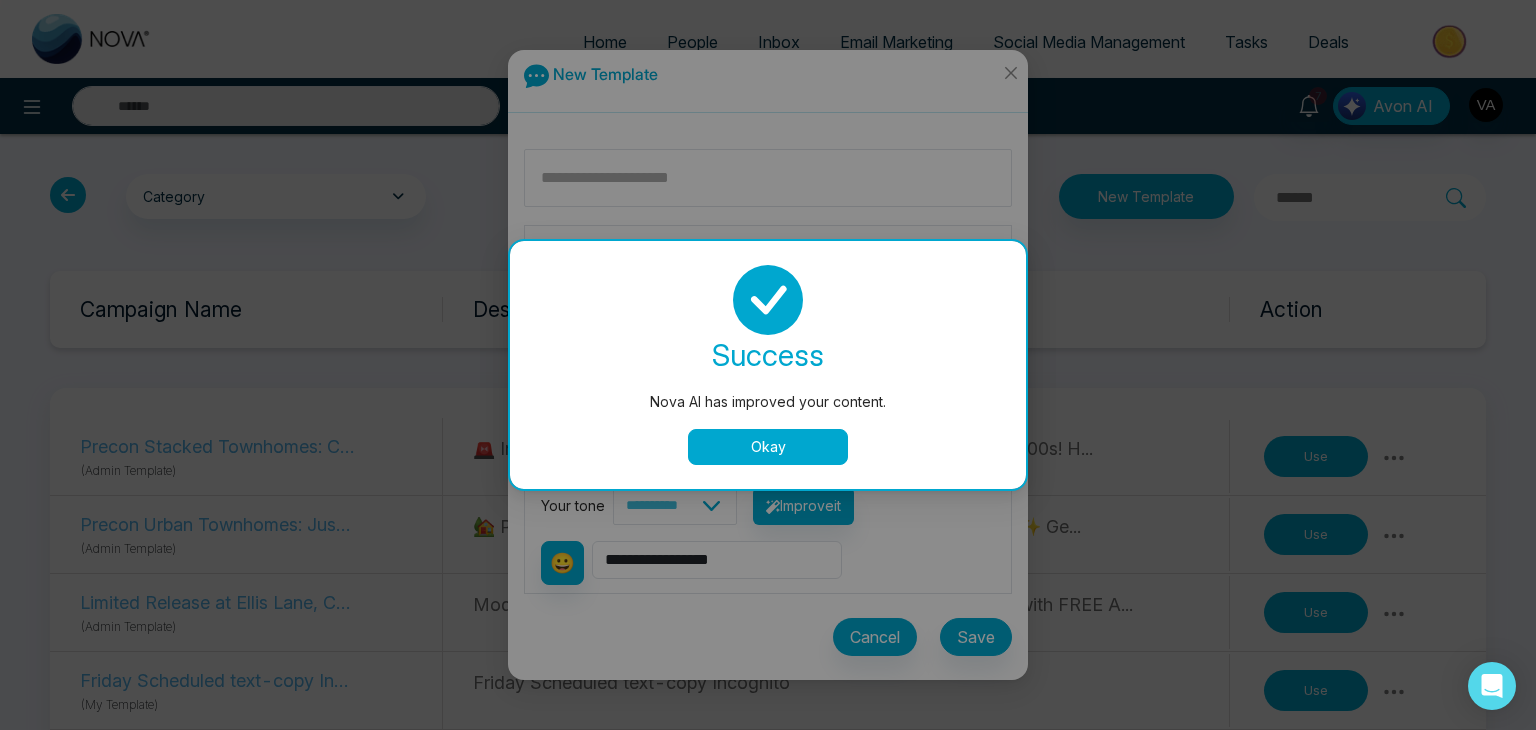 click on "Okay" at bounding box center [768, 447] 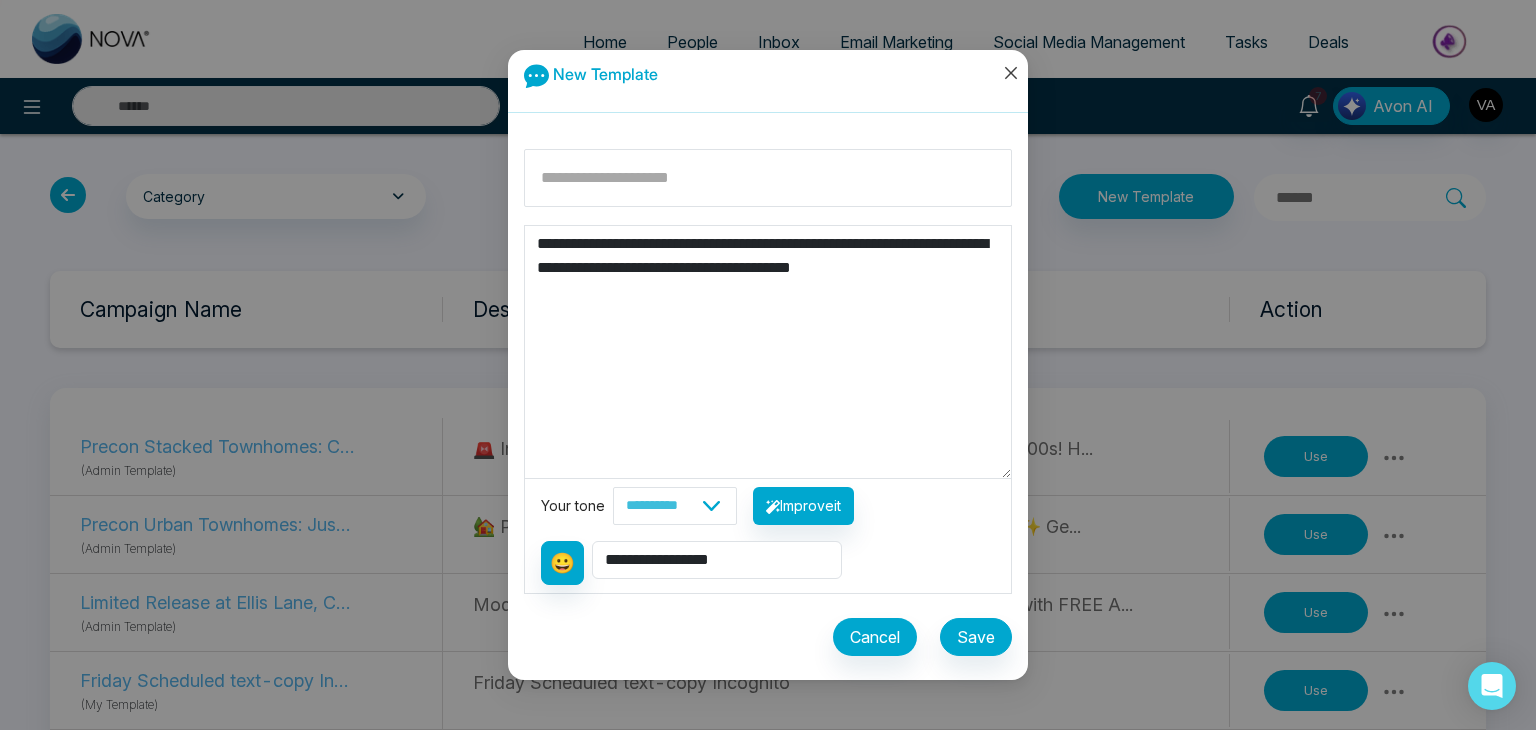 click 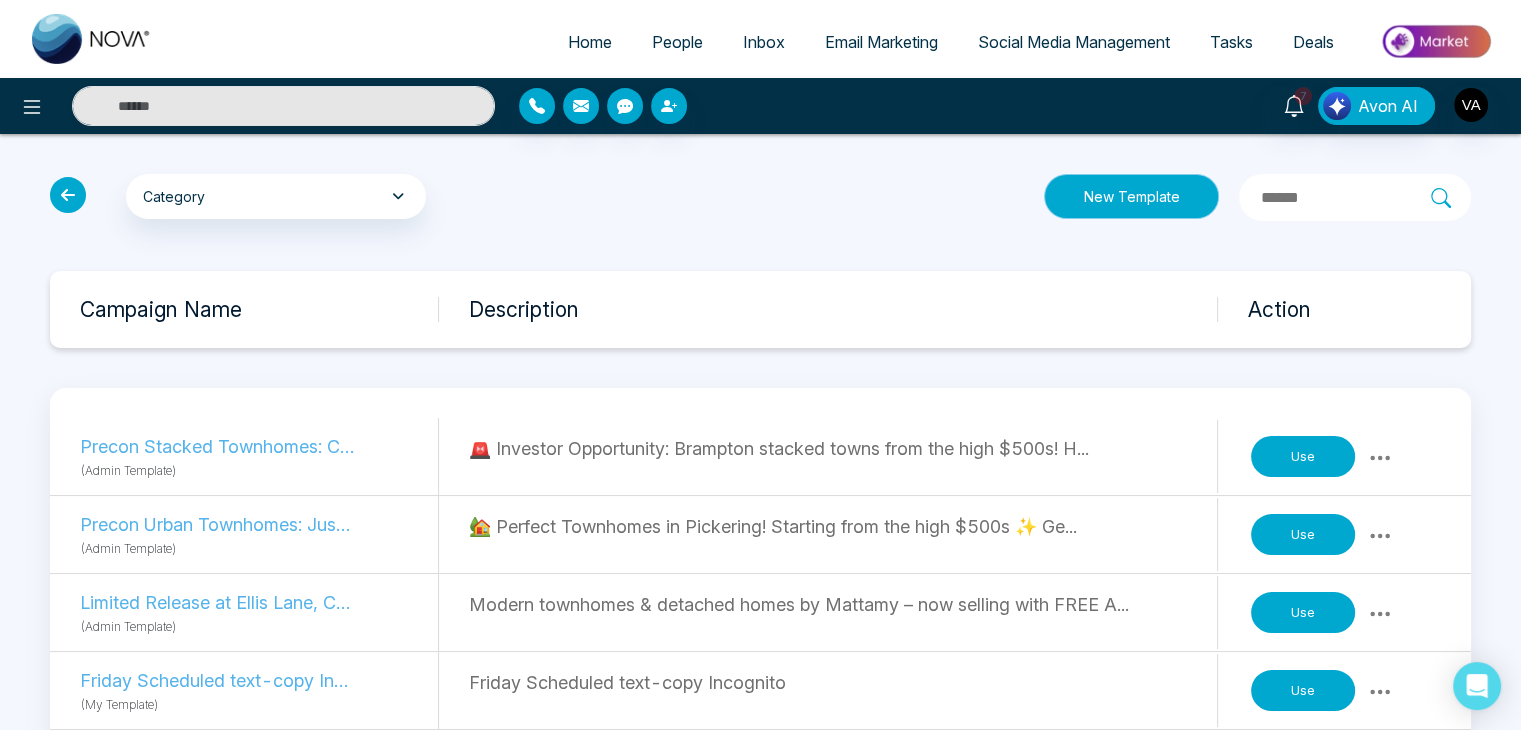 click on "New Template" at bounding box center (1131, 196) 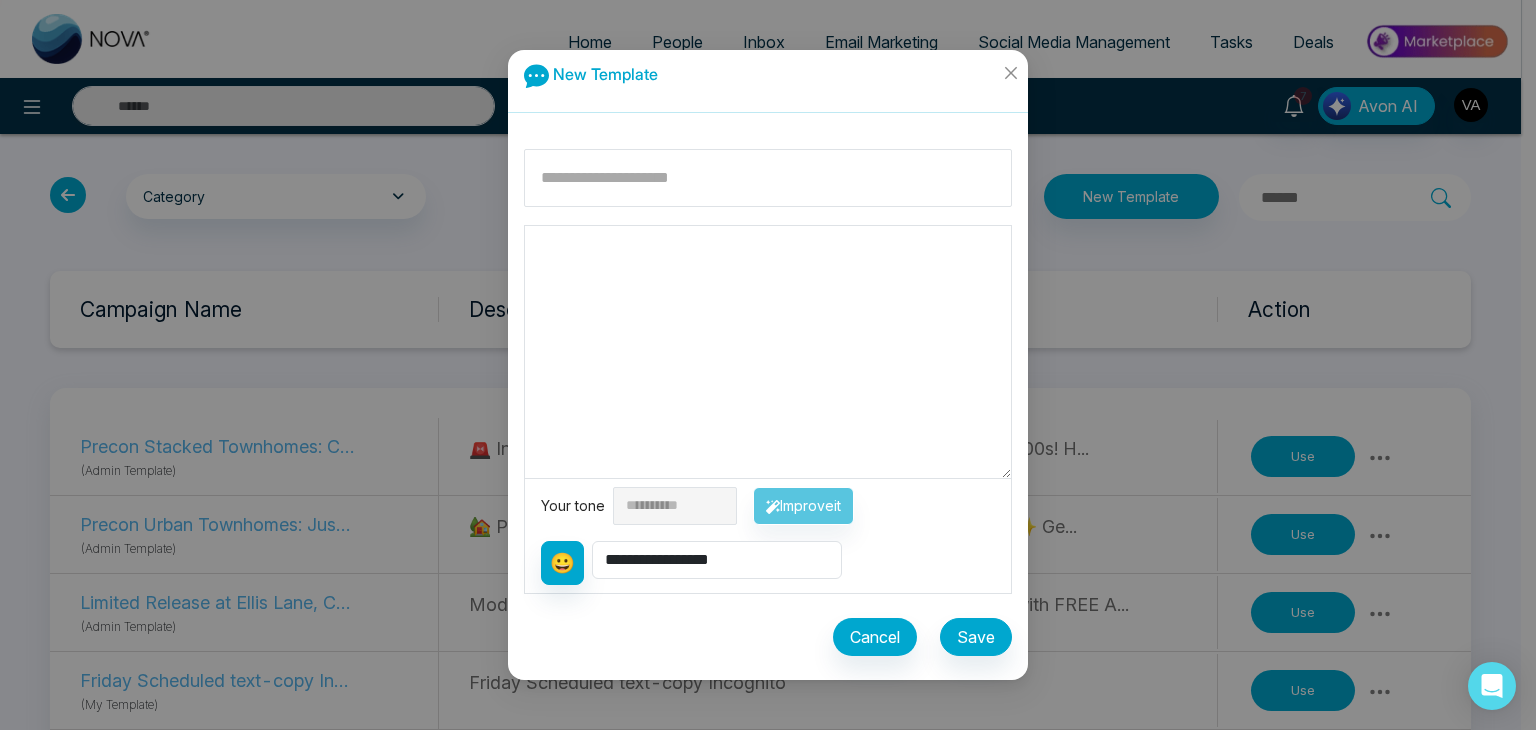 click at bounding box center (768, 352) 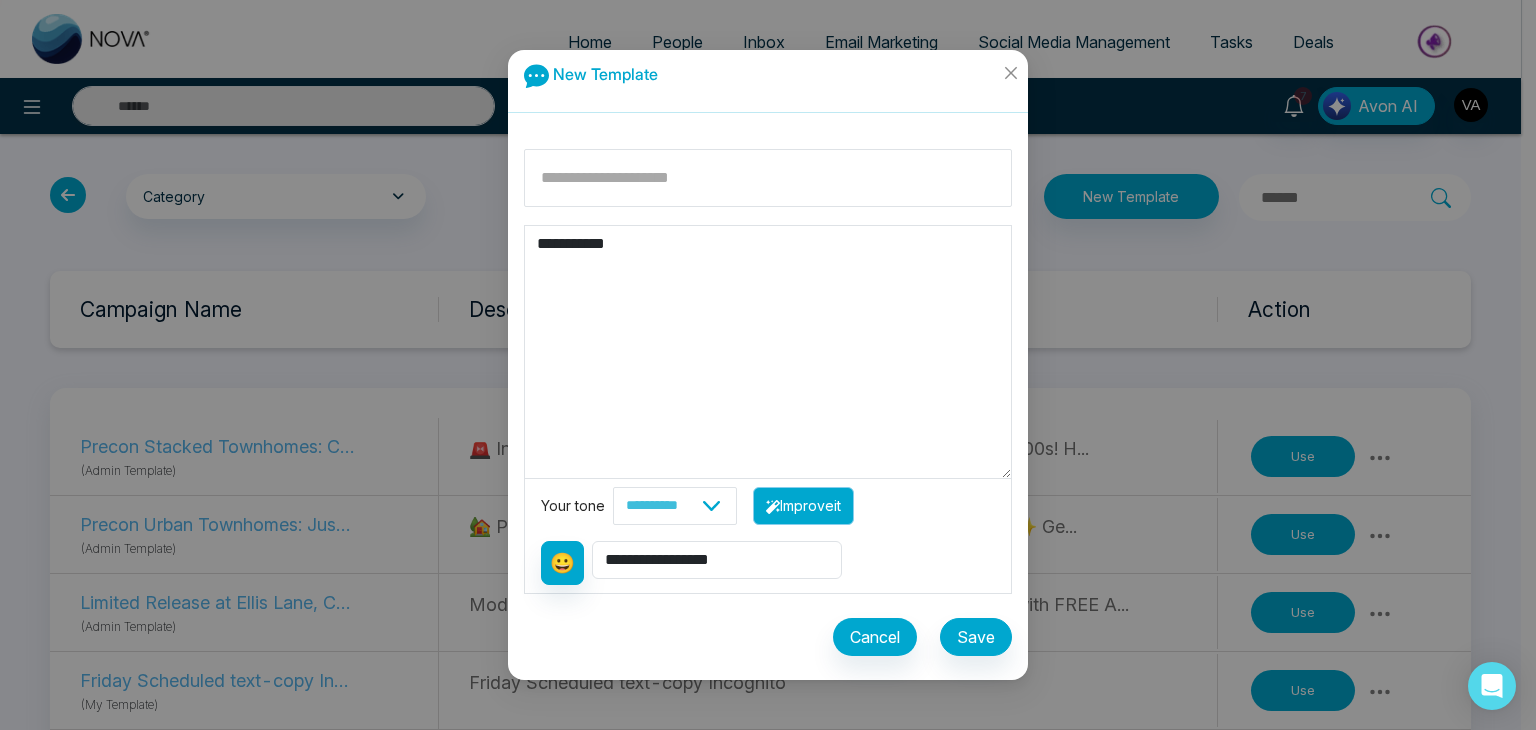 click on "Improve  it" at bounding box center (803, 506) 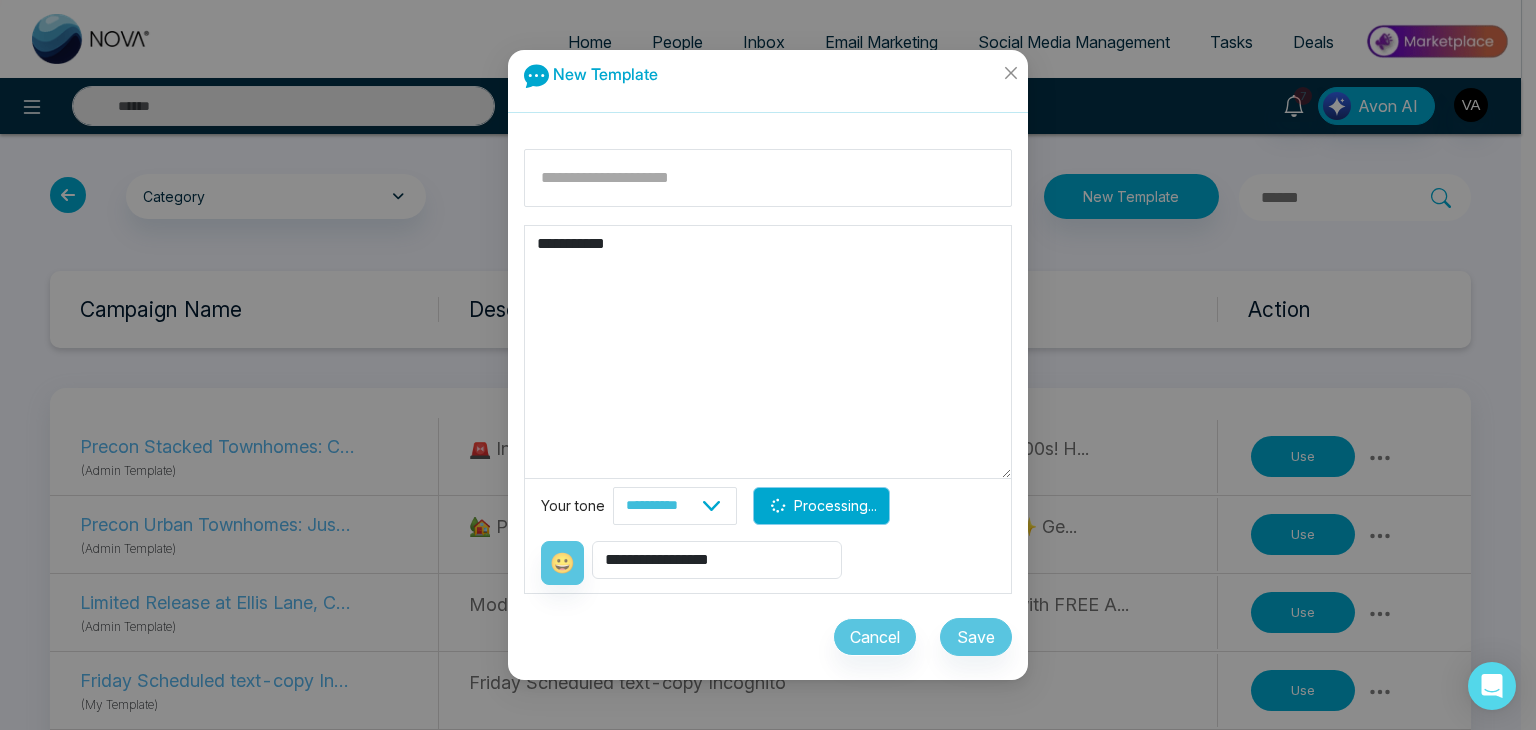 type on "**********" 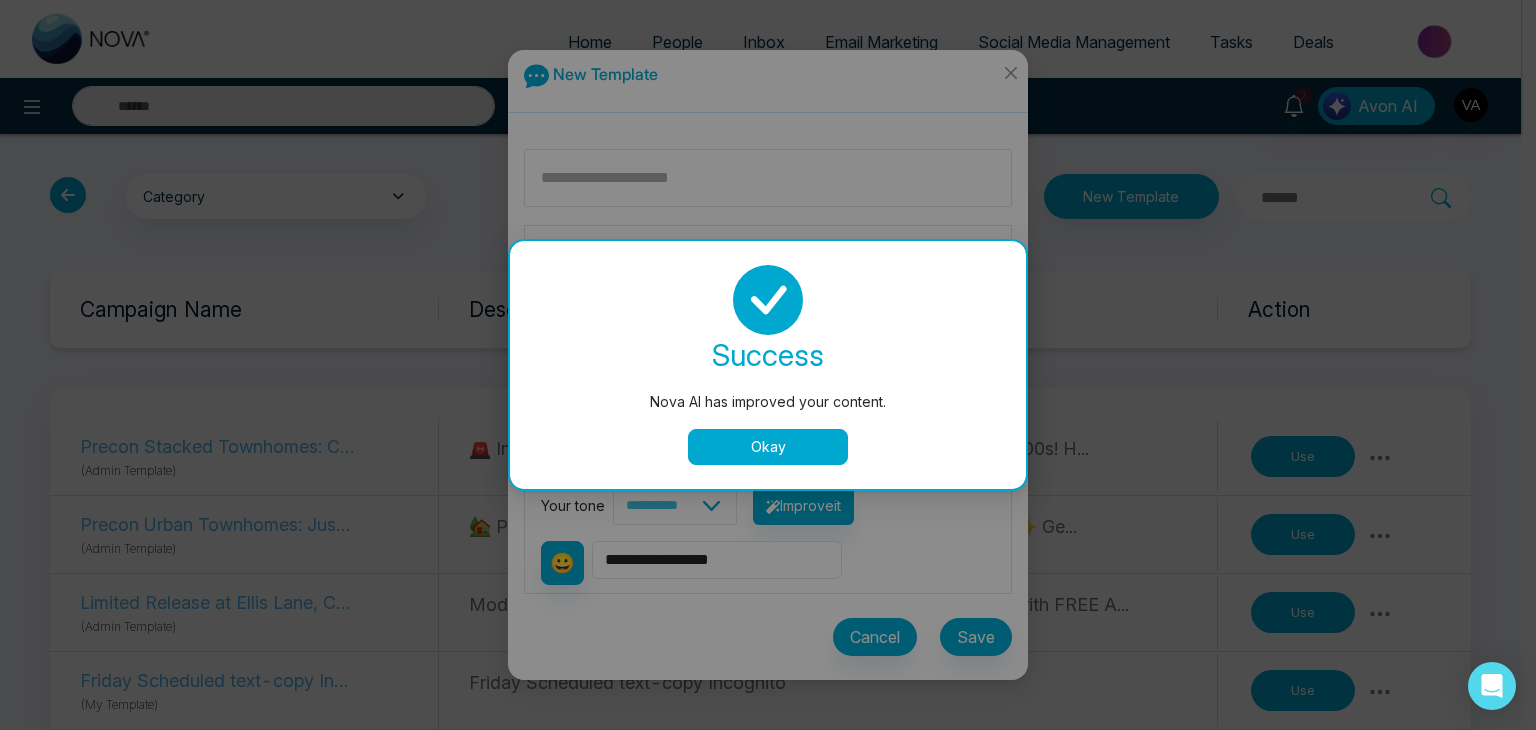 click on "Okay" at bounding box center (768, 447) 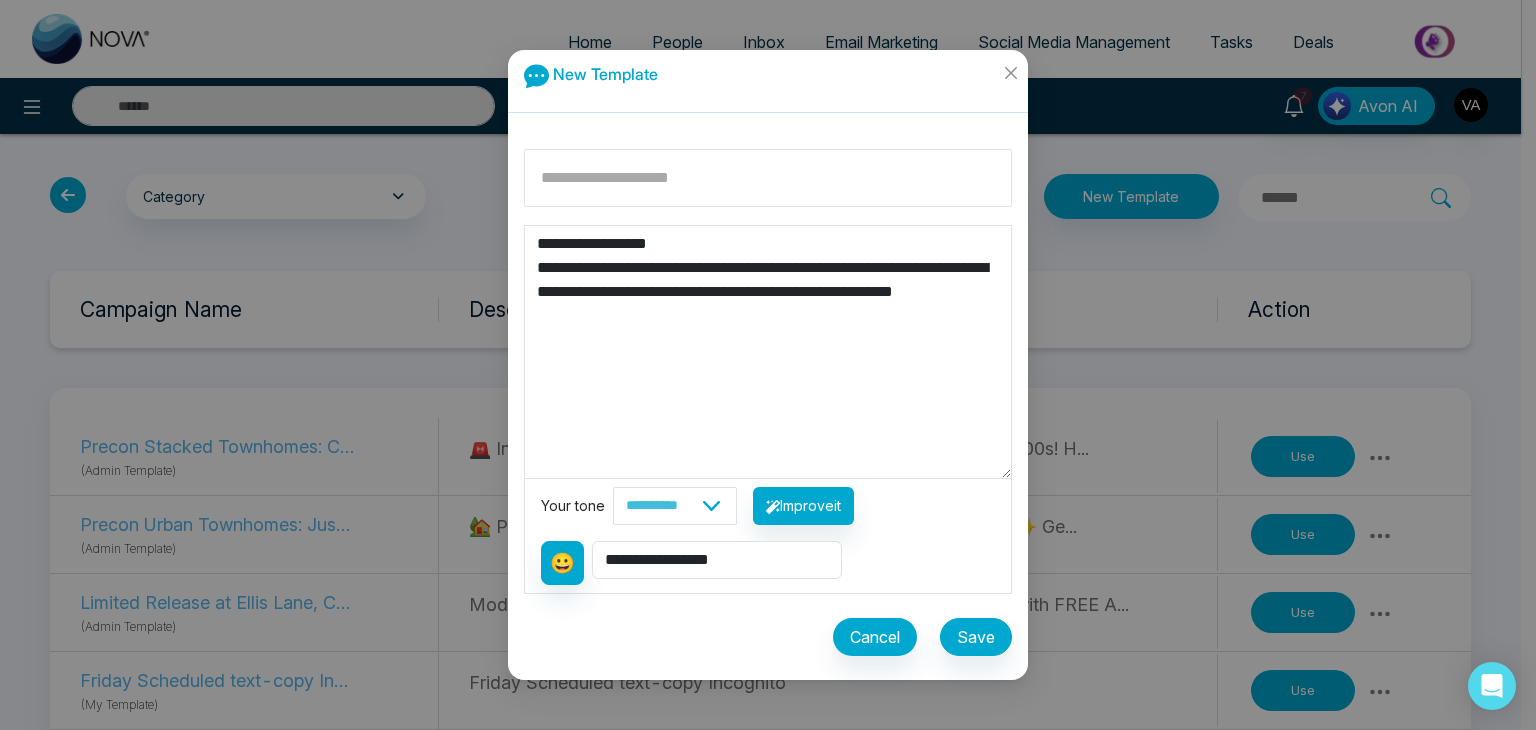 click on "**********" at bounding box center [768, 352] 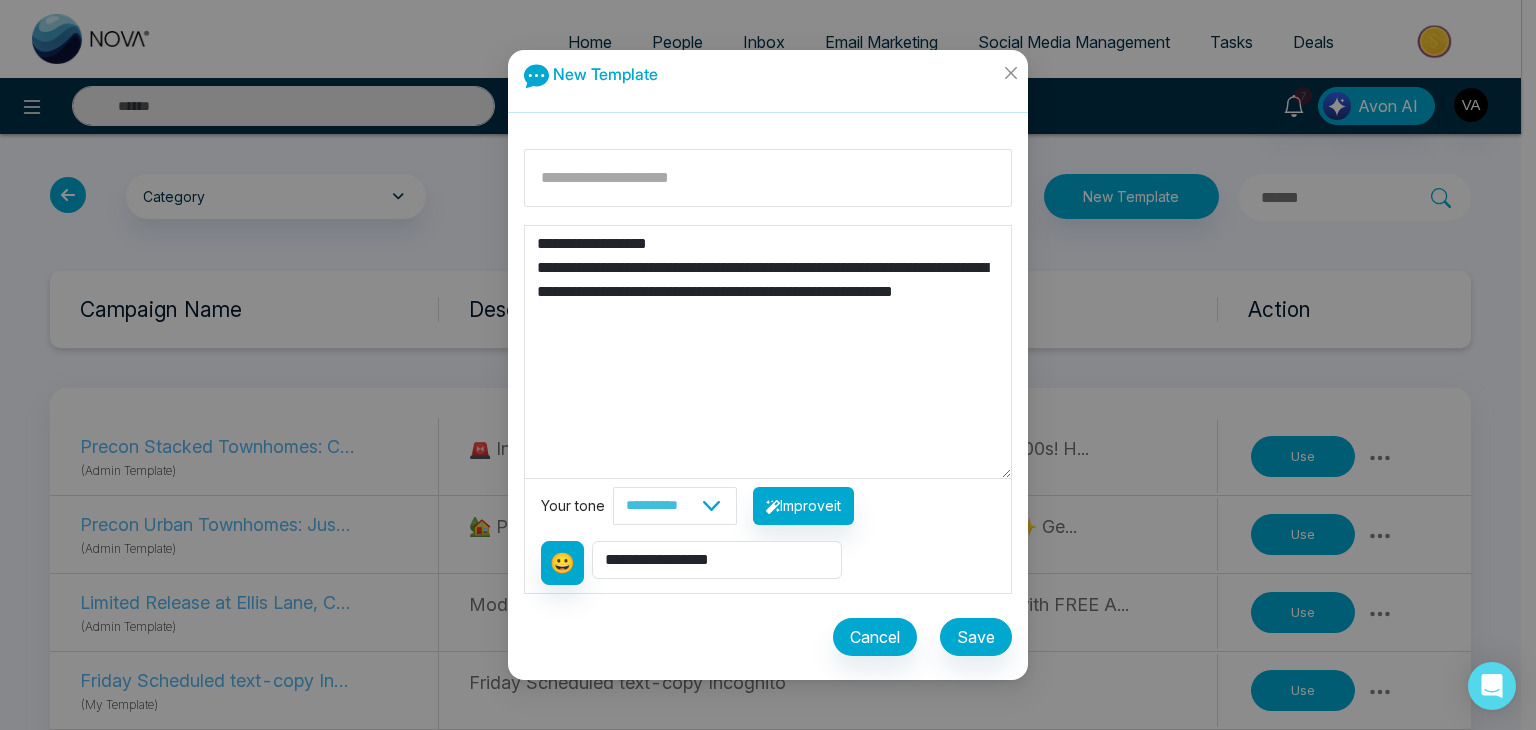click on "**********" at bounding box center (768, 352) 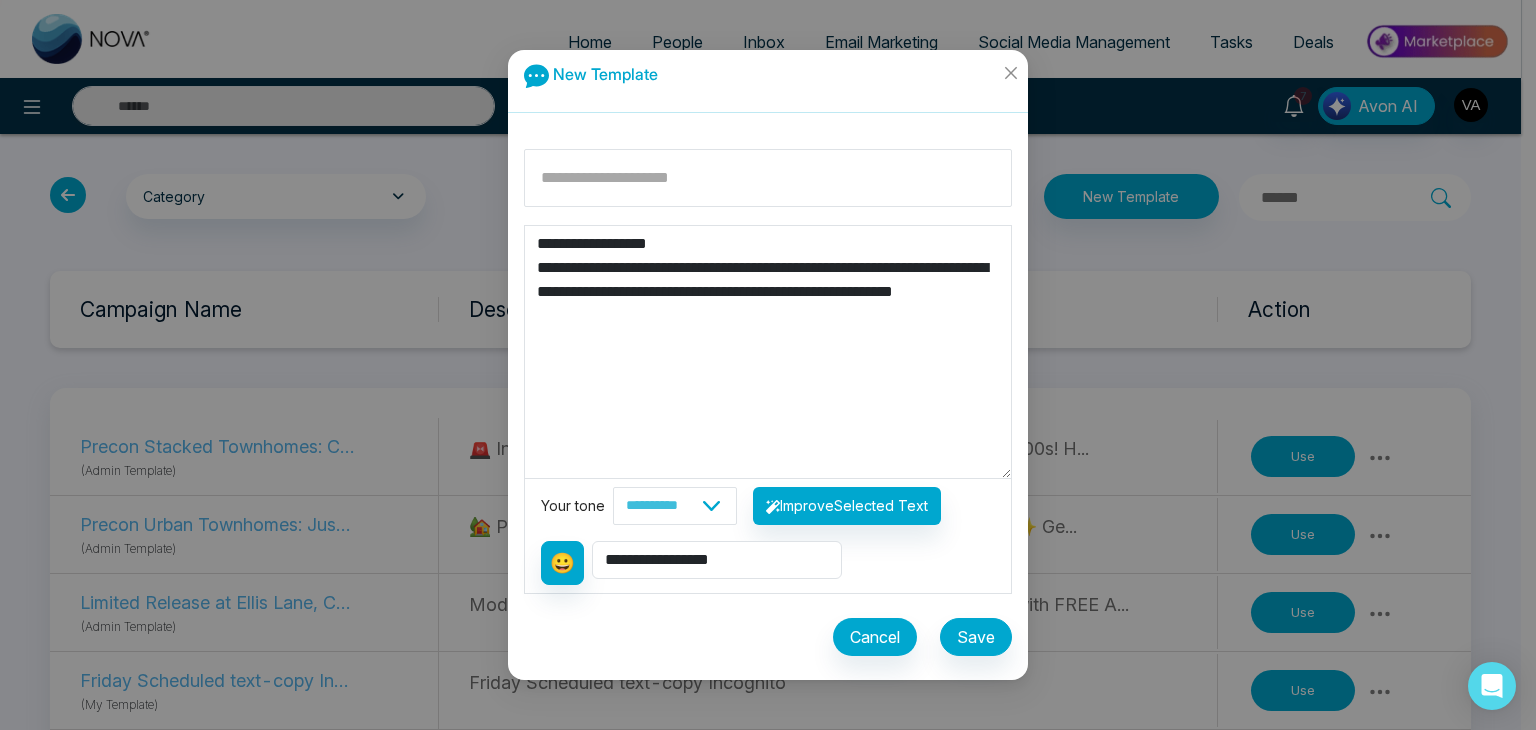 click on "**********" at bounding box center [768, 352] 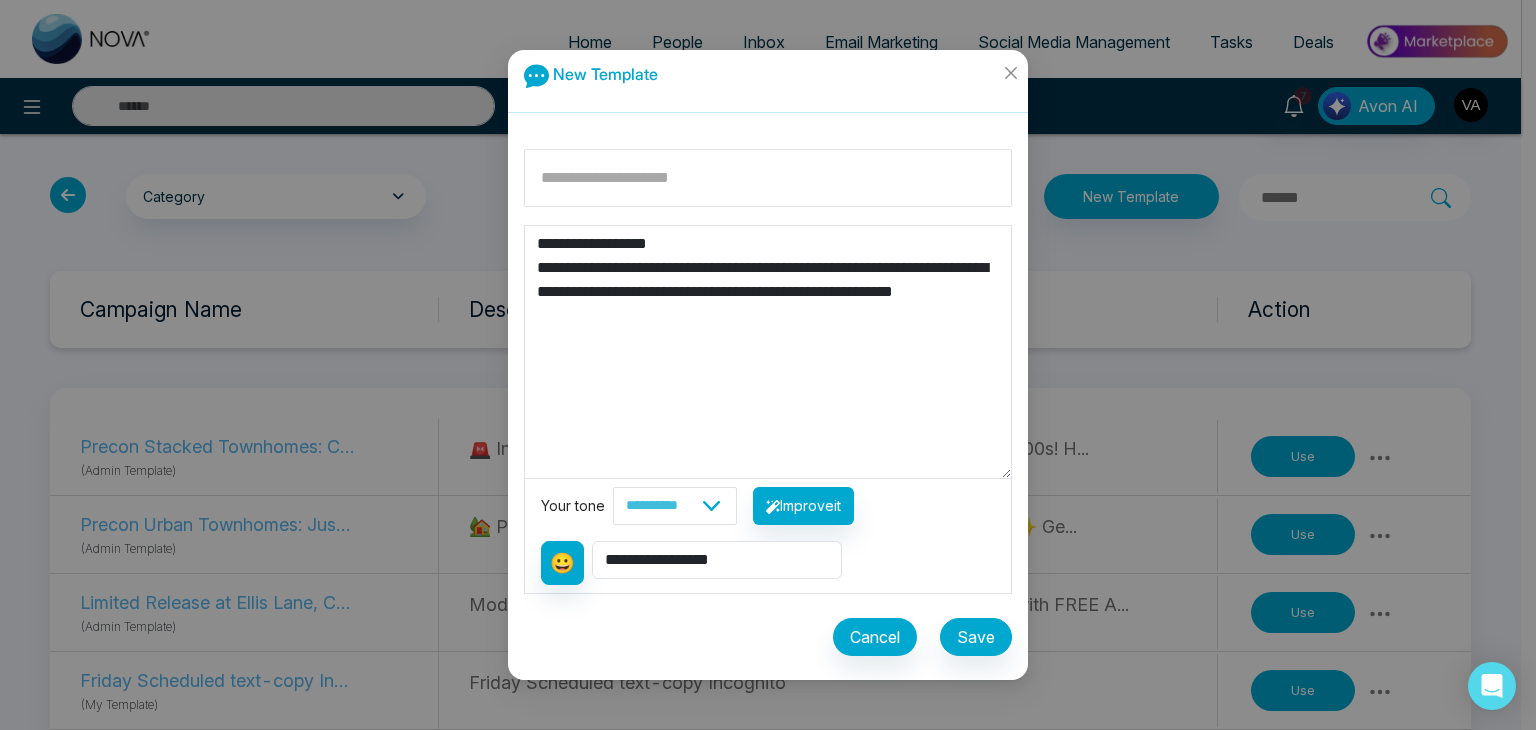 click on "**********" at bounding box center [768, 352] 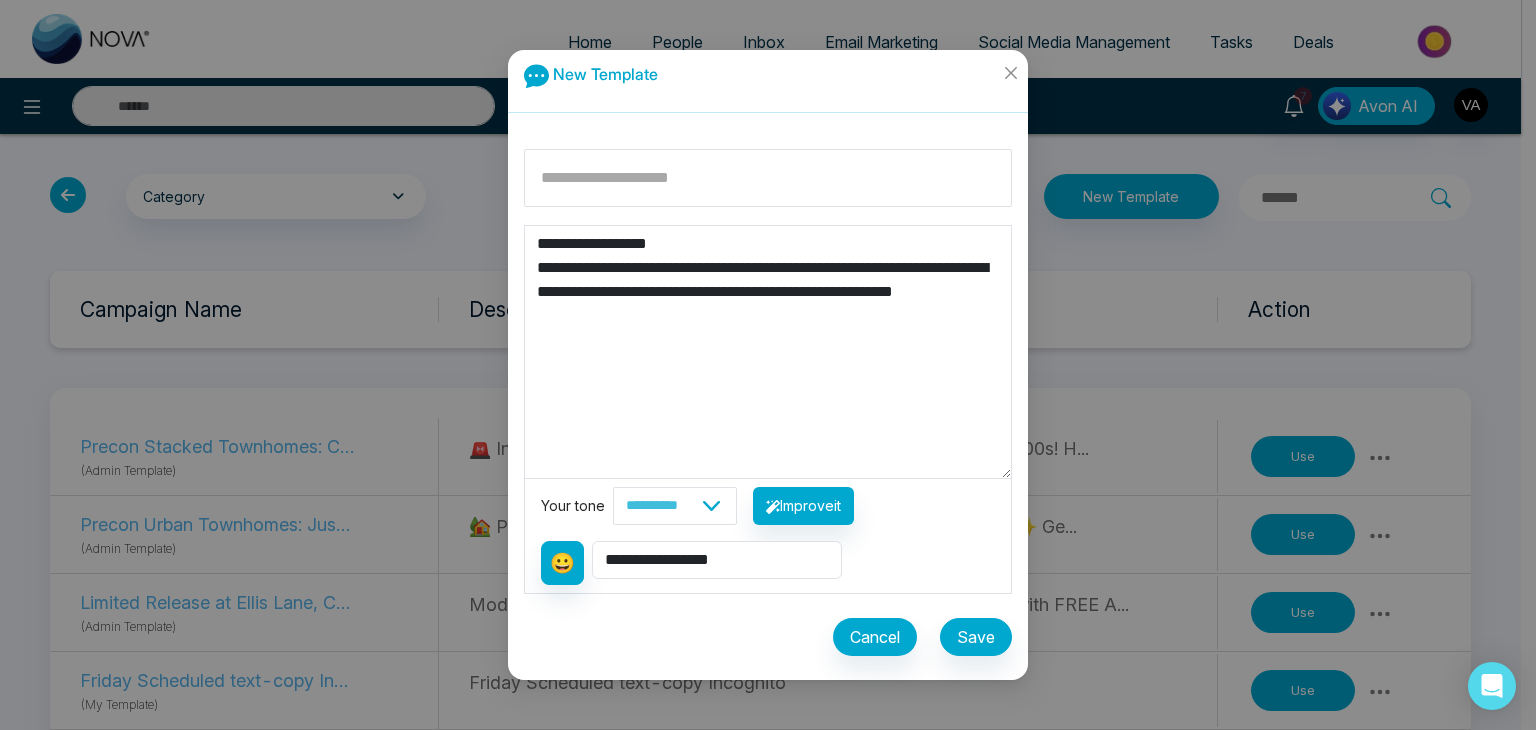 click on "**********" at bounding box center [768, 352] 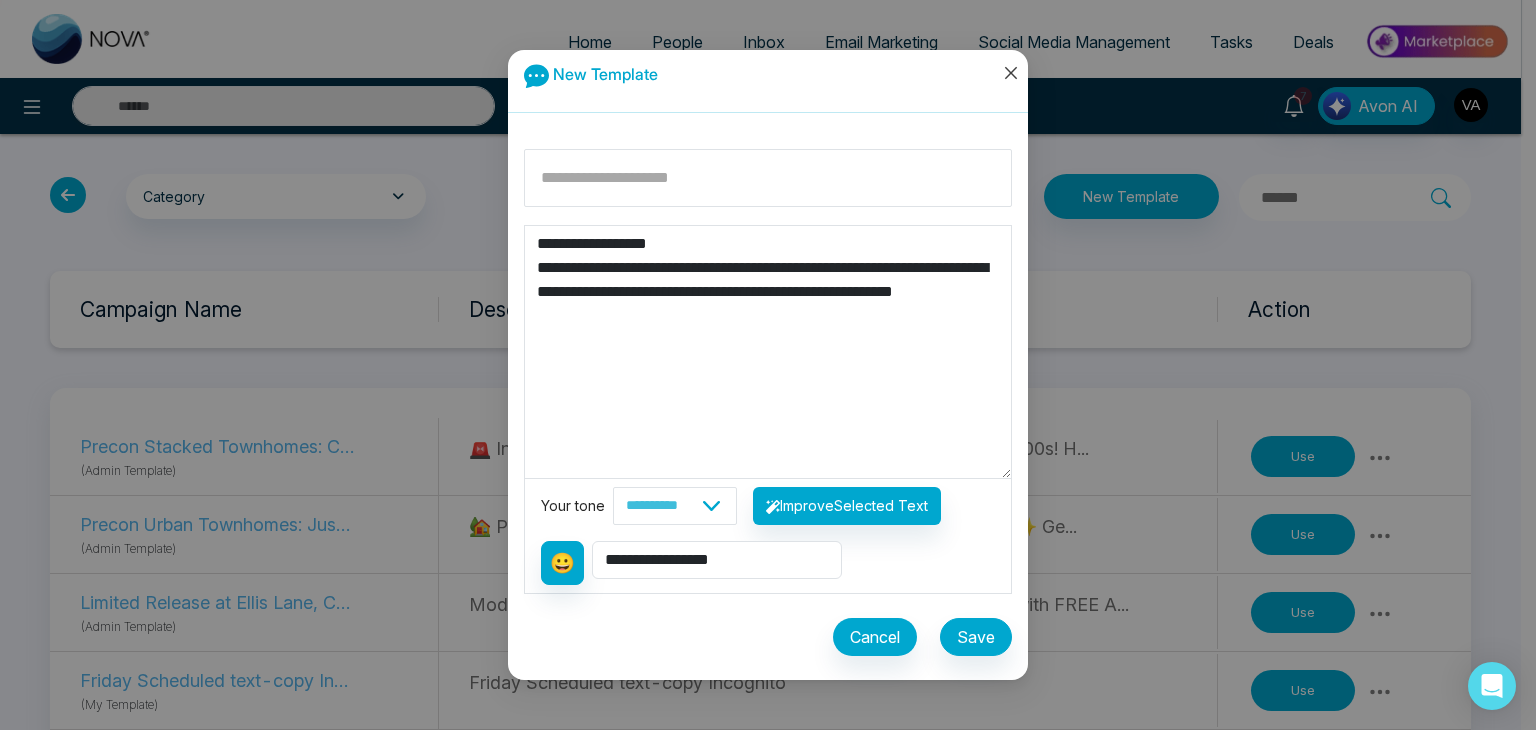 click 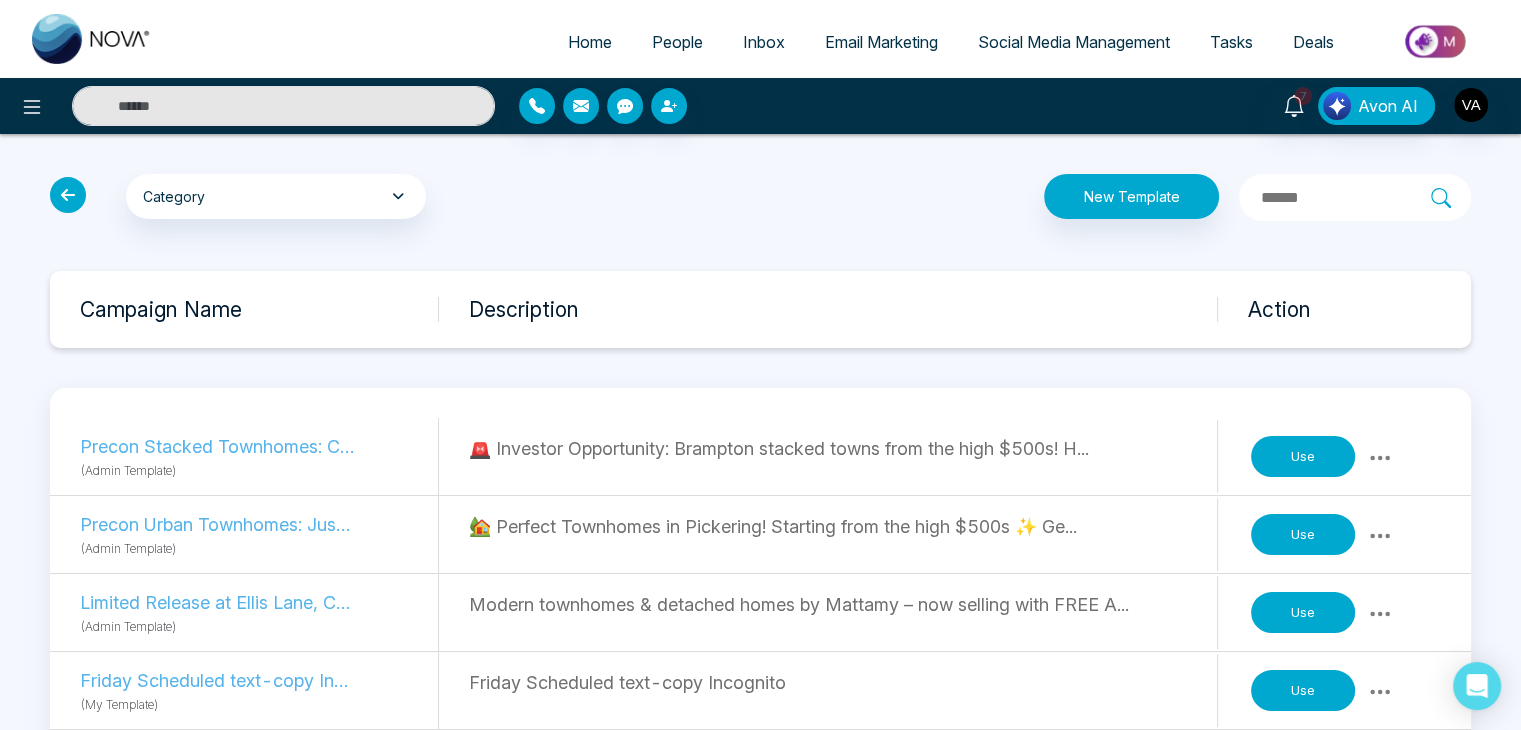 click on "Social Media Management" at bounding box center (1074, 42) 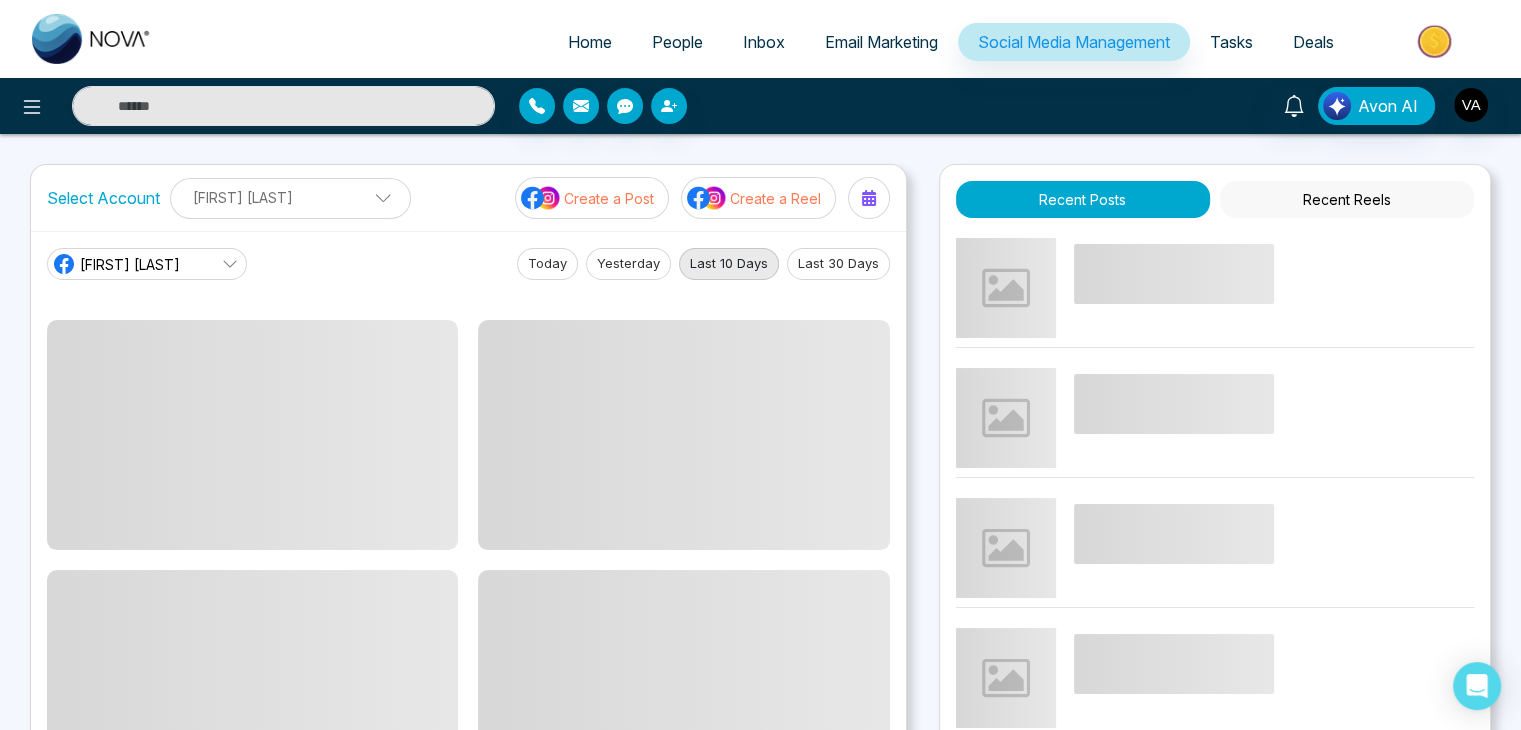 click on "Create a Post" at bounding box center (592, 198) 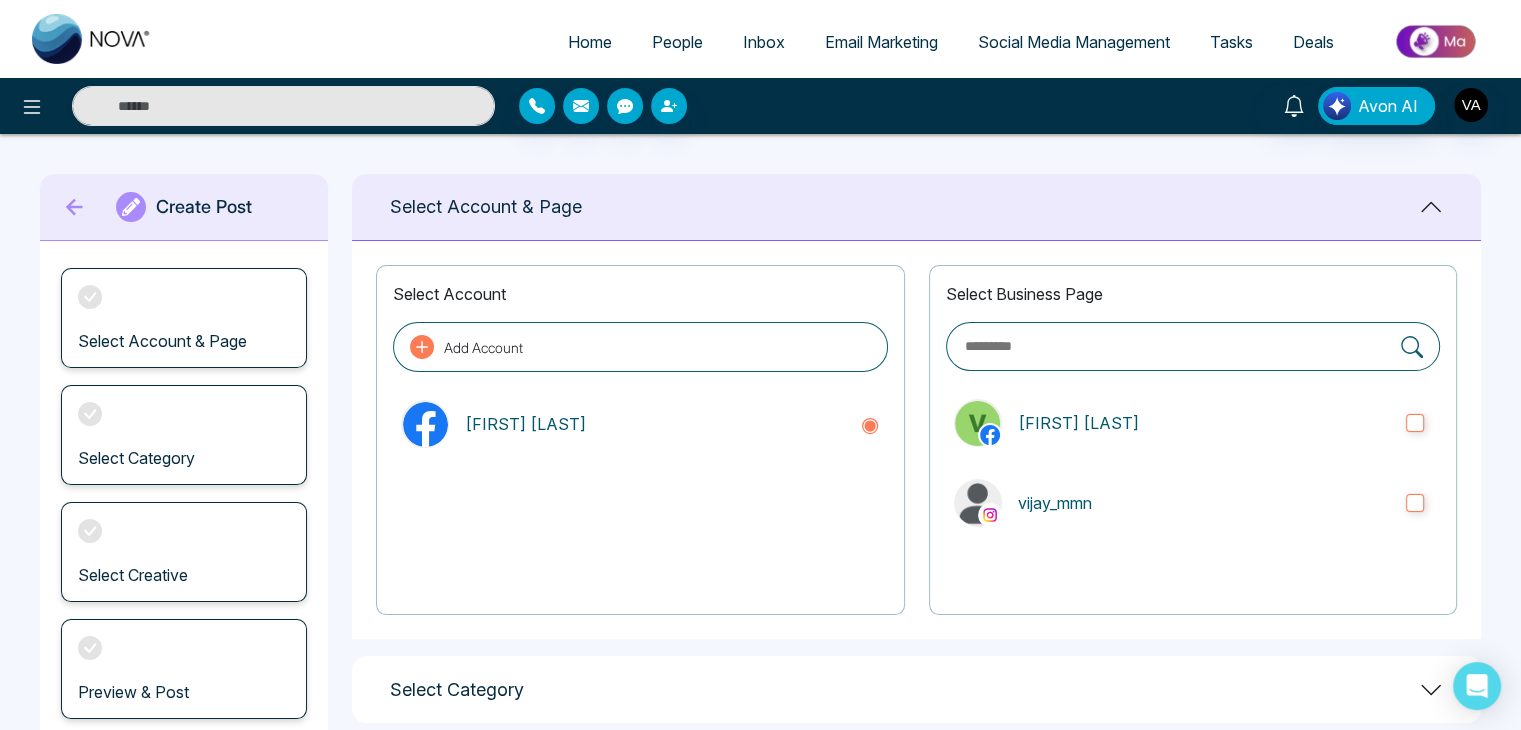 scroll, scrollTop: 280, scrollLeft: 0, axis: vertical 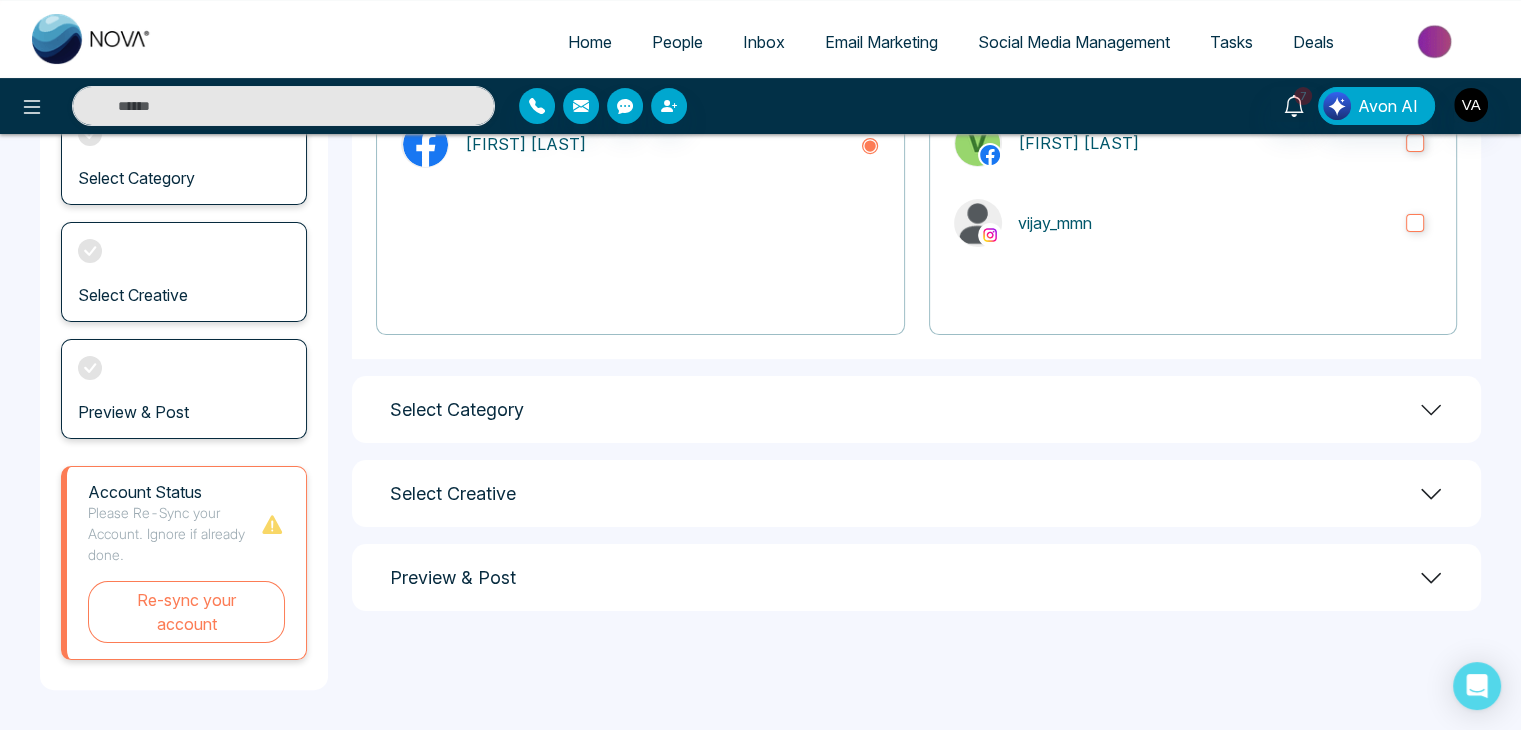 click on "Select Category" at bounding box center [916, 409] 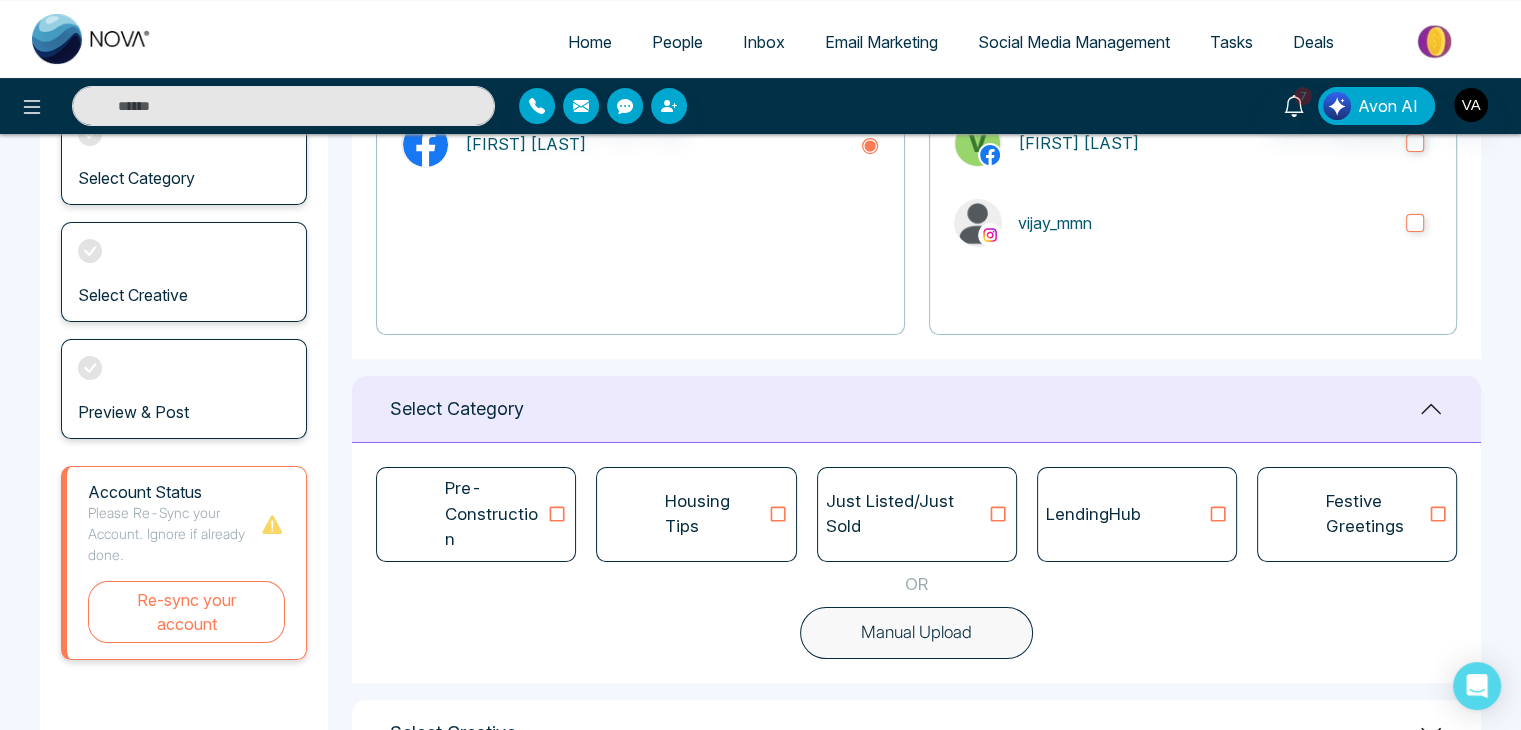 scroll, scrollTop: 414, scrollLeft: 0, axis: vertical 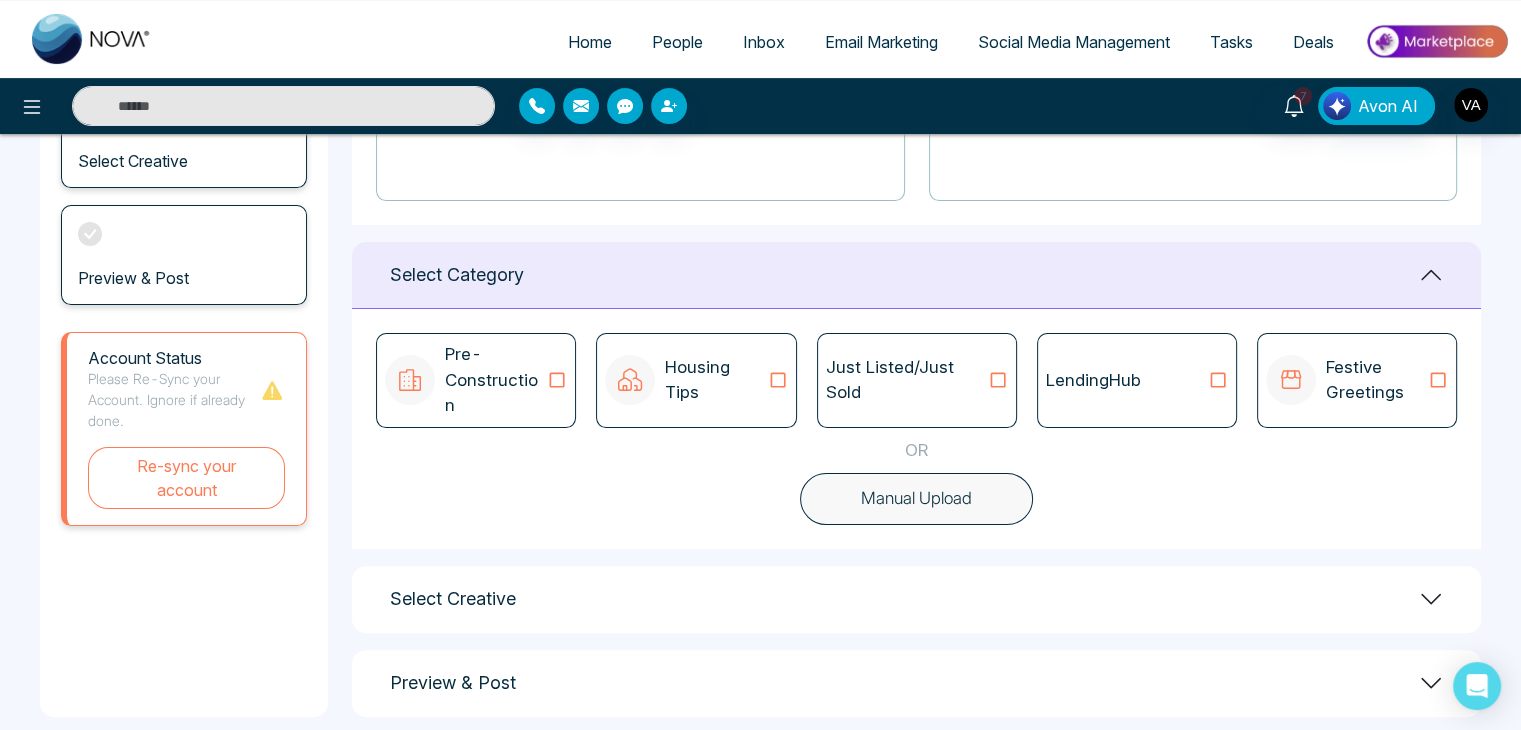 click on "Preview & Post" at bounding box center [916, 683] 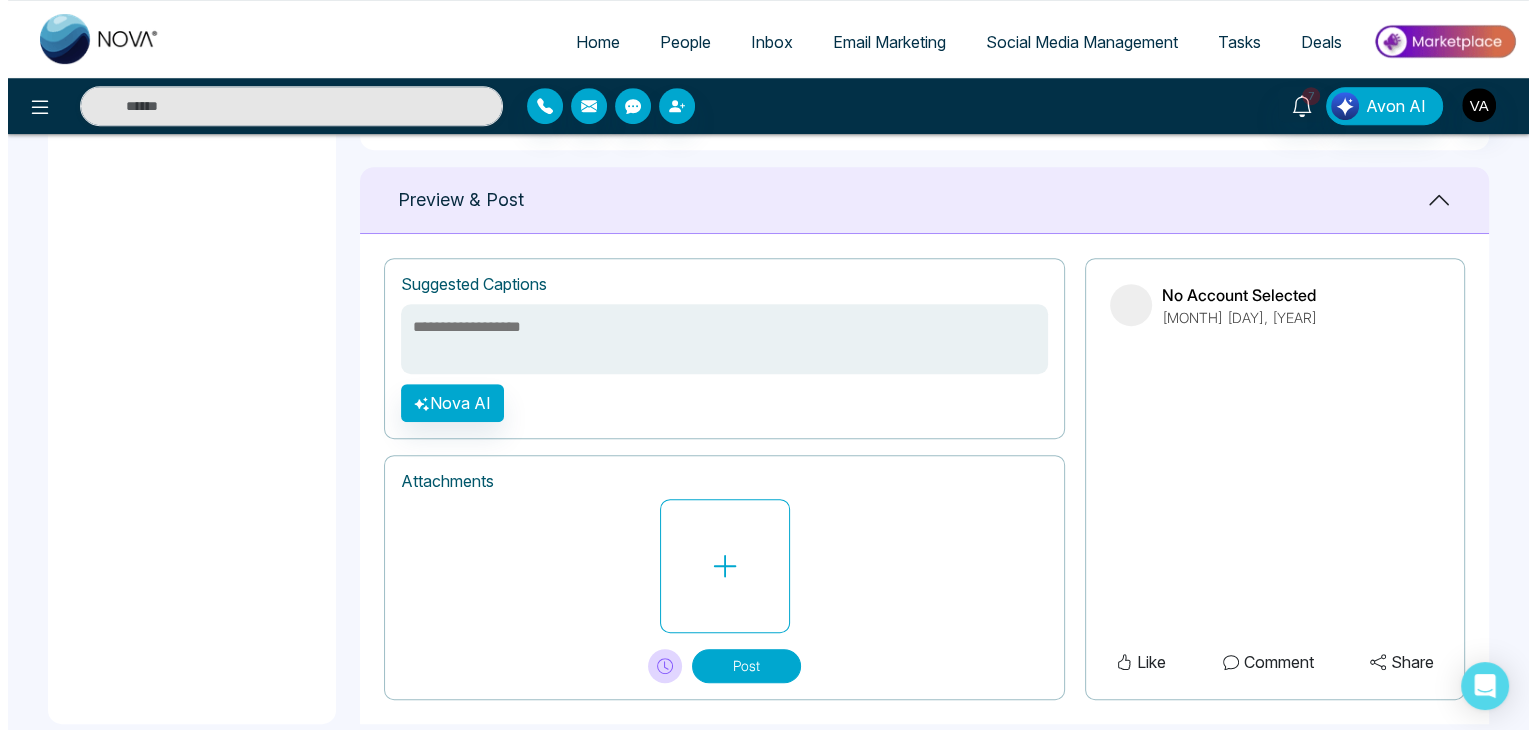 scroll, scrollTop: 904, scrollLeft: 0, axis: vertical 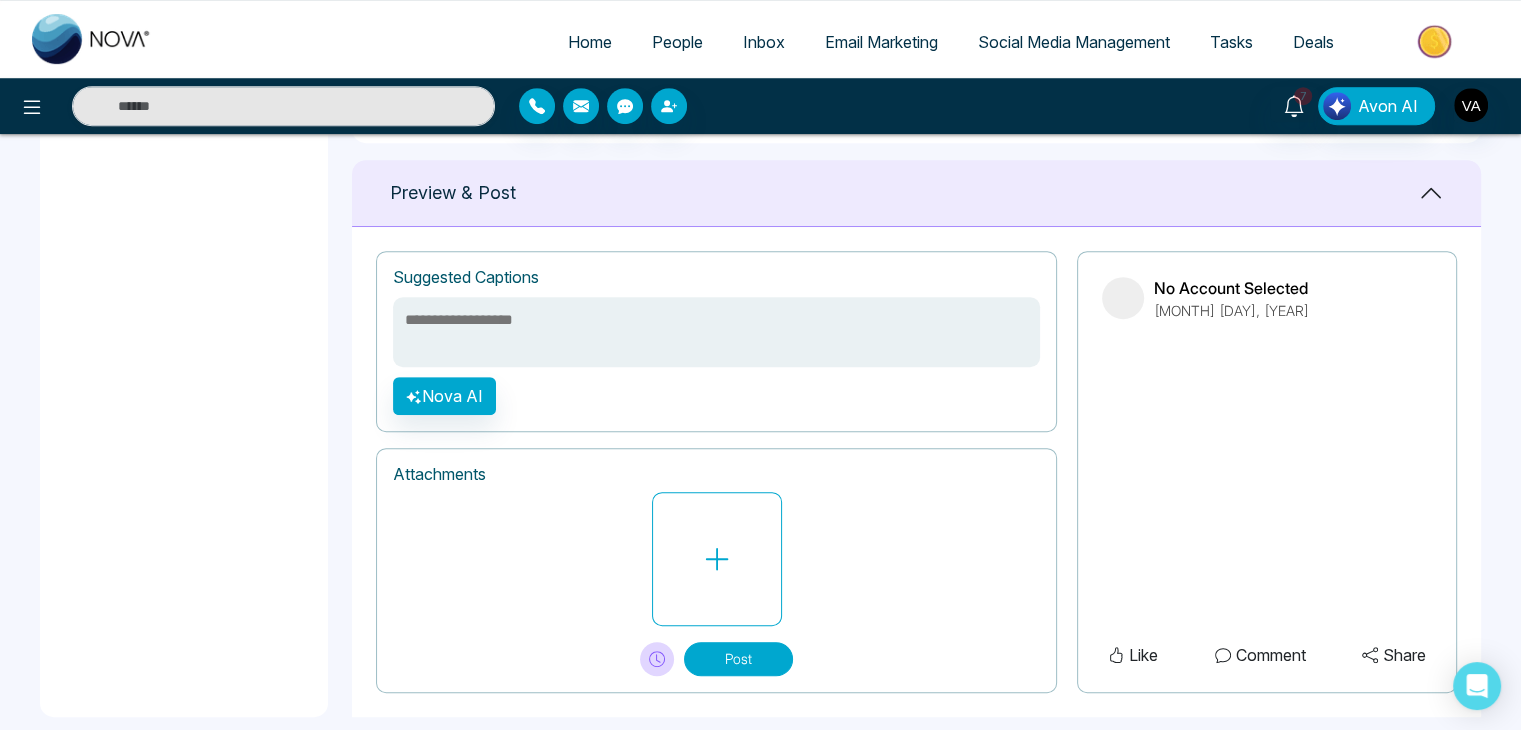 click at bounding box center [716, 332] 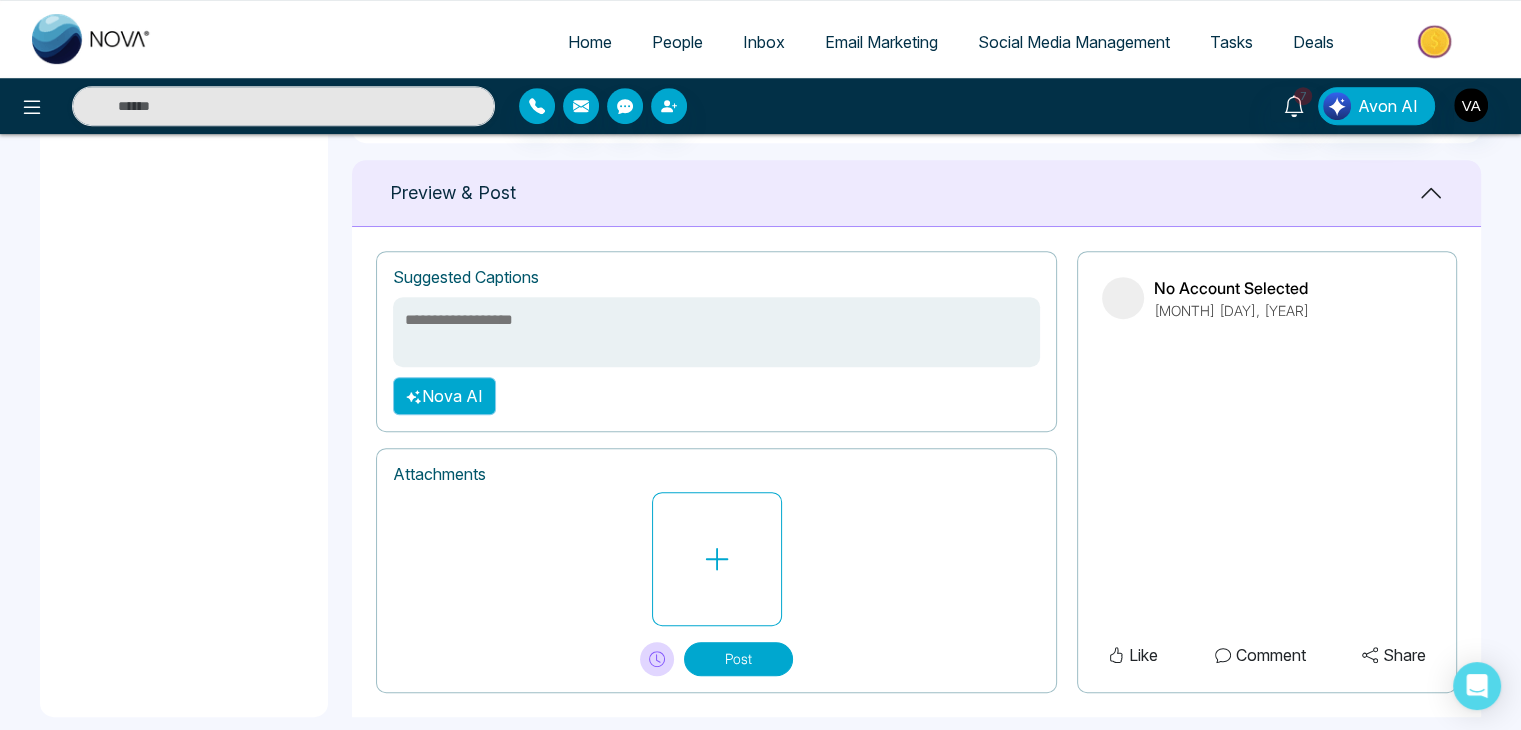 click on "Nova AI" at bounding box center (444, 396) 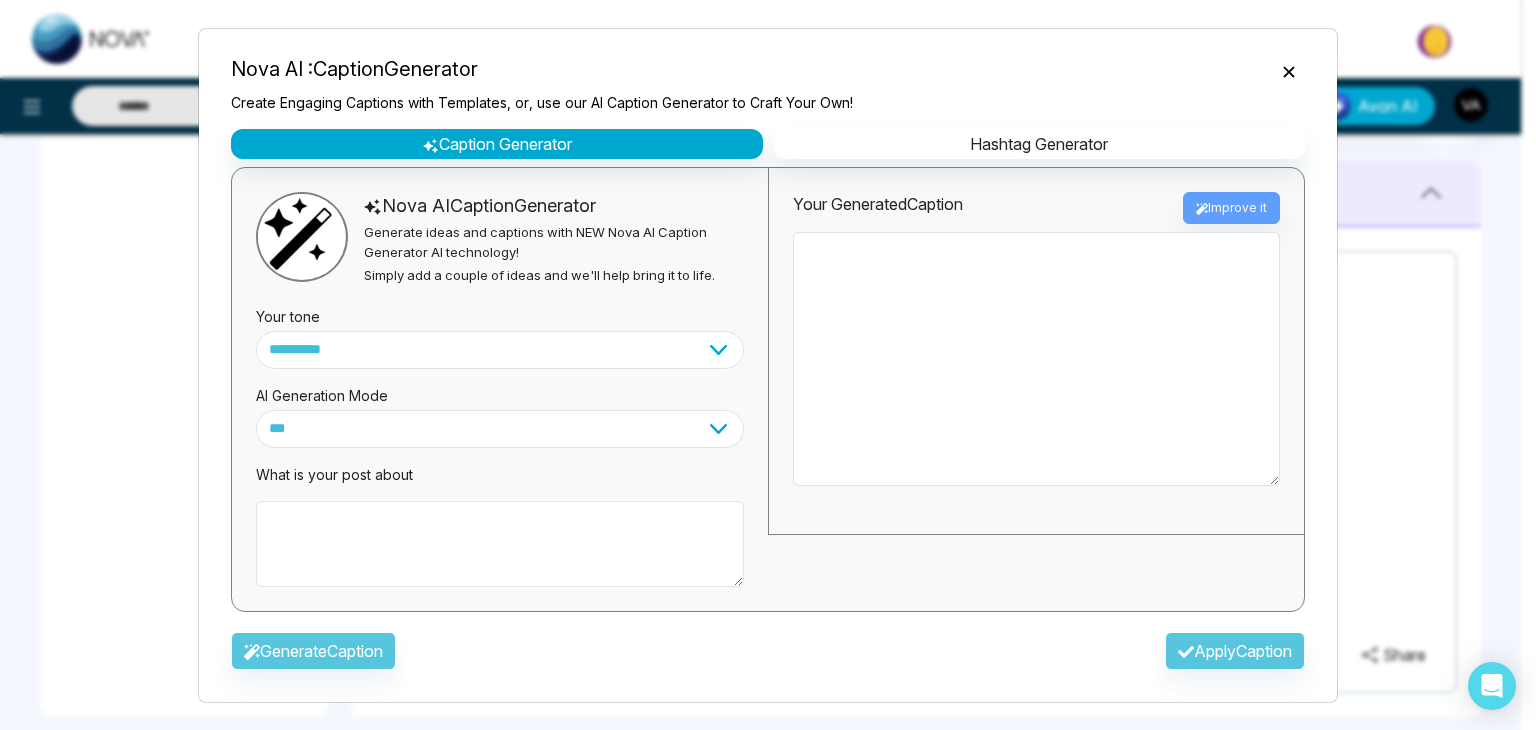 click at bounding box center [500, 544] 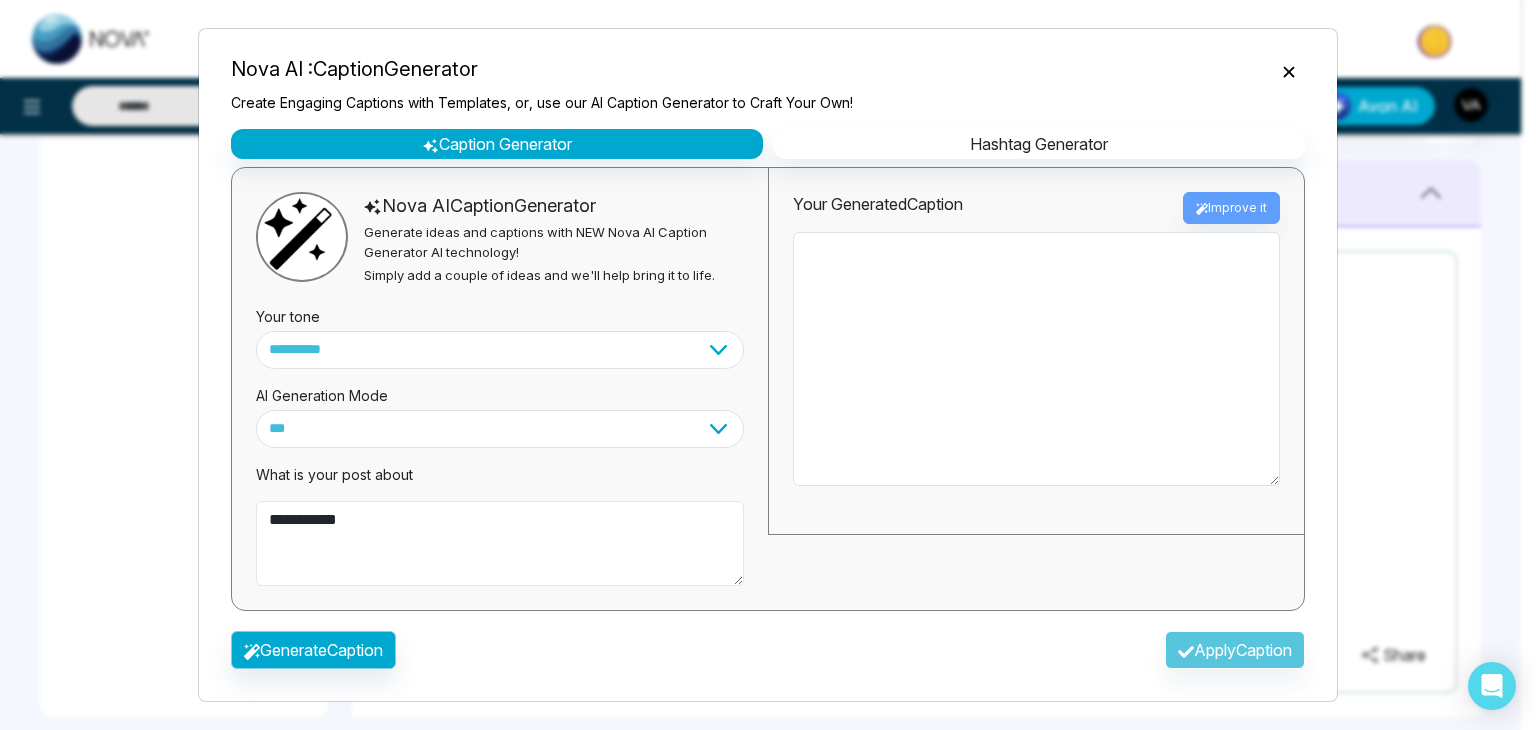 type on "**********" 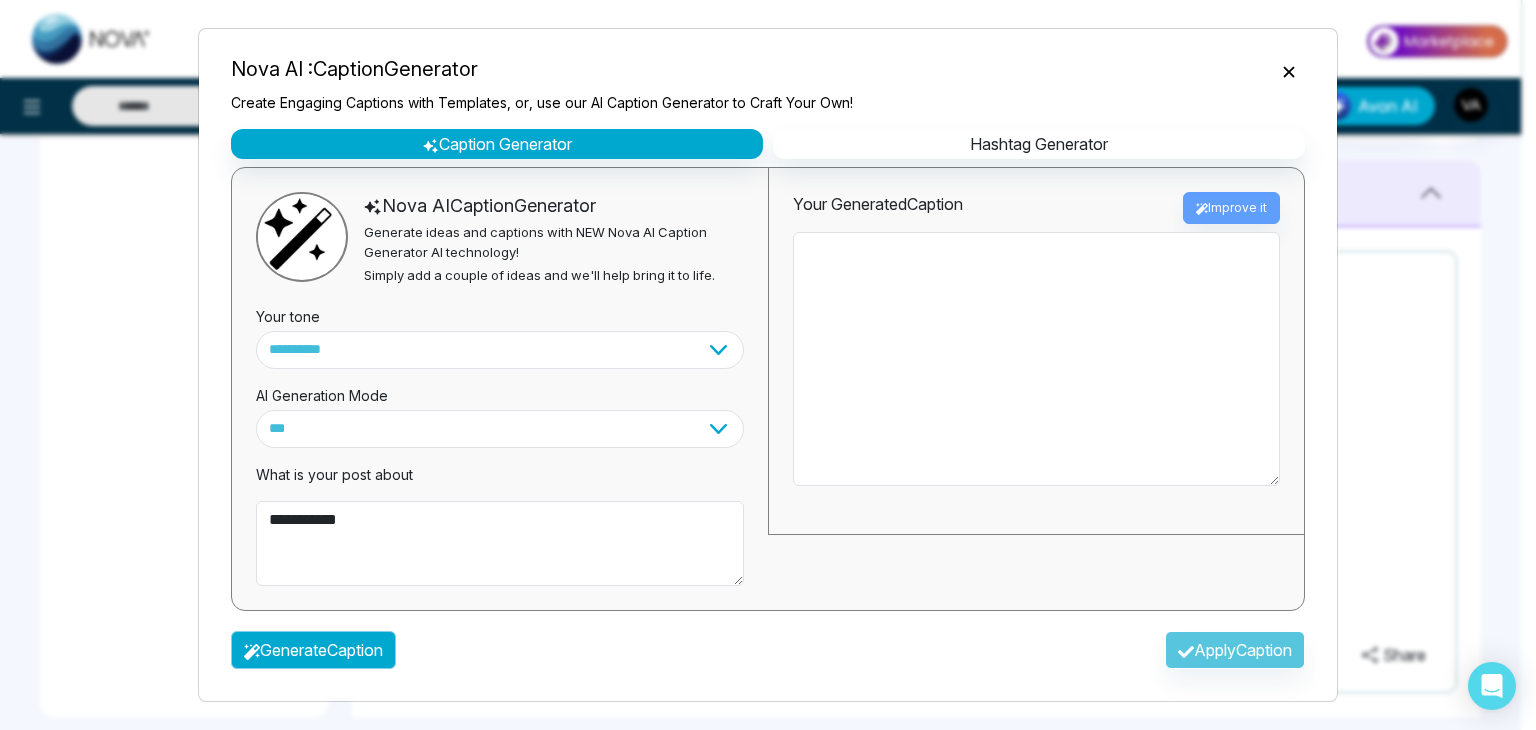 click on "Generate  Caption" at bounding box center [313, 650] 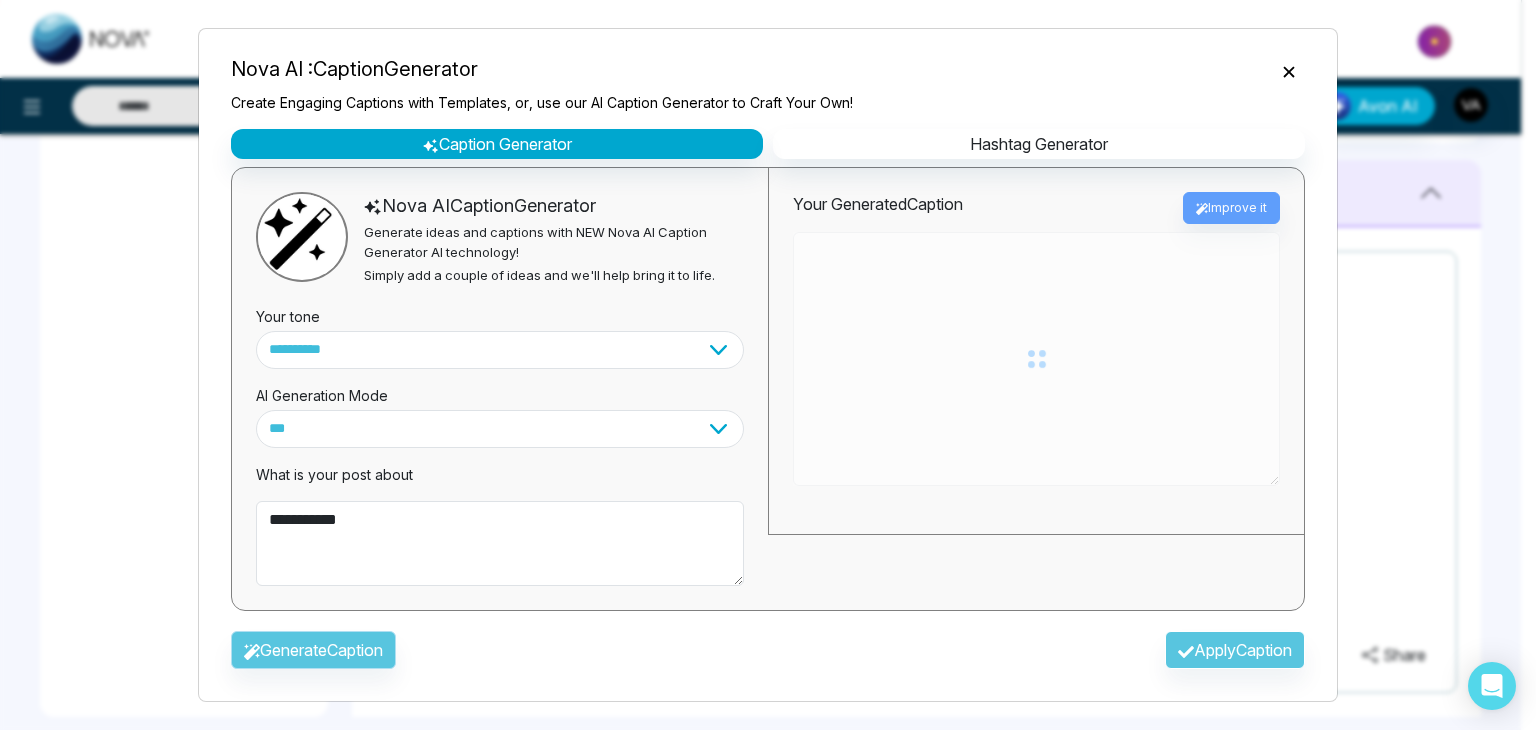 type on "**********" 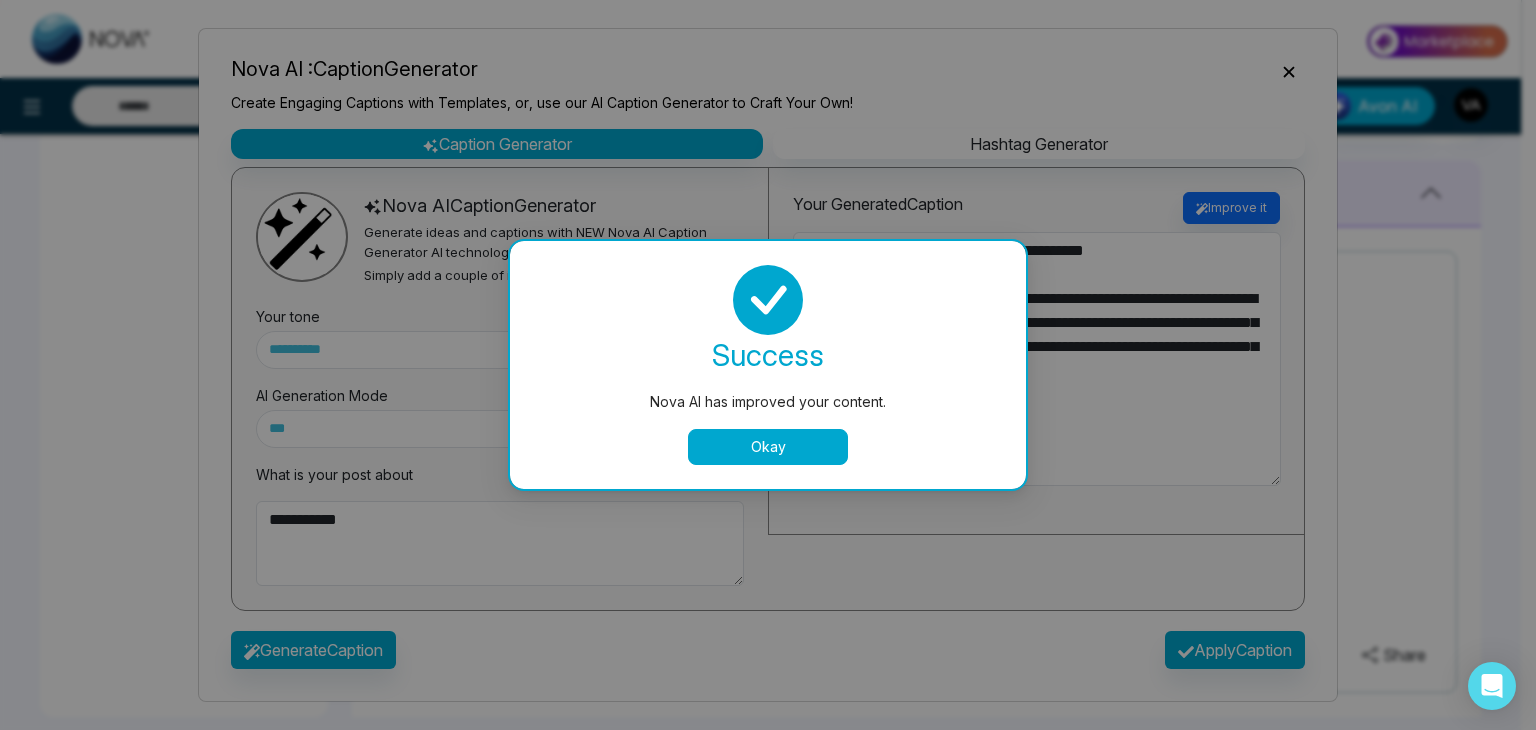 click on "Okay" at bounding box center (768, 447) 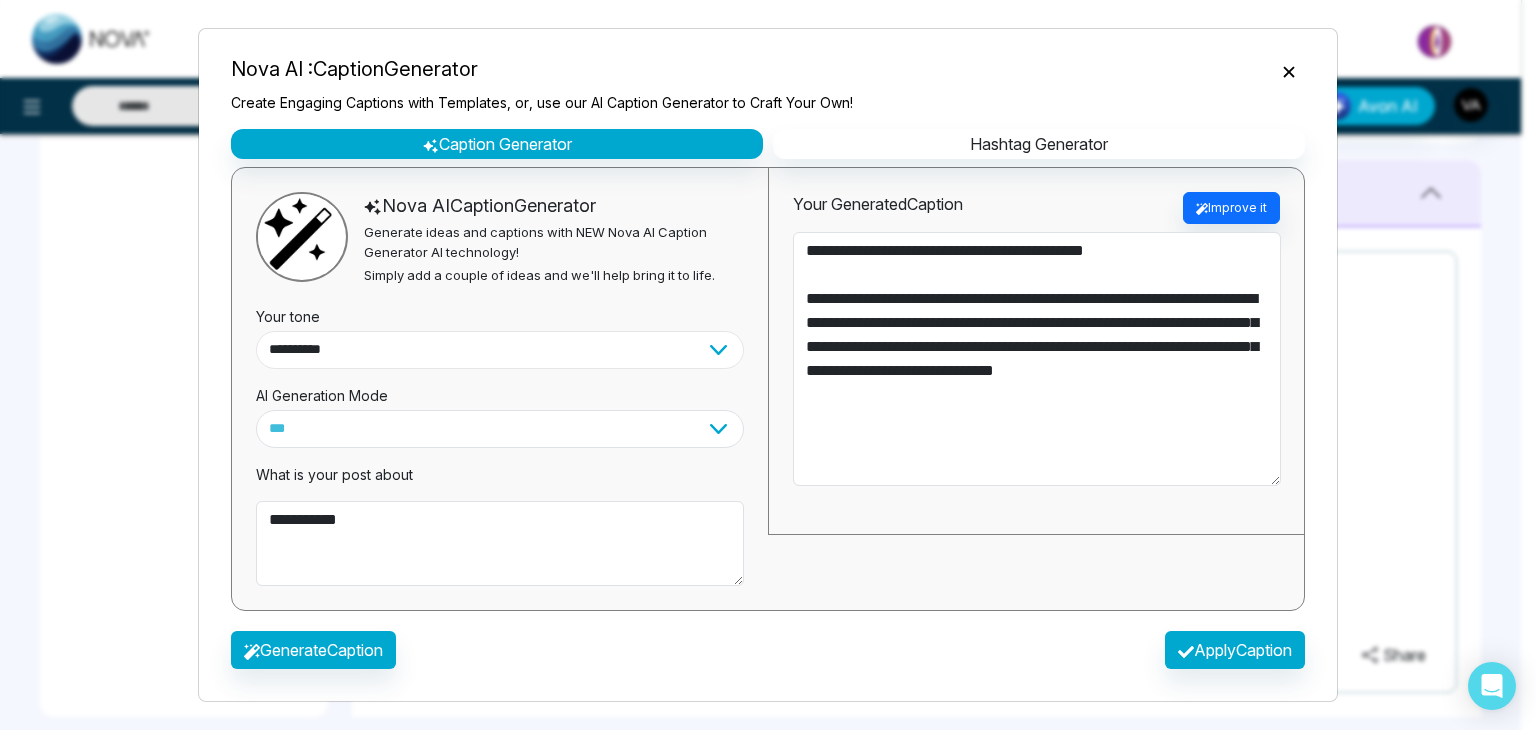 click on "**********" at bounding box center [500, 350] 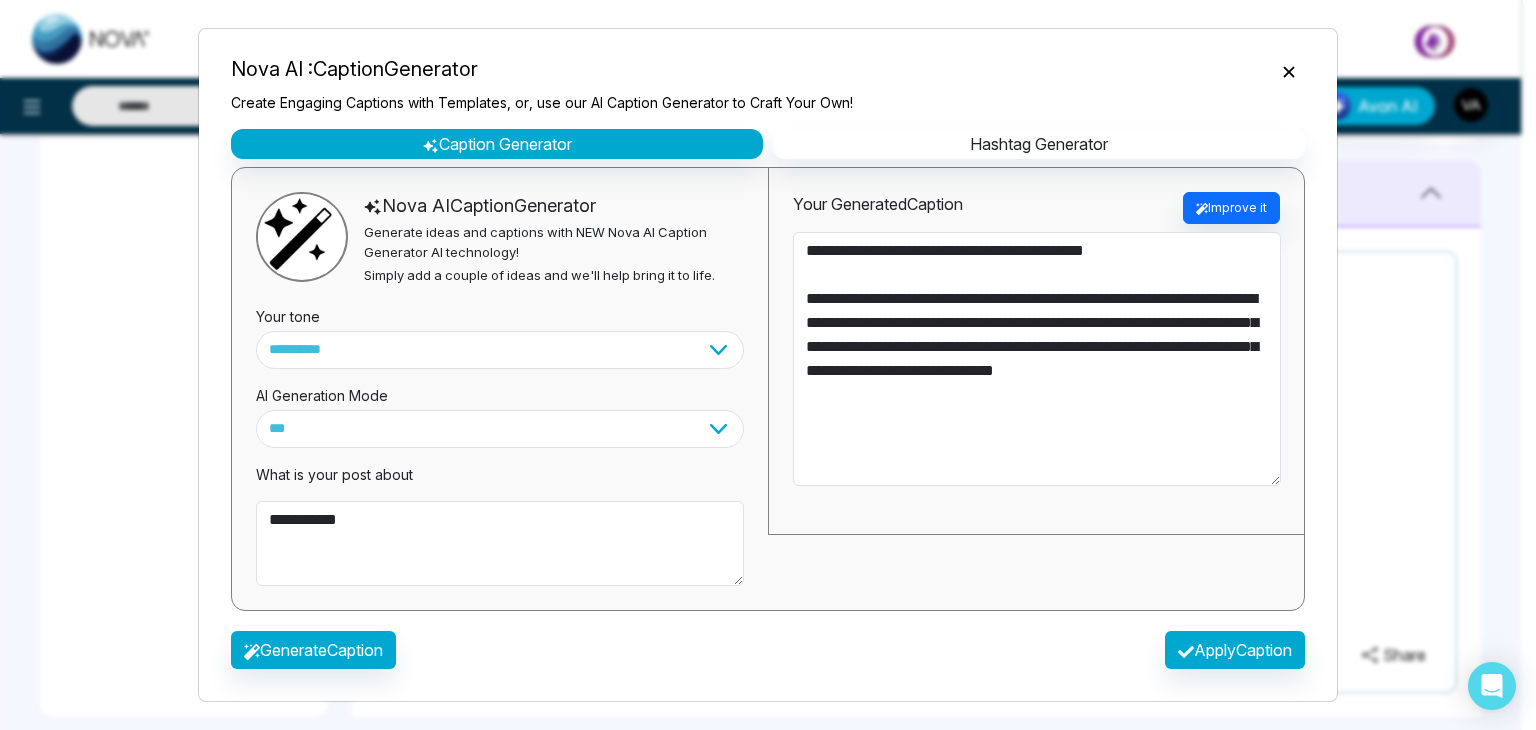 click on "Your tone" at bounding box center [500, 310] 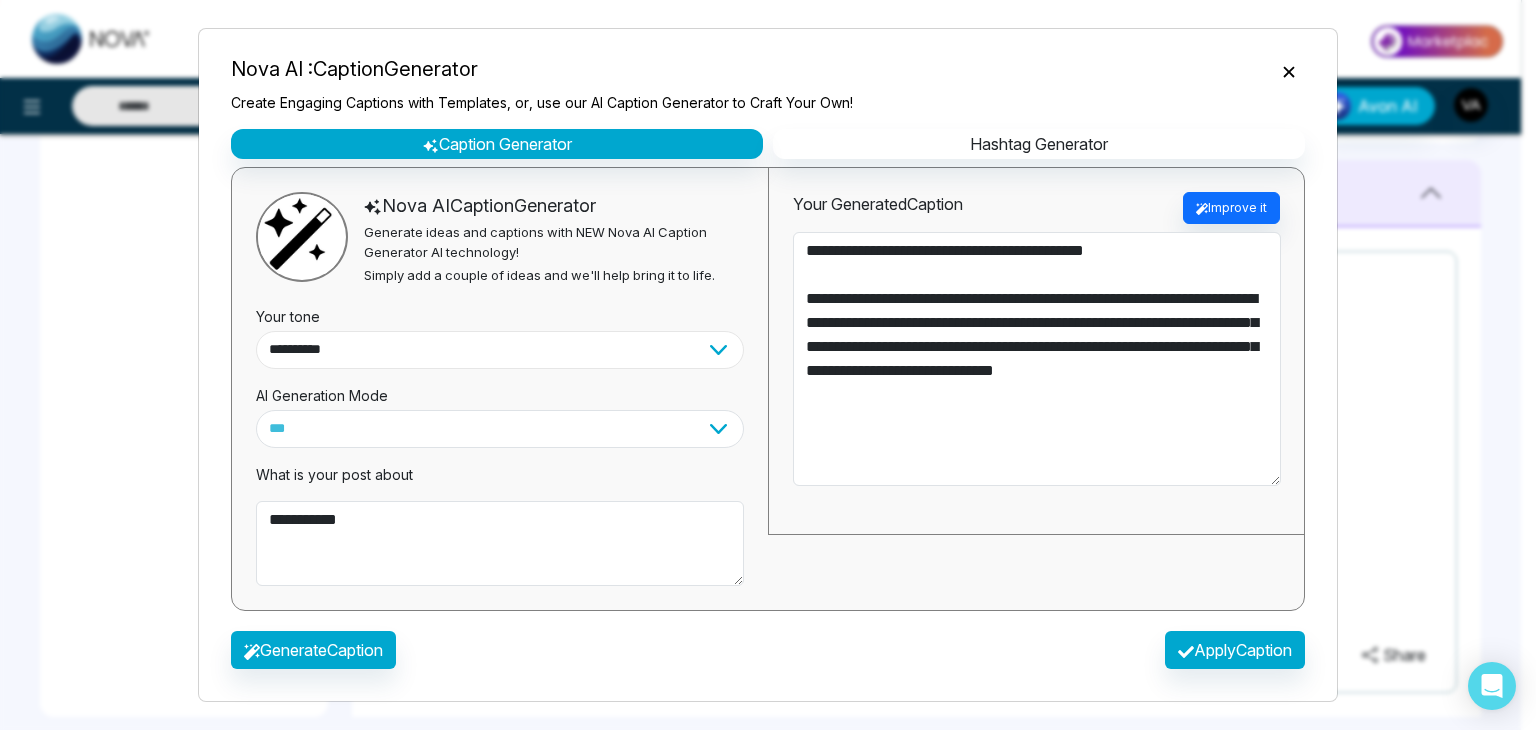 click on "**********" at bounding box center (500, 350) 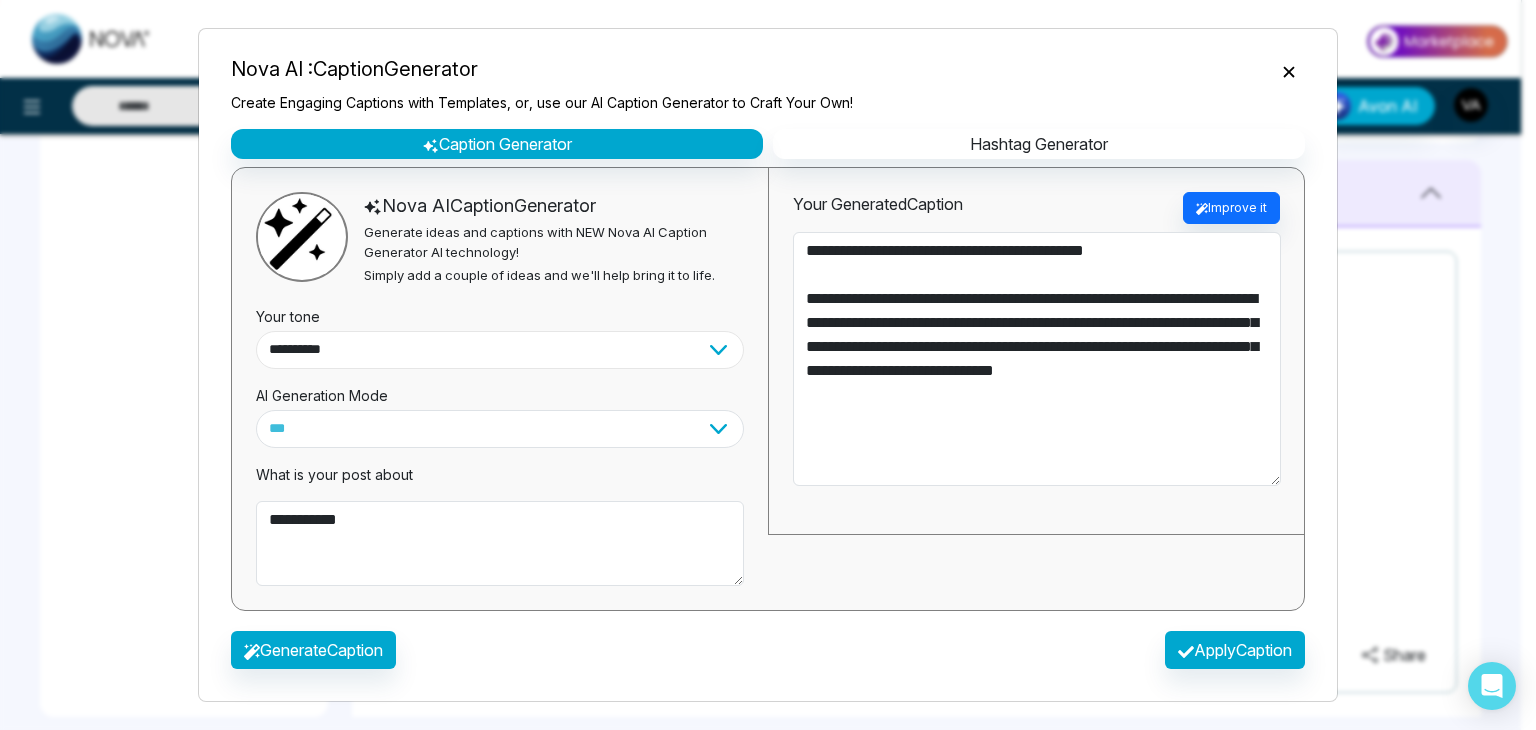 select on "********" 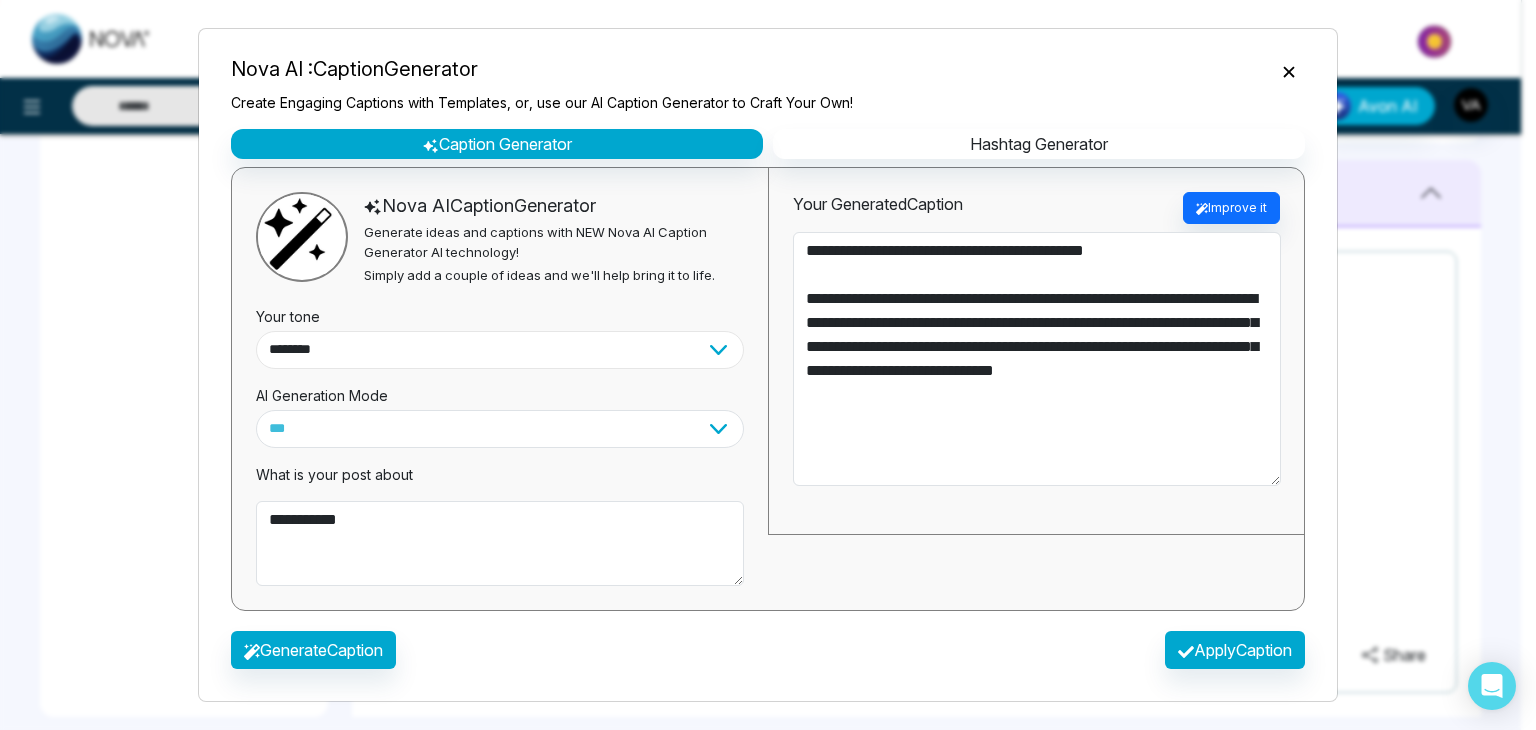 click on "**********" at bounding box center (500, 350) 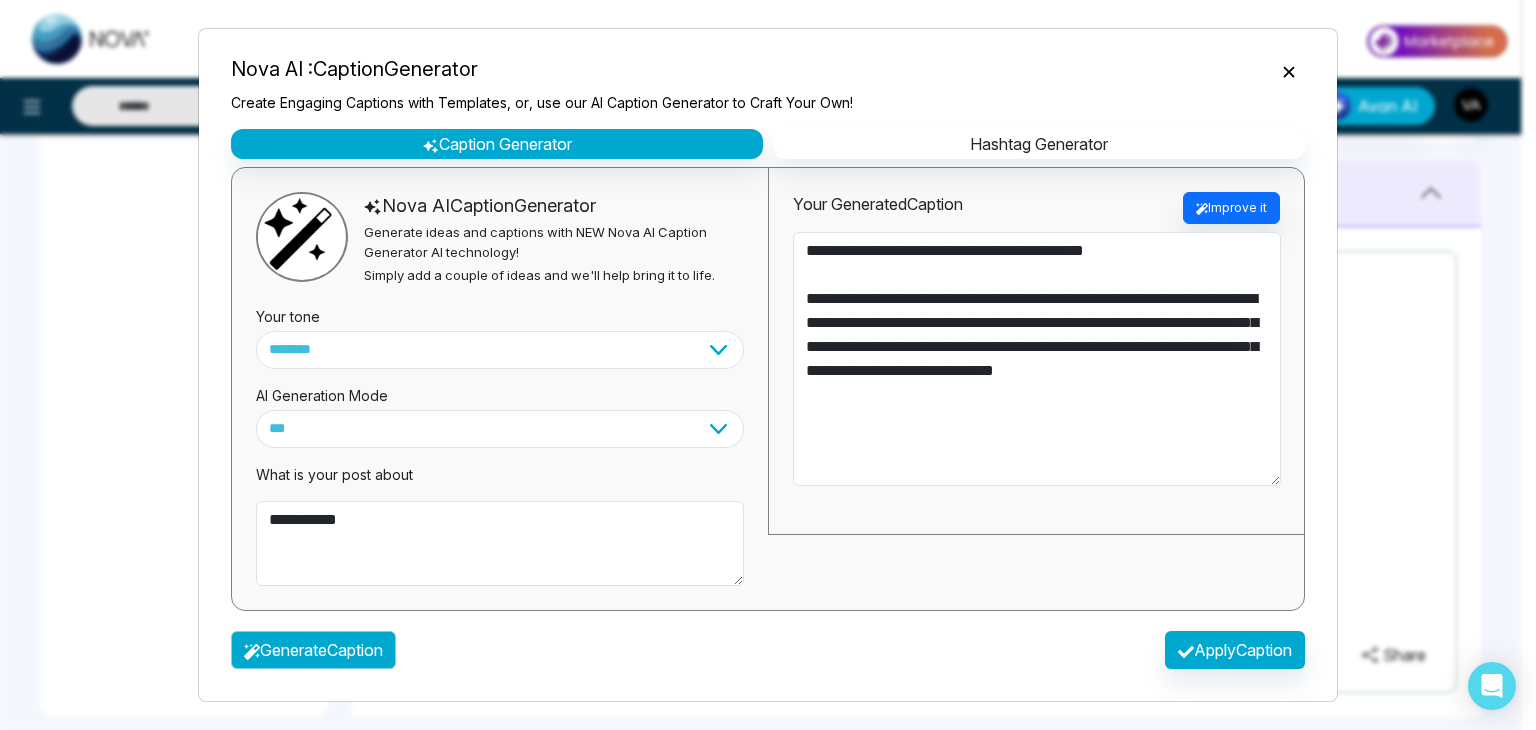 click on "Generate  Caption" at bounding box center [313, 650] 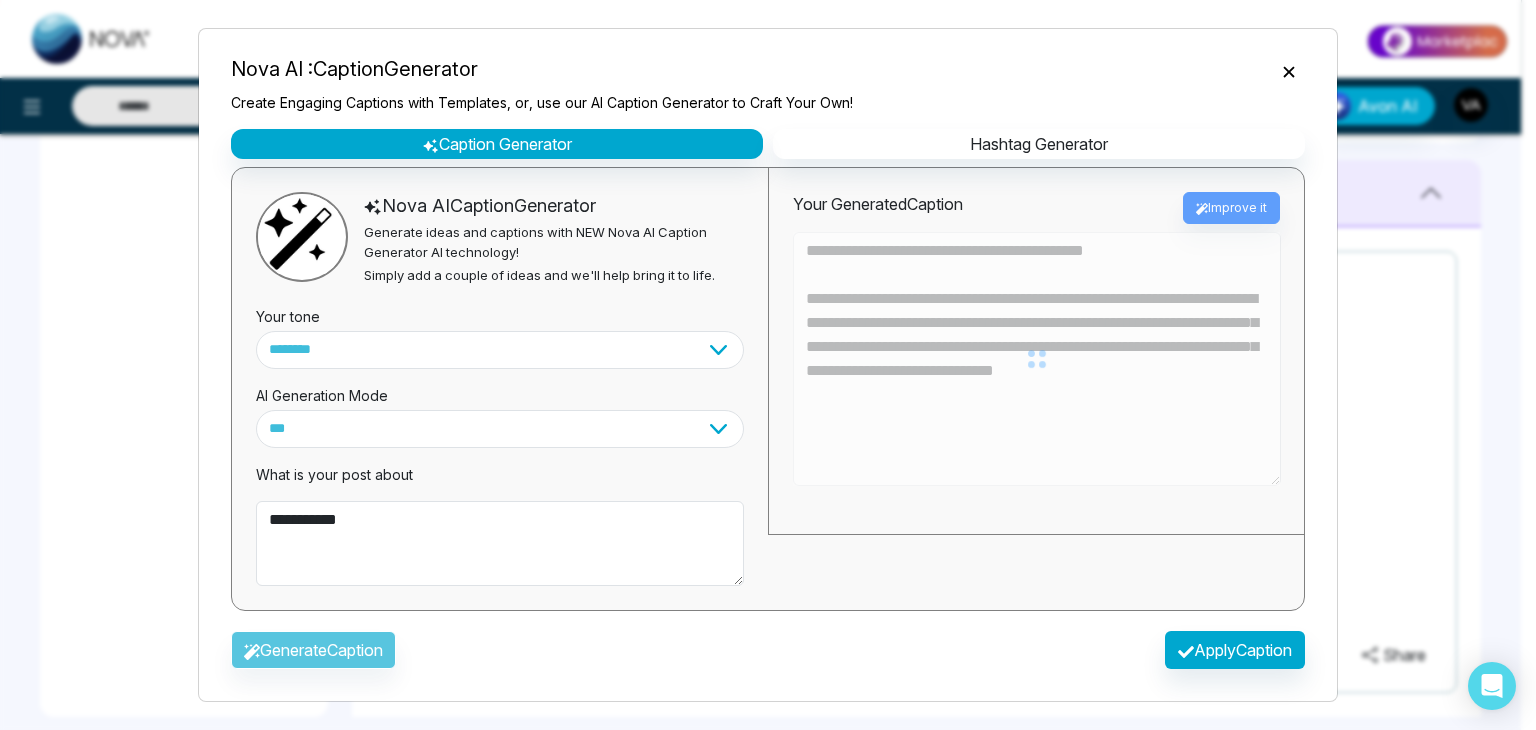 type on "**********" 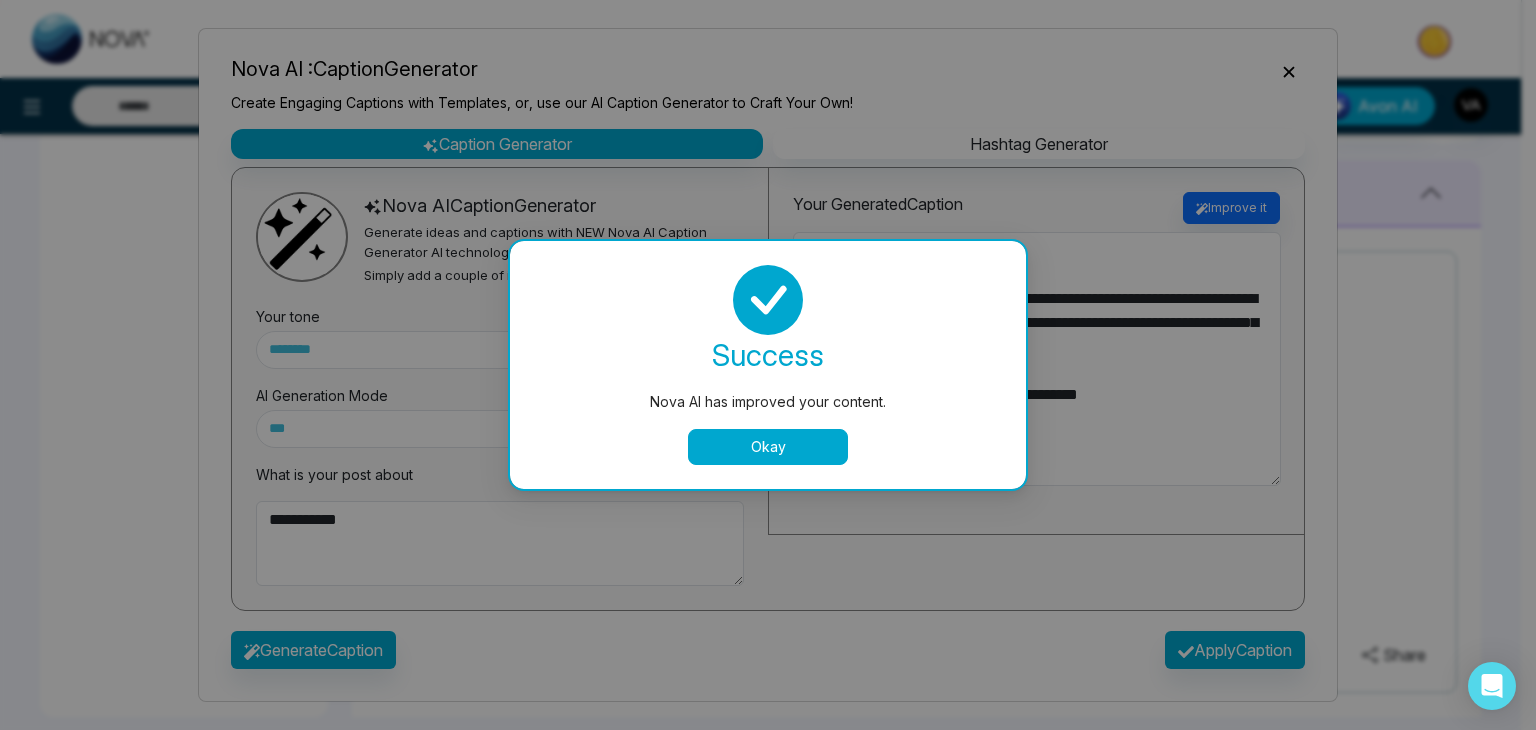 click on "Okay" at bounding box center (768, 447) 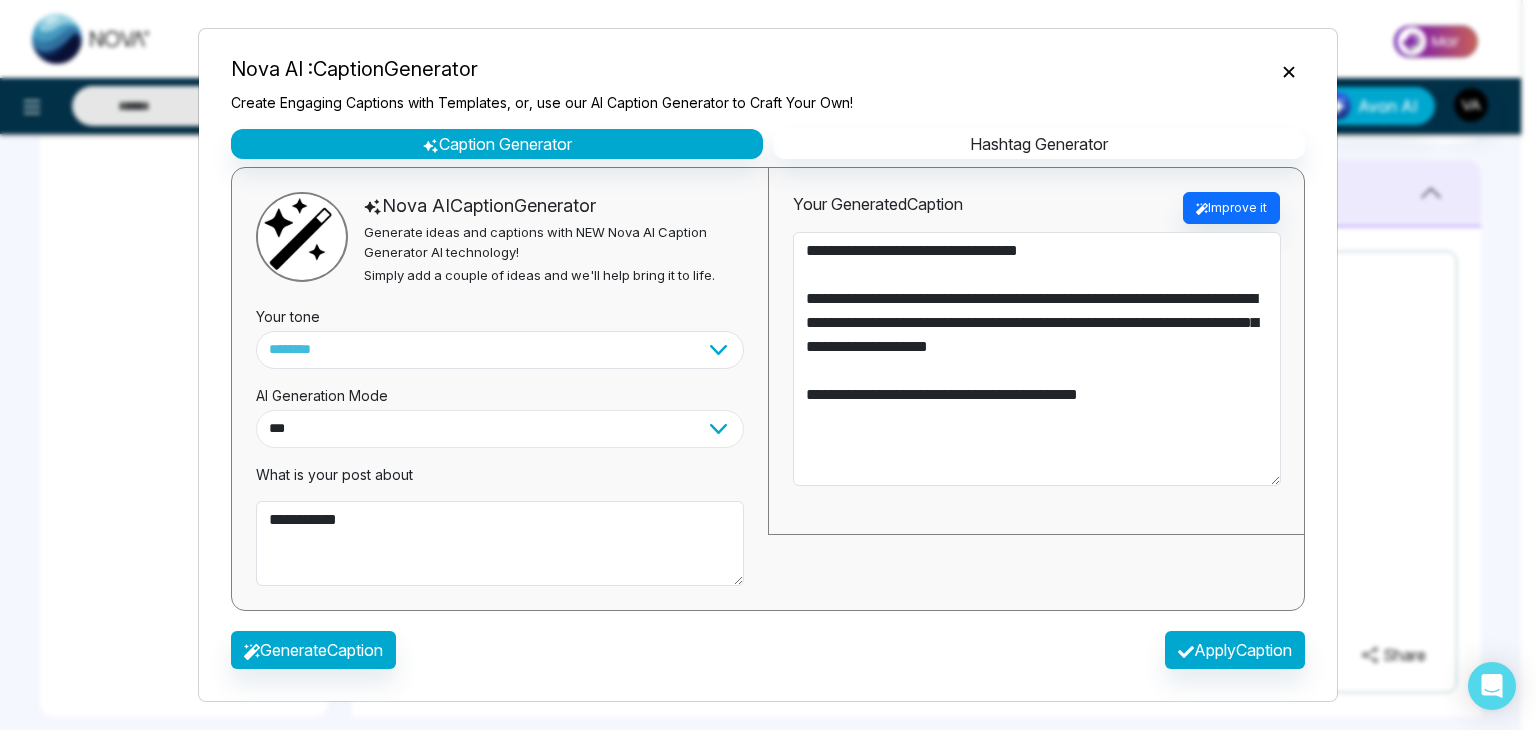 click on "**********" at bounding box center [500, 429] 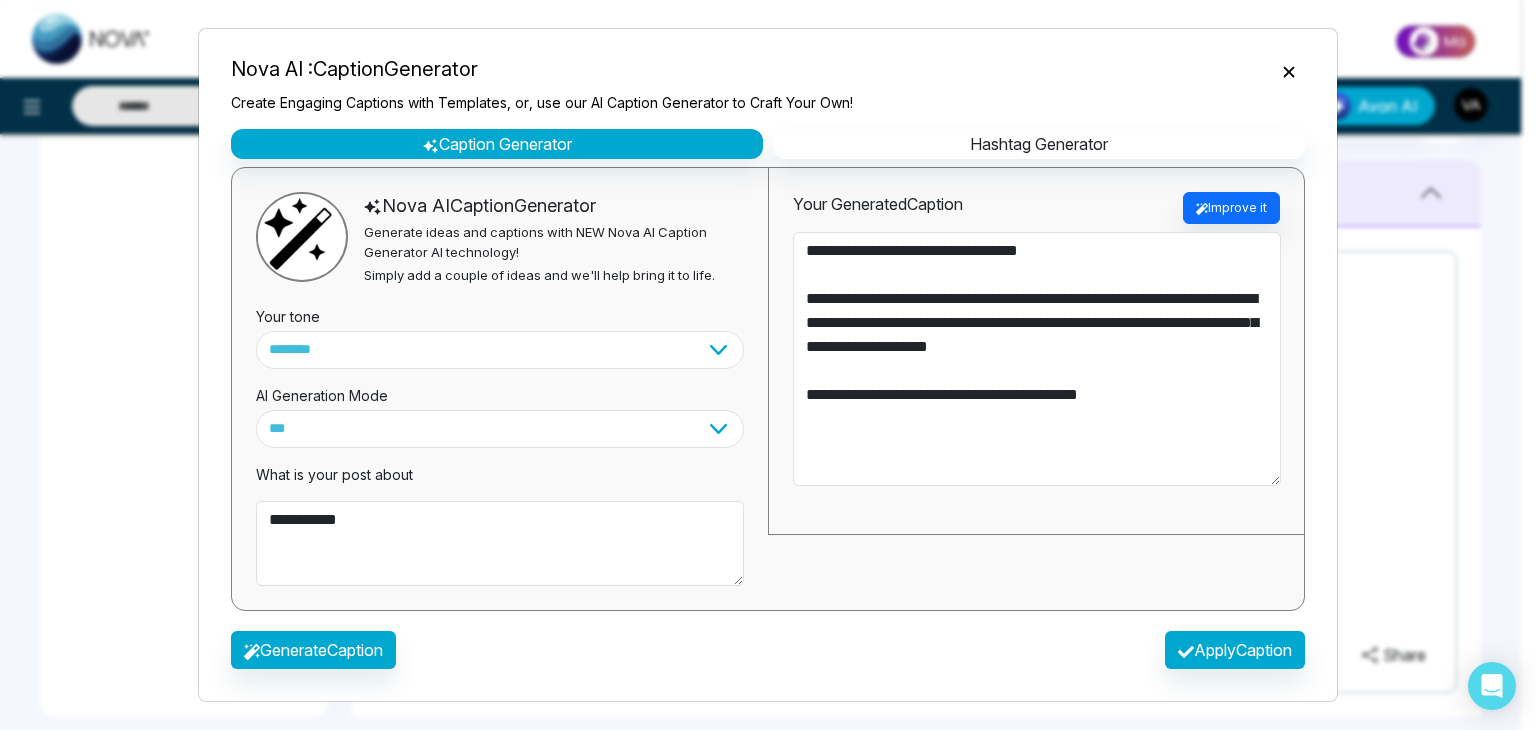 click 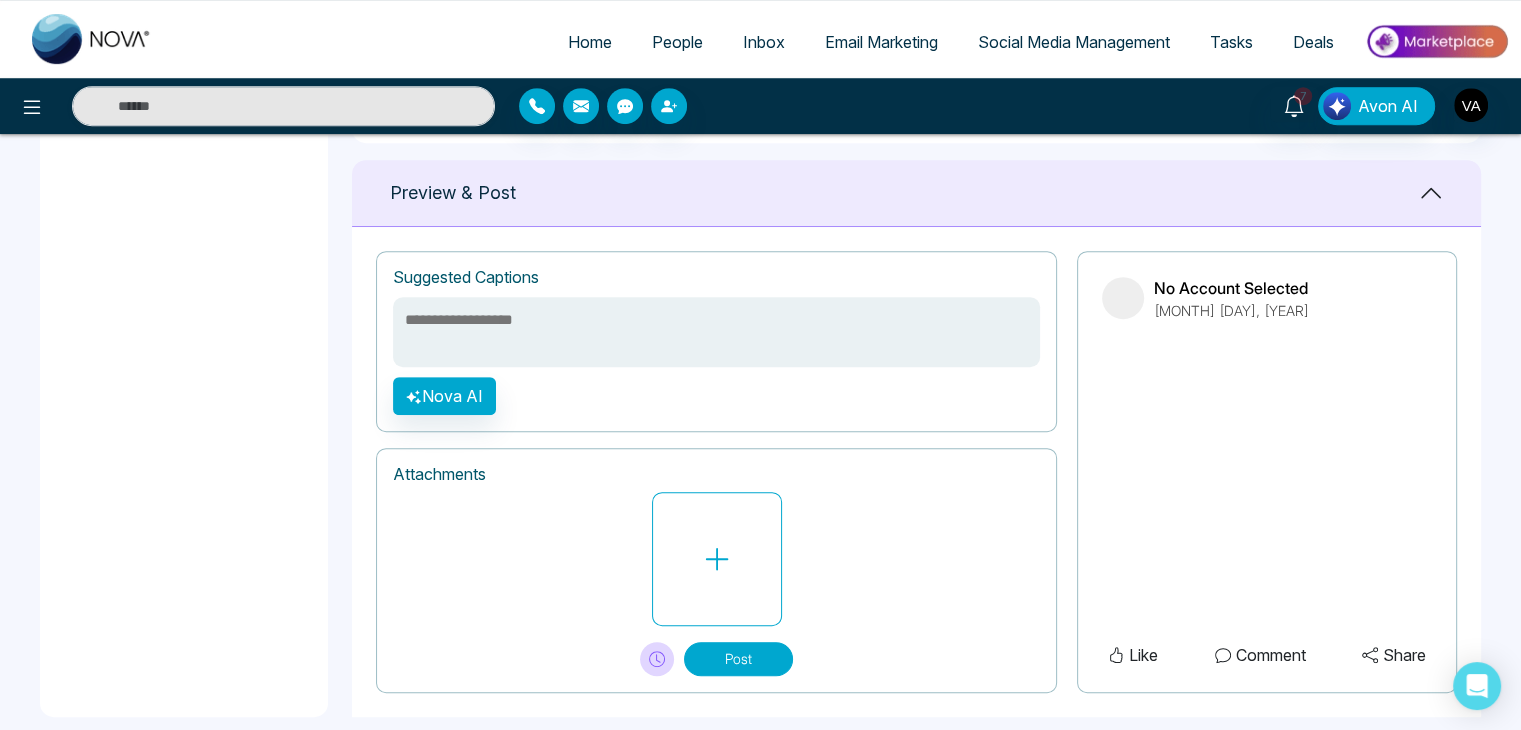 click at bounding box center (716, 332) 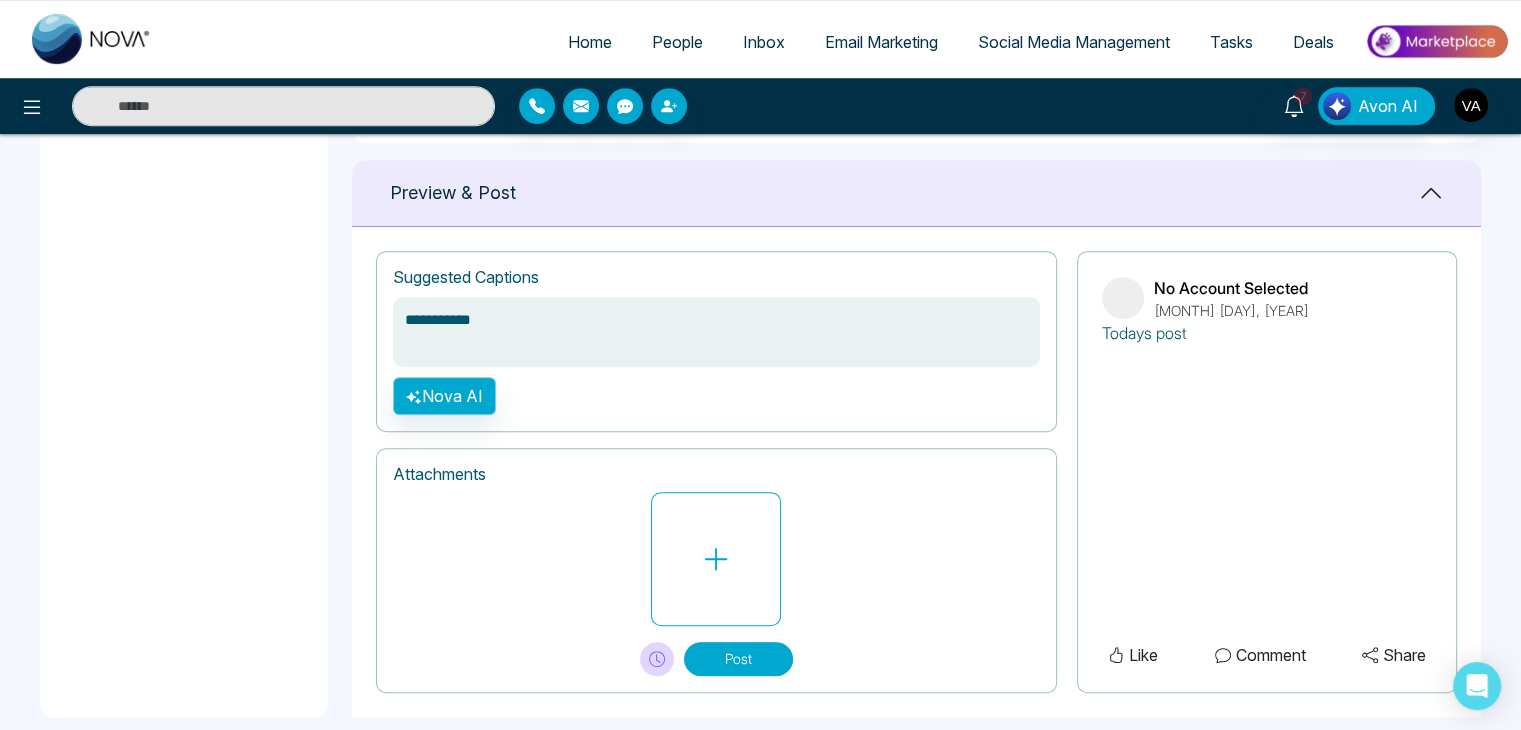 type on "**********" 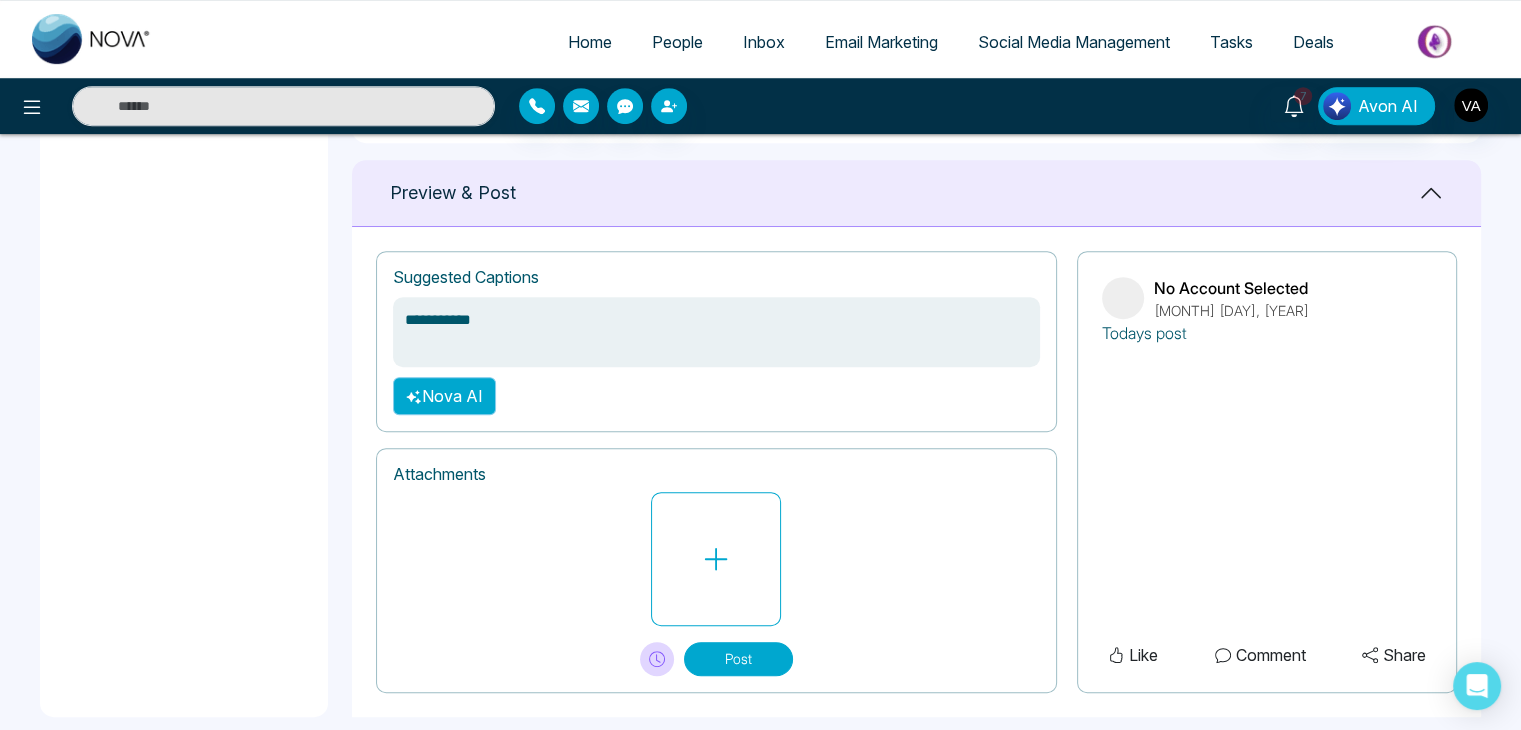 click on "Nova AI" at bounding box center (444, 396) 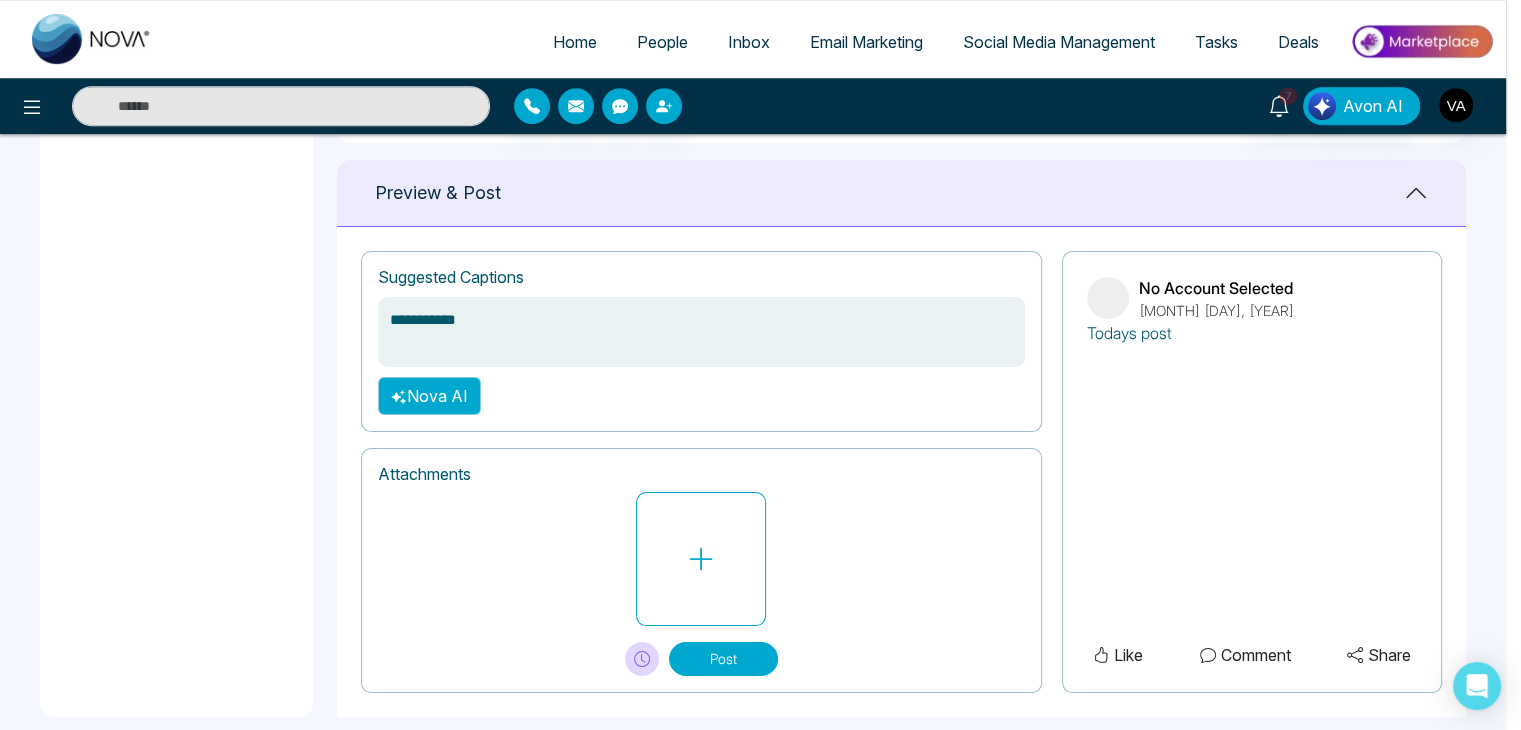 select on "**********" 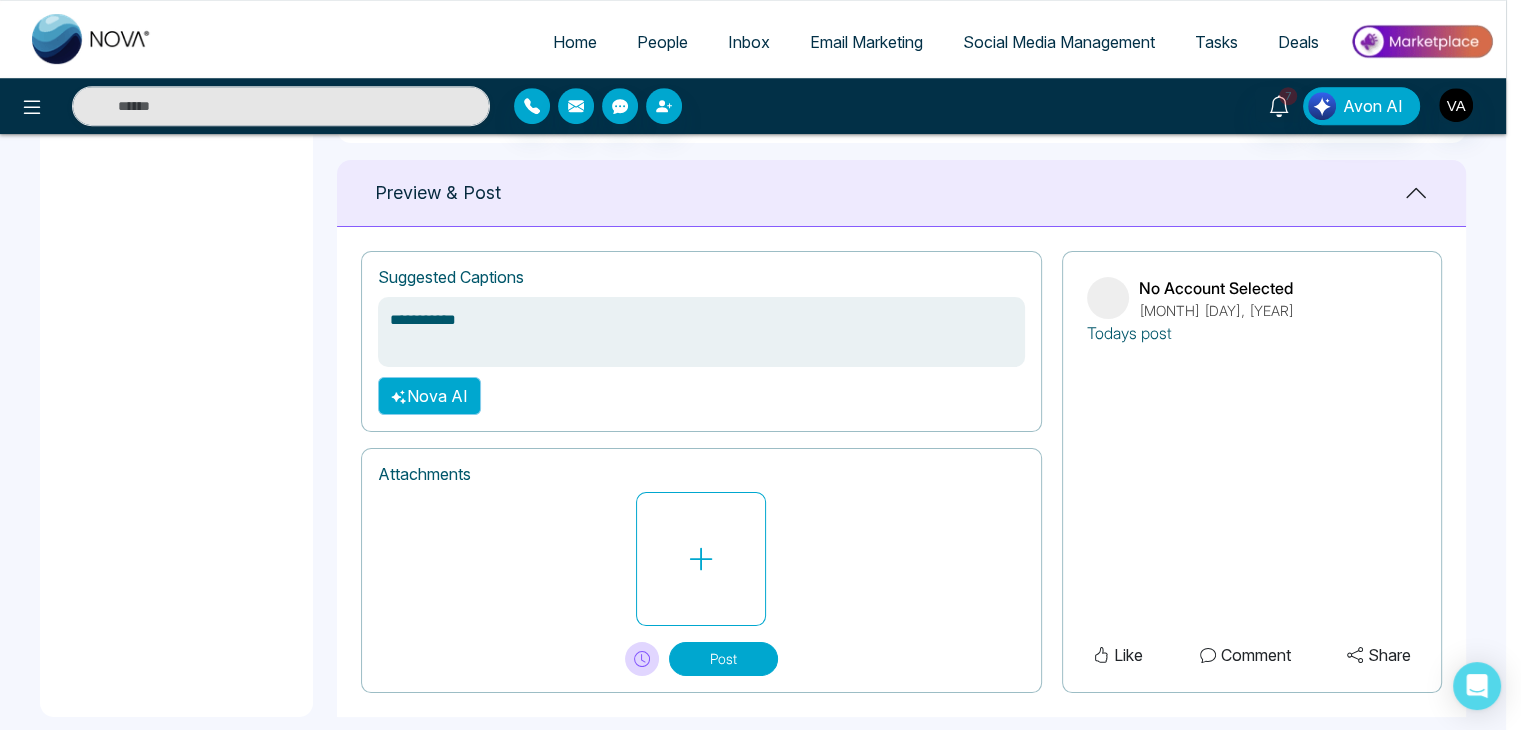 type 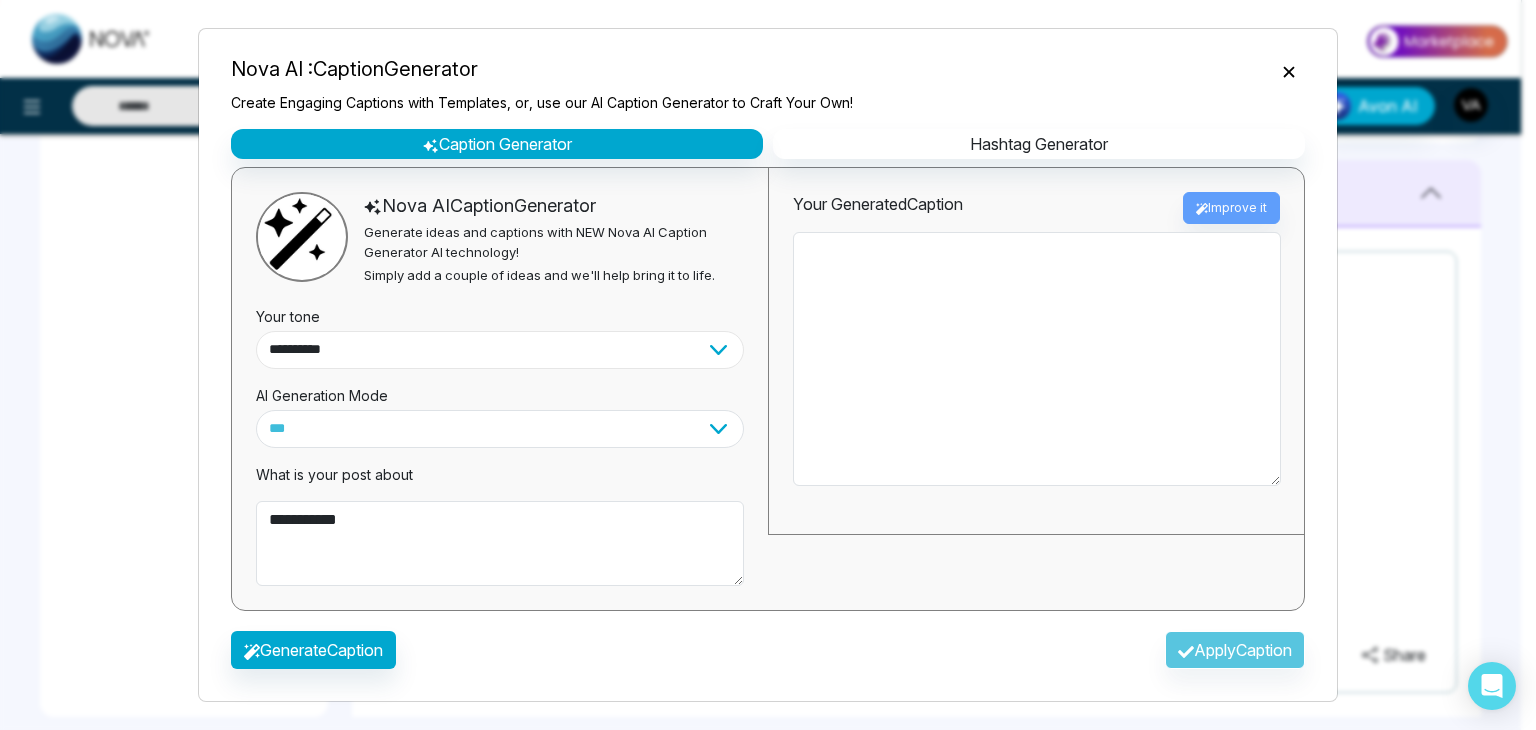 click on "**********" at bounding box center (500, 350) 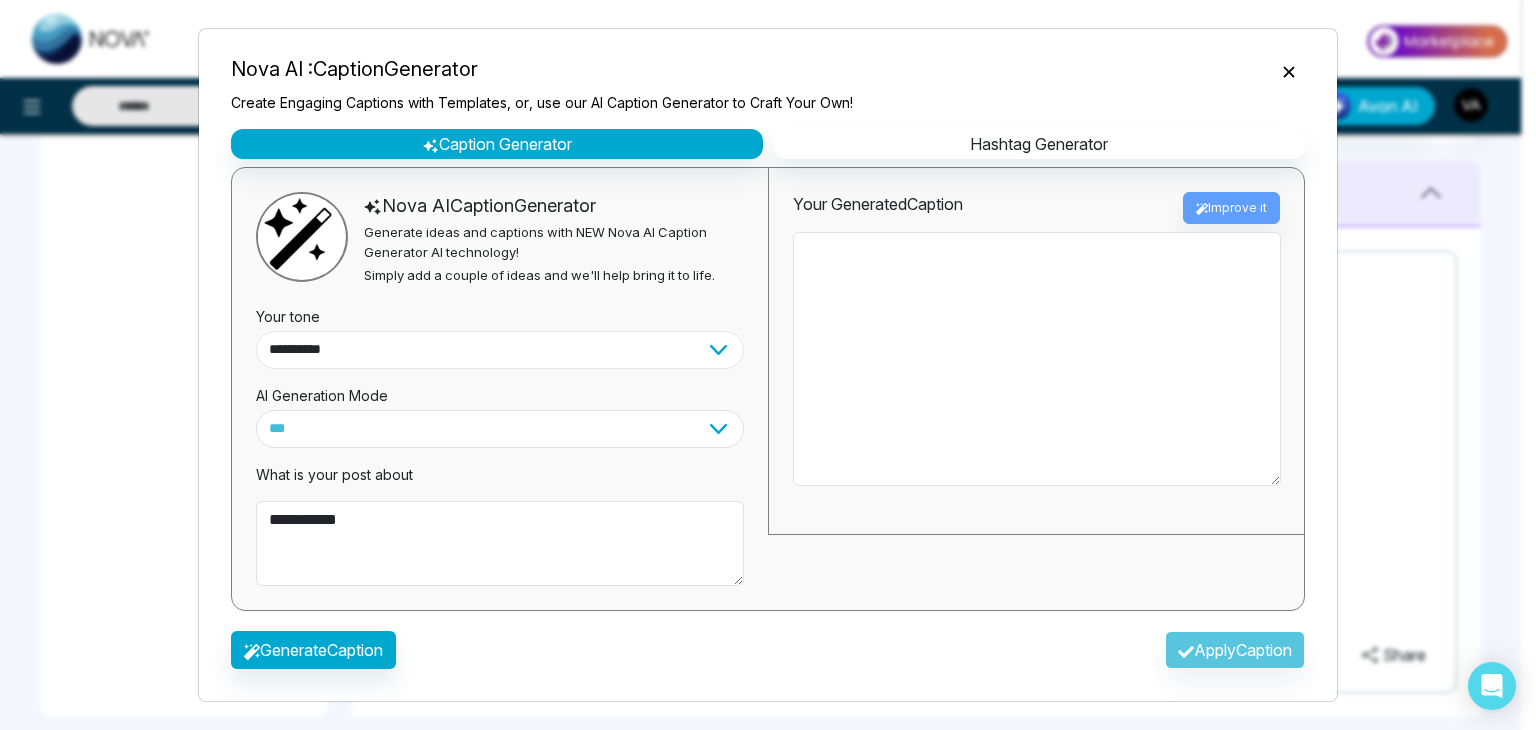 select on "********" 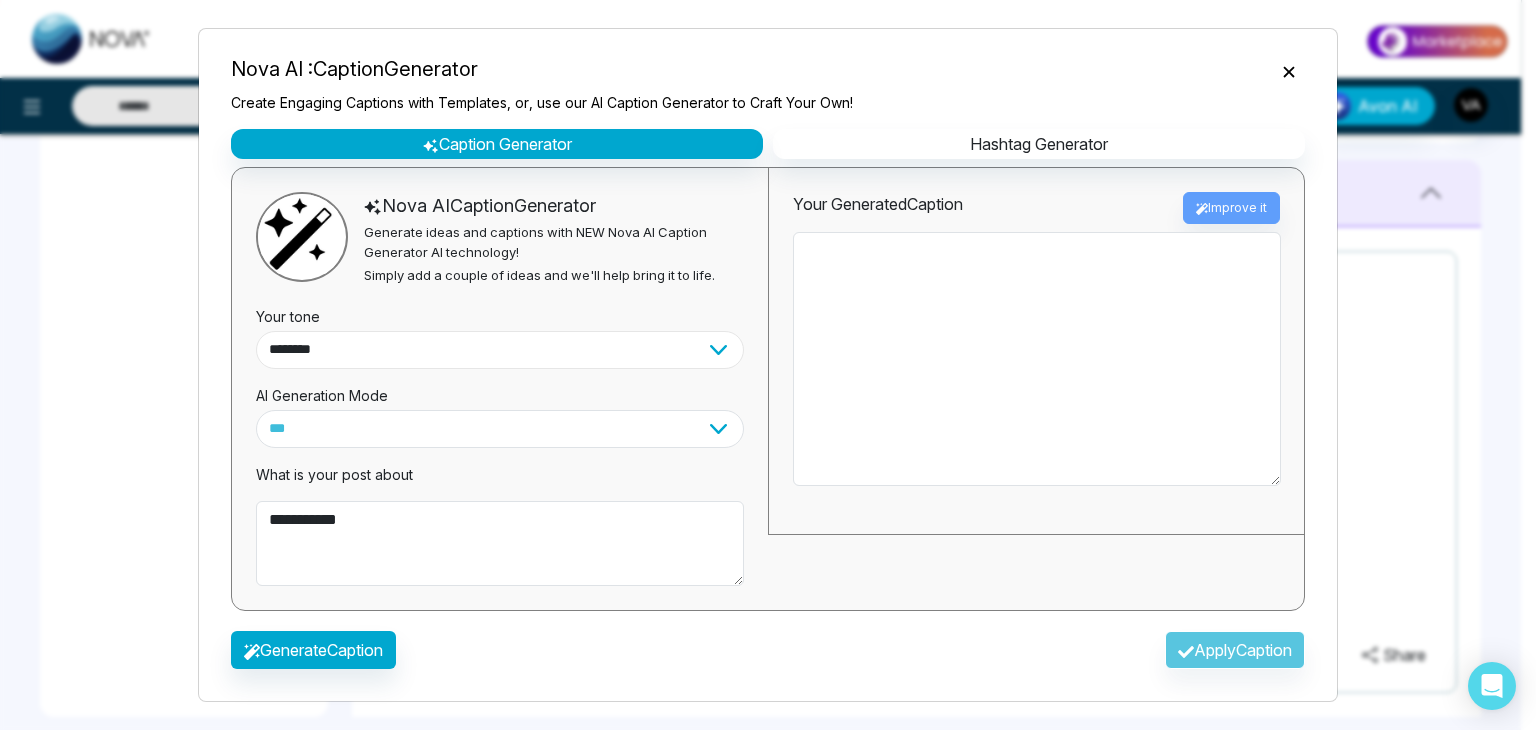 click on "**********" at bounding box center (500, 350) 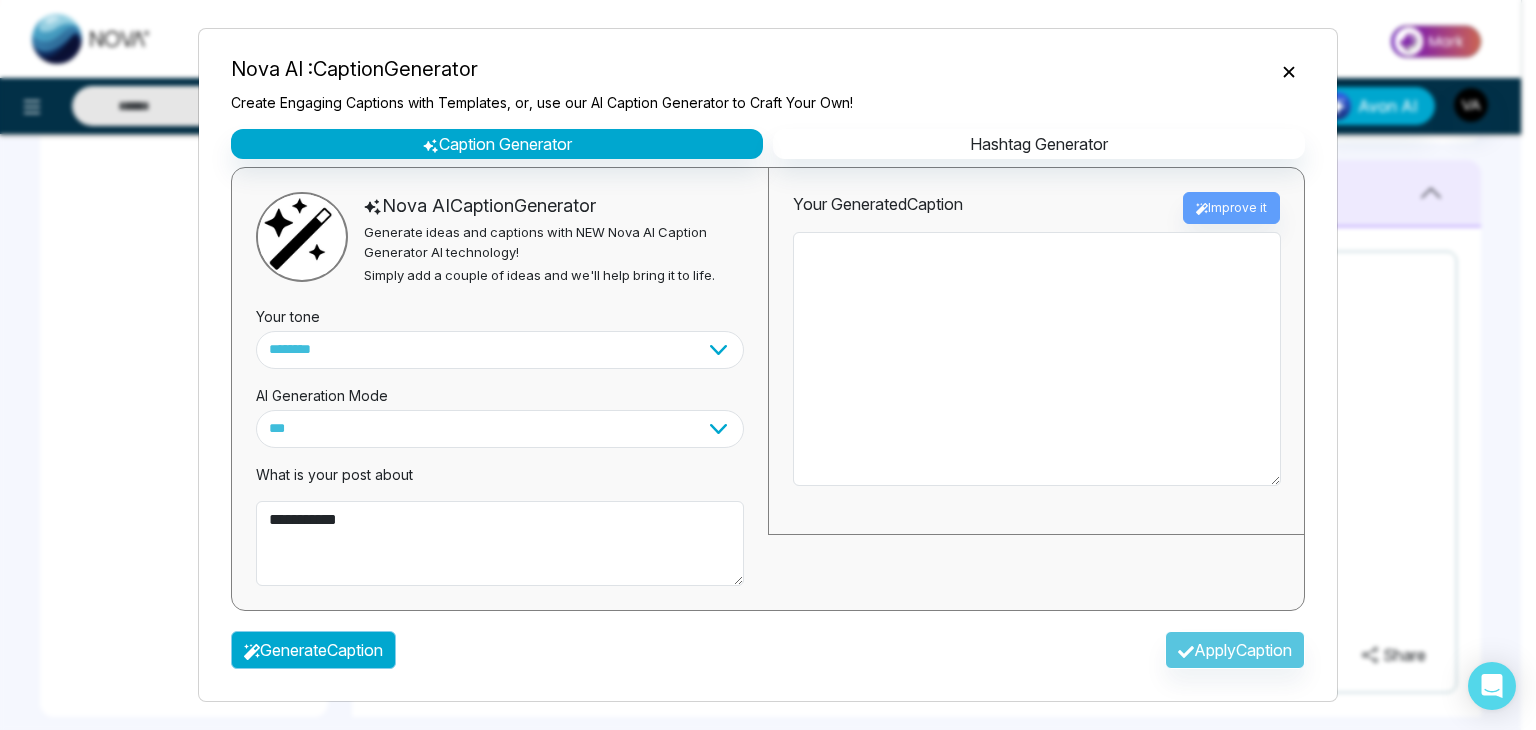 click on "Generate  Caption" at bounding box center (313, 650) 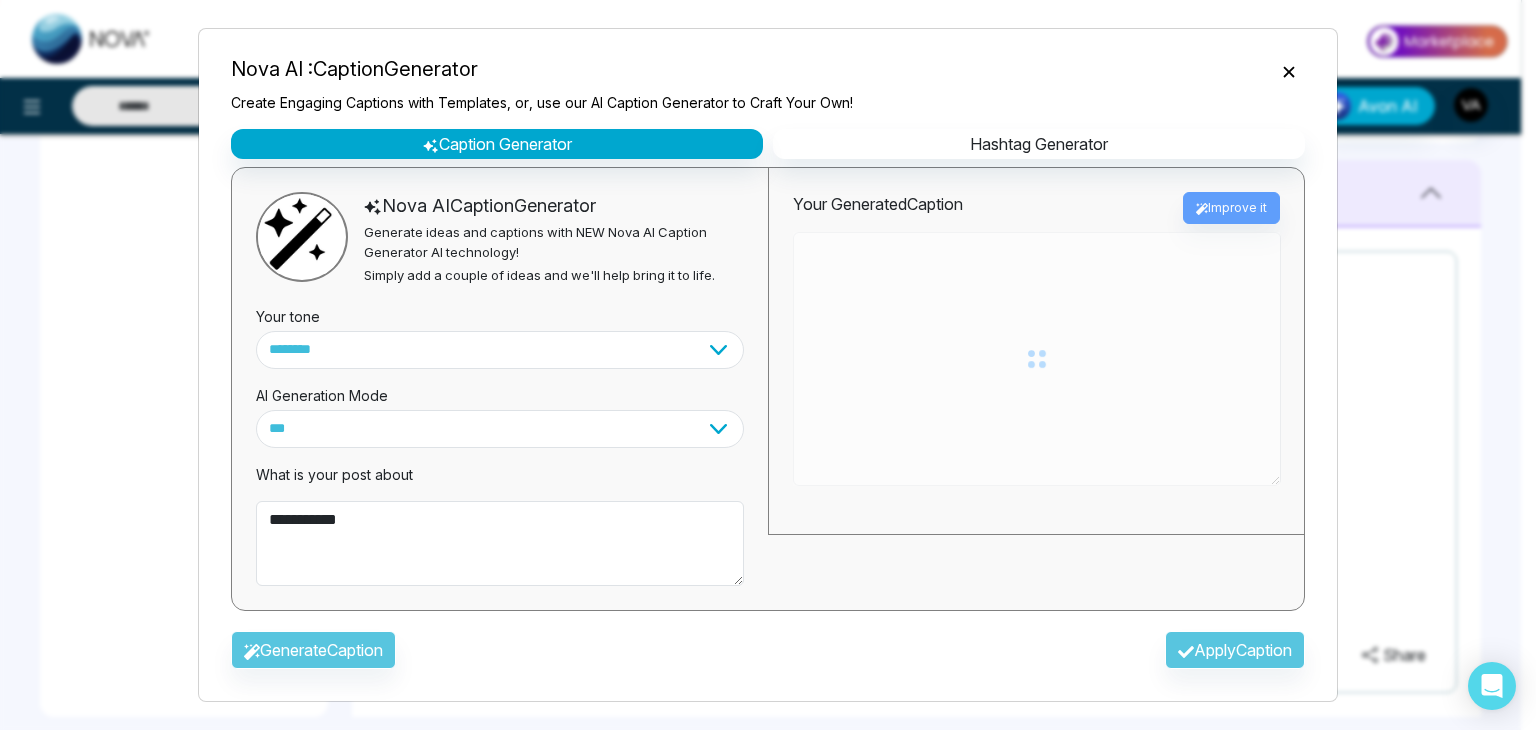 type on "**********" 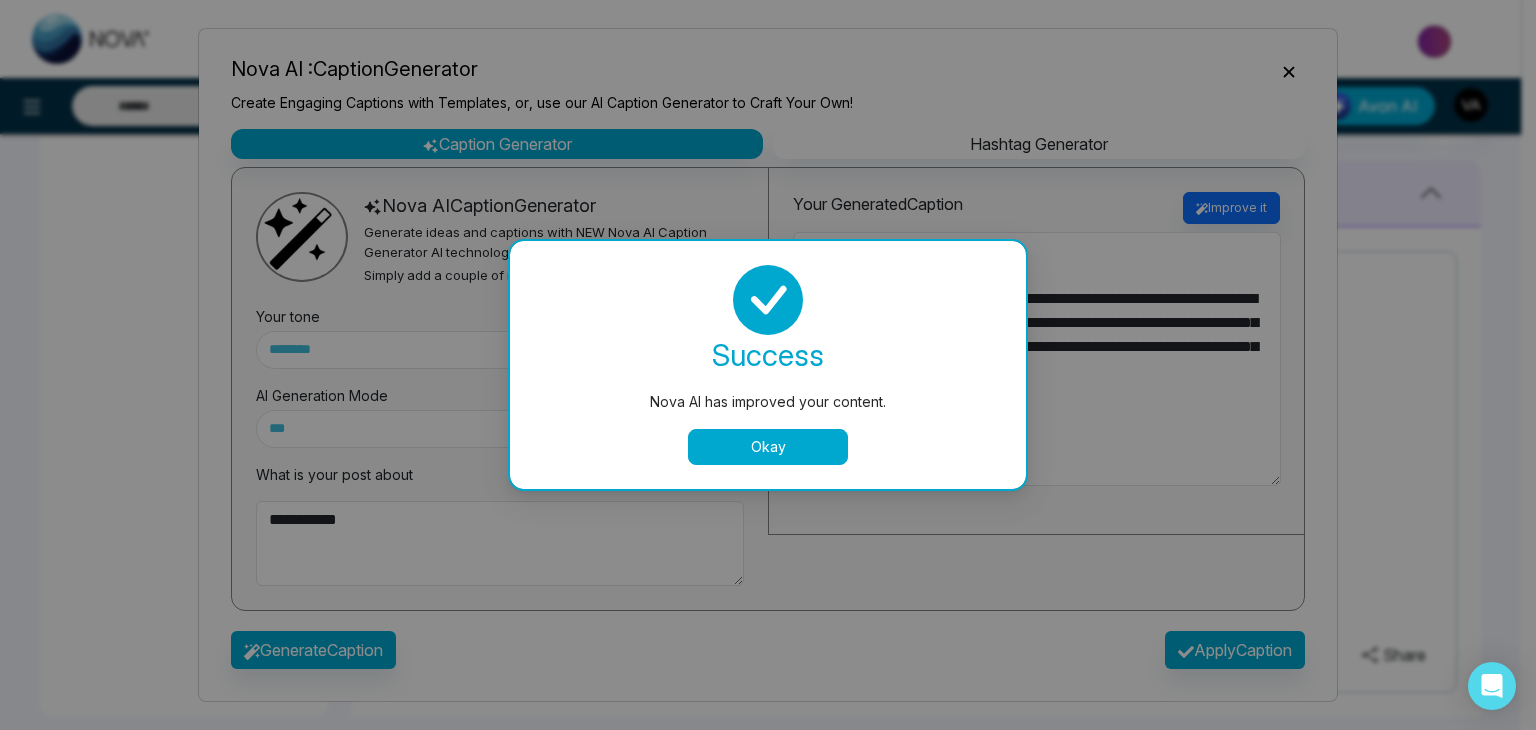 click on "Okay" at bounding box center (768, 447) 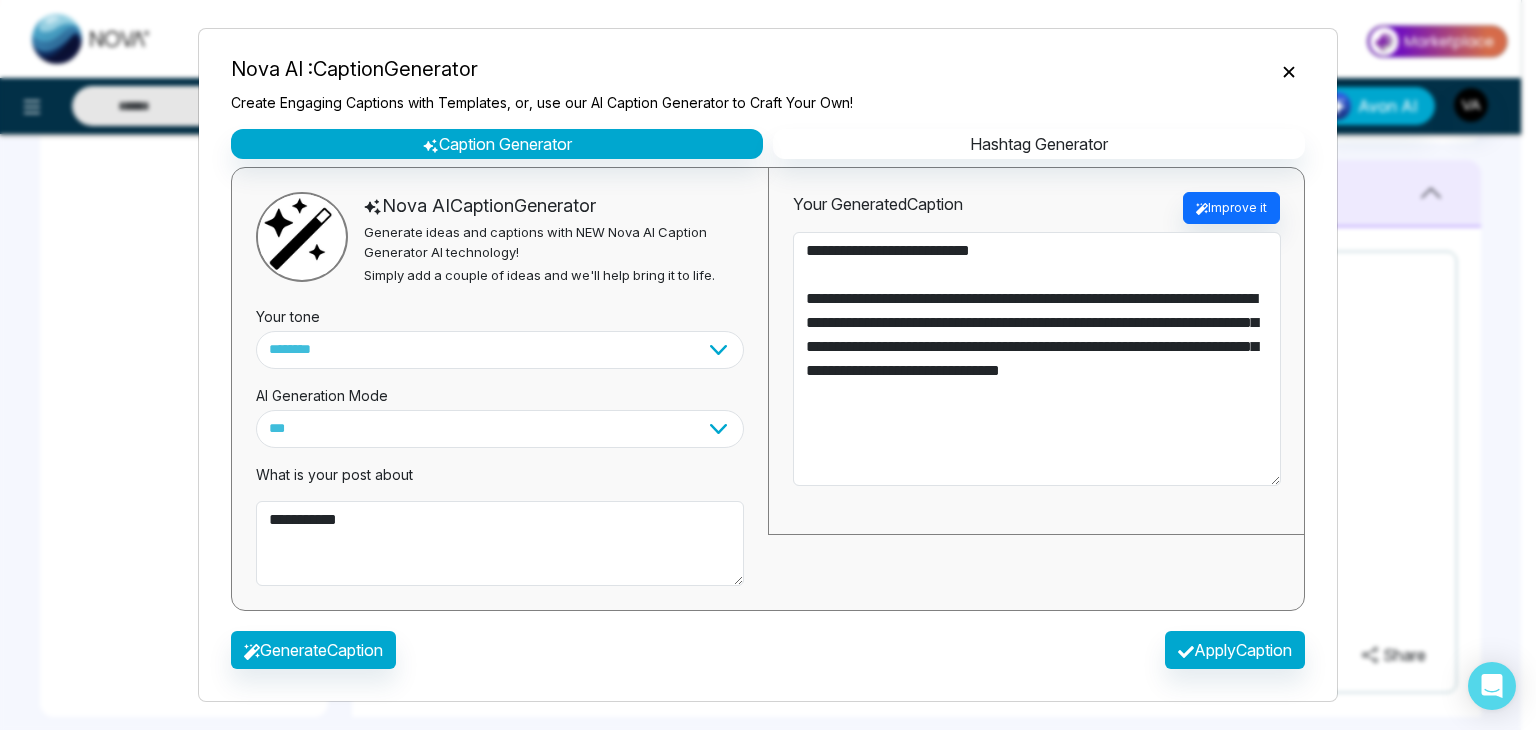 click 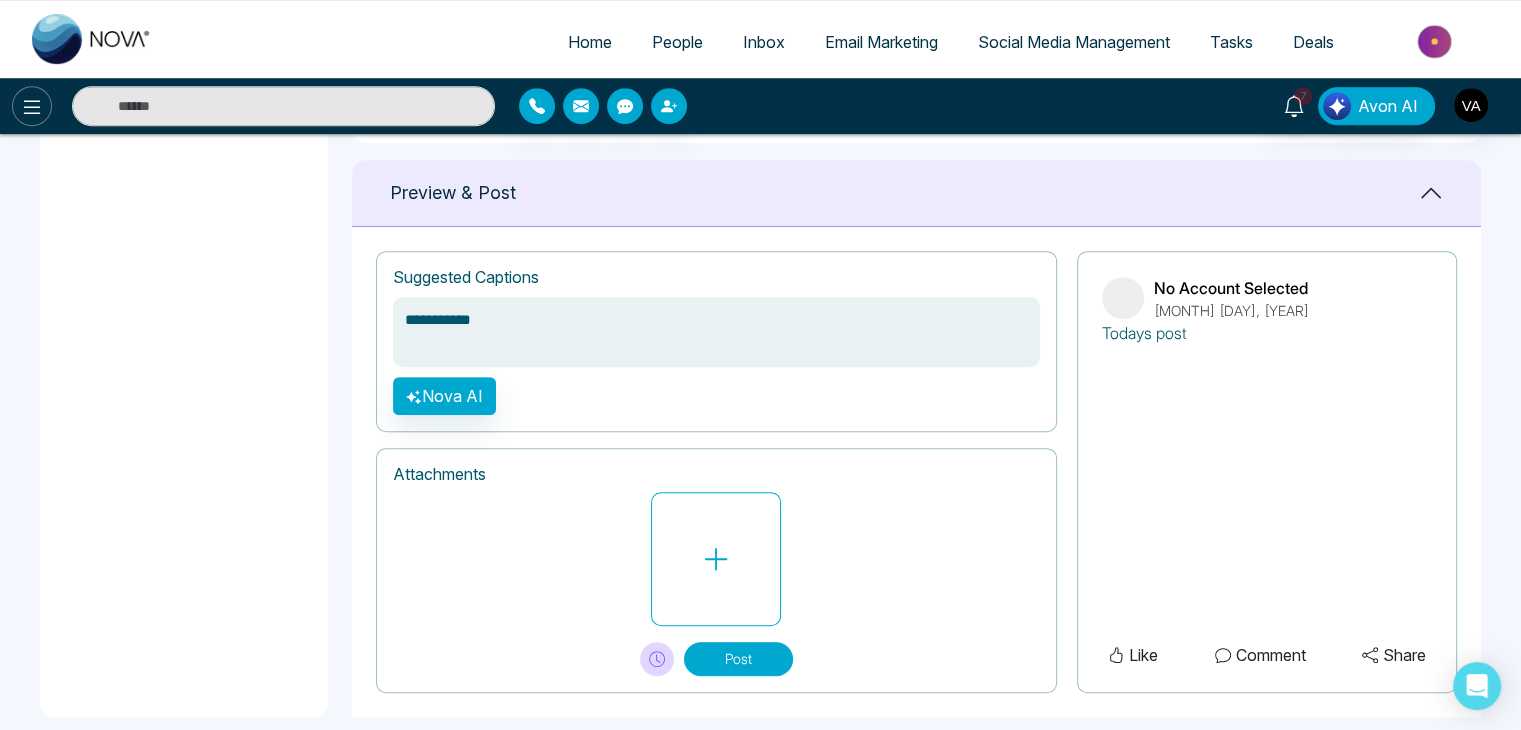 click 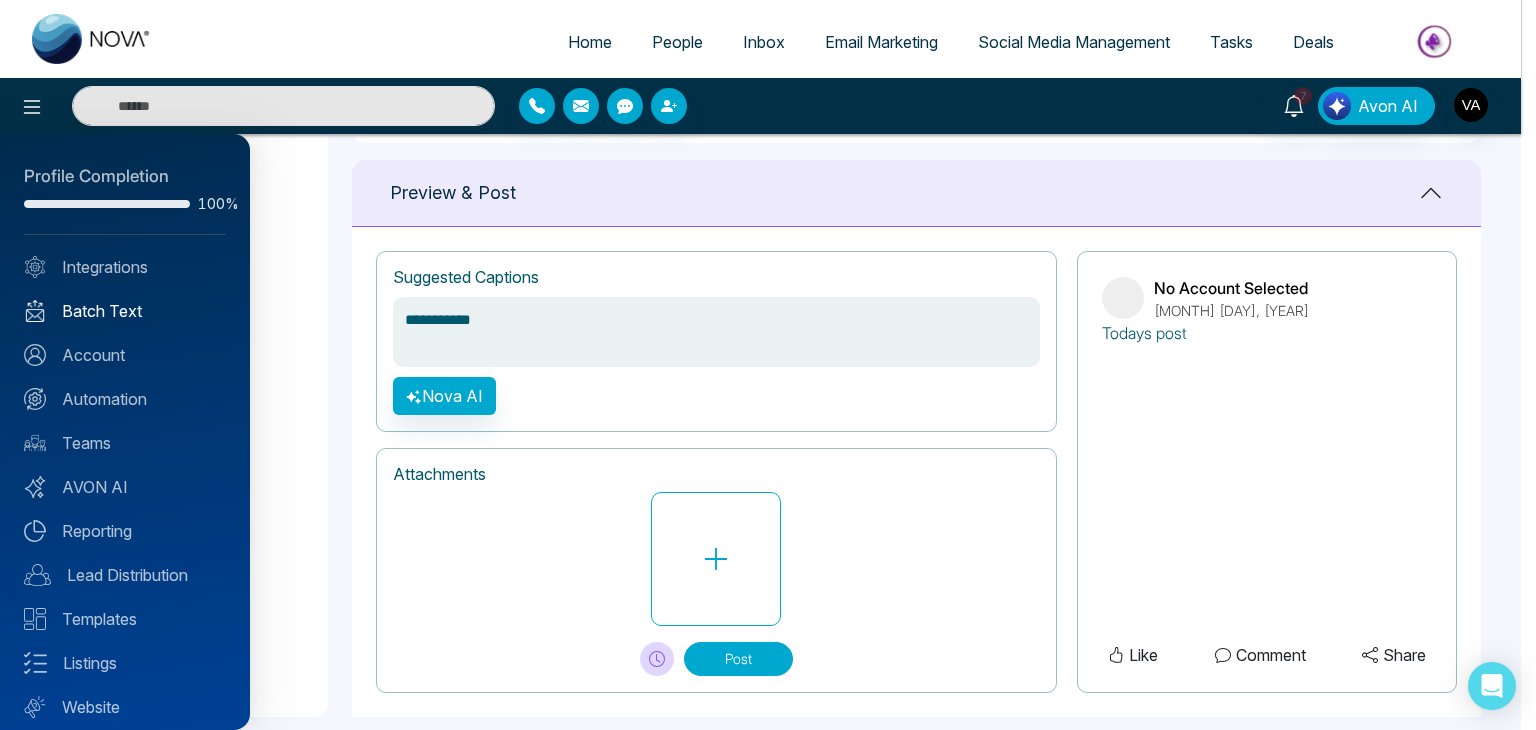click on "Batch Text" at bounding box center [125, 311] 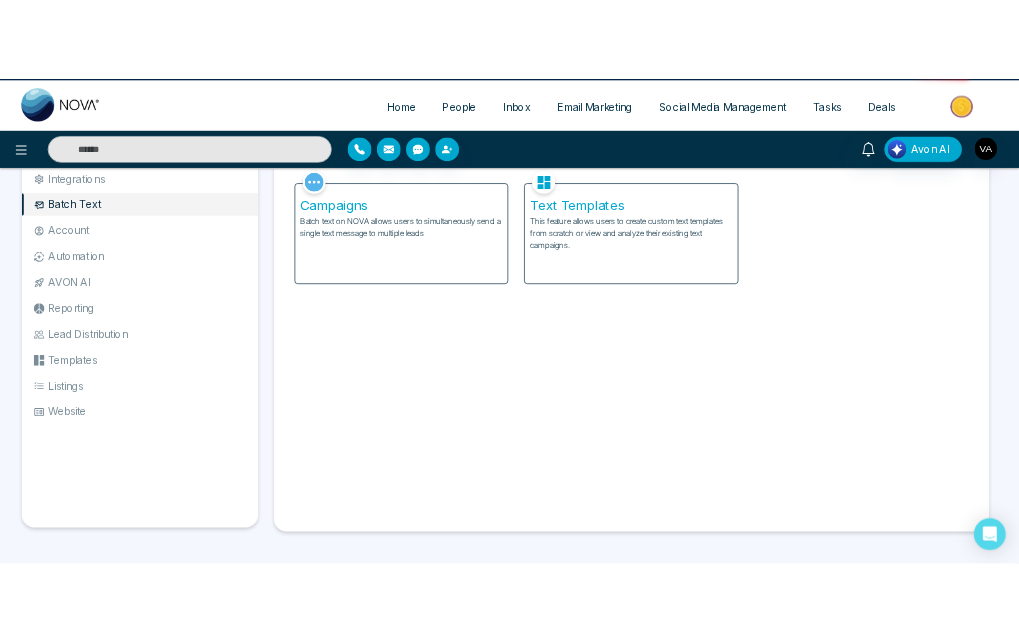 scroll, scrollTop: 0, scrollLeft: 0, axis: both 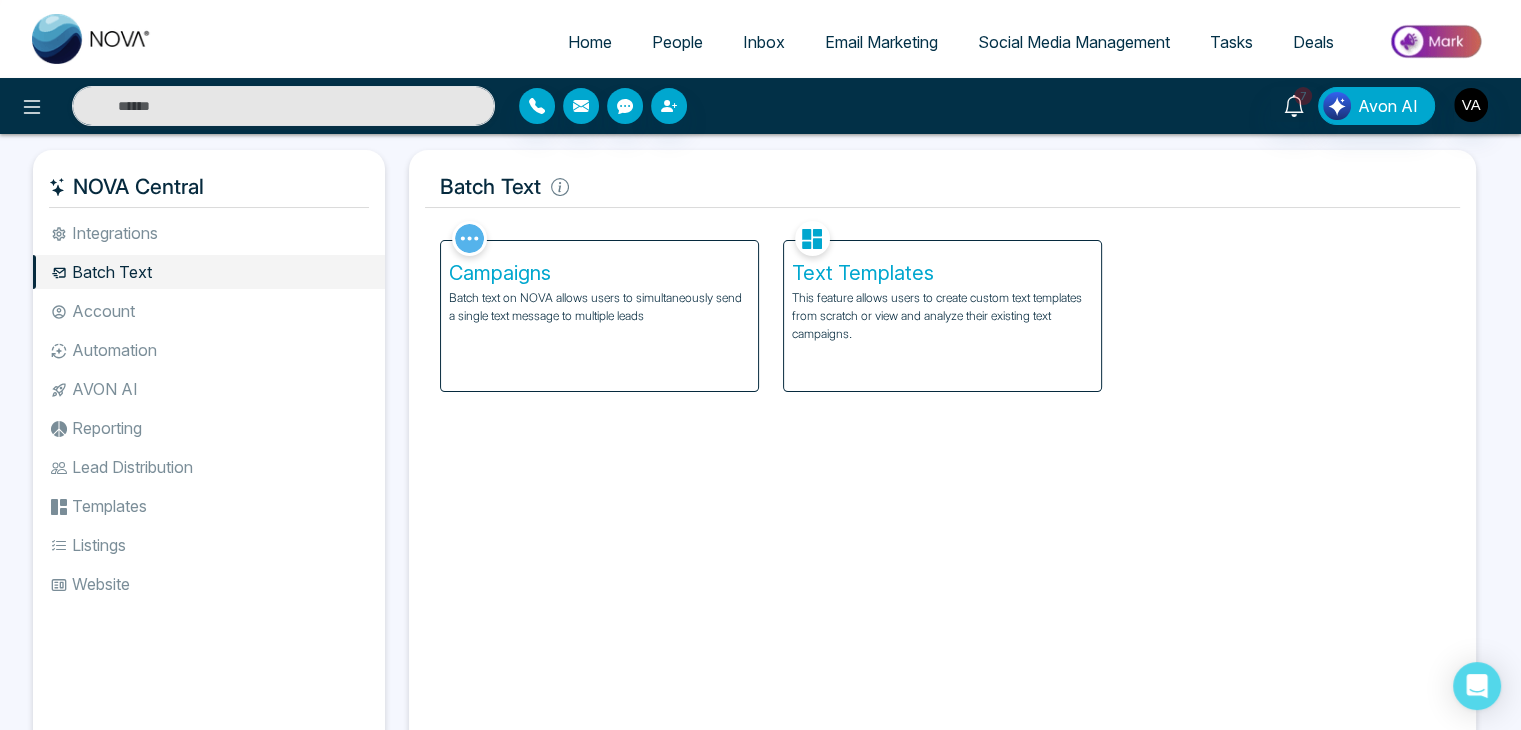 click on "Text Templates This feature allows users to create custom text templates from scratch or view and analyze their existing text campaigns." at bounding box center (942, 316) 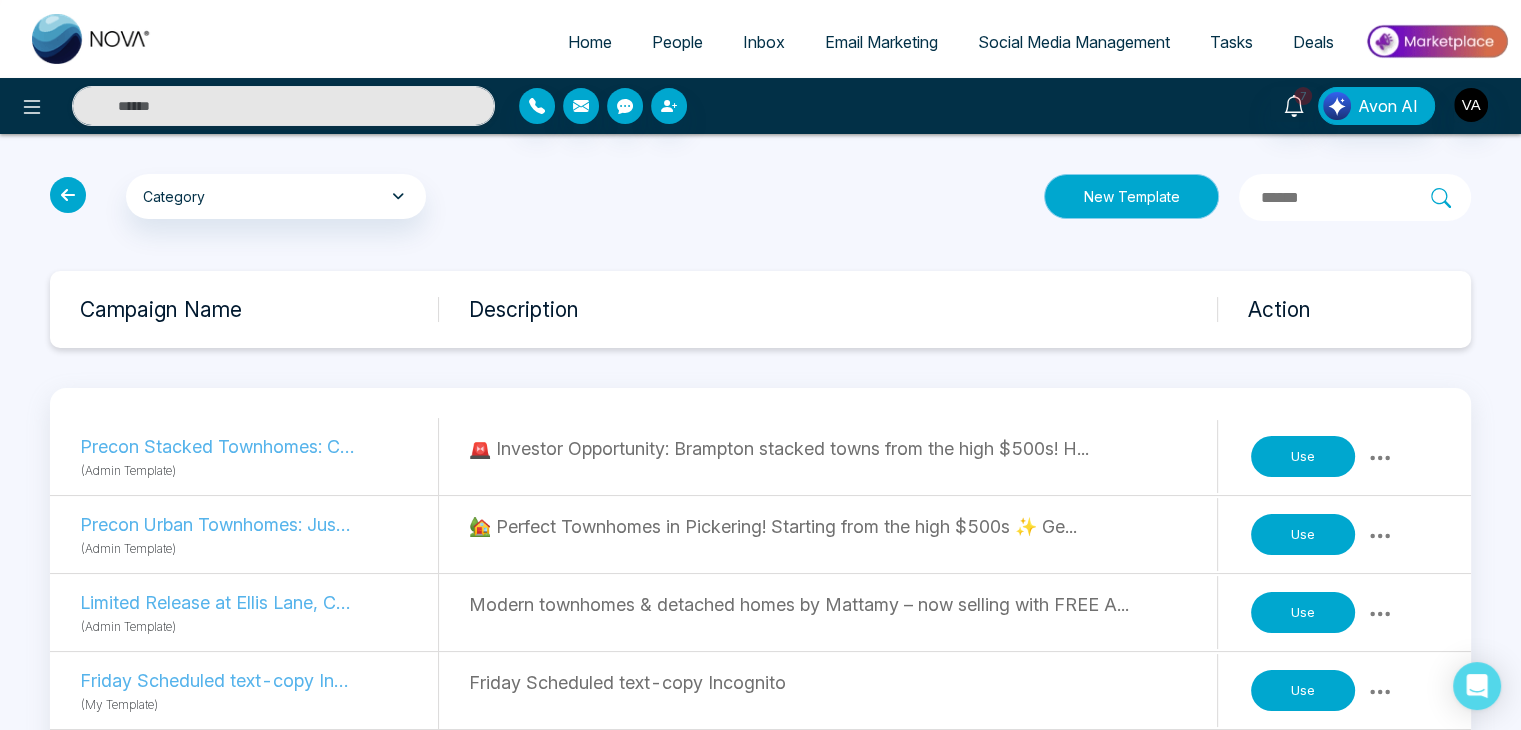 click on "New Template" at bounding box center [1131, 196] 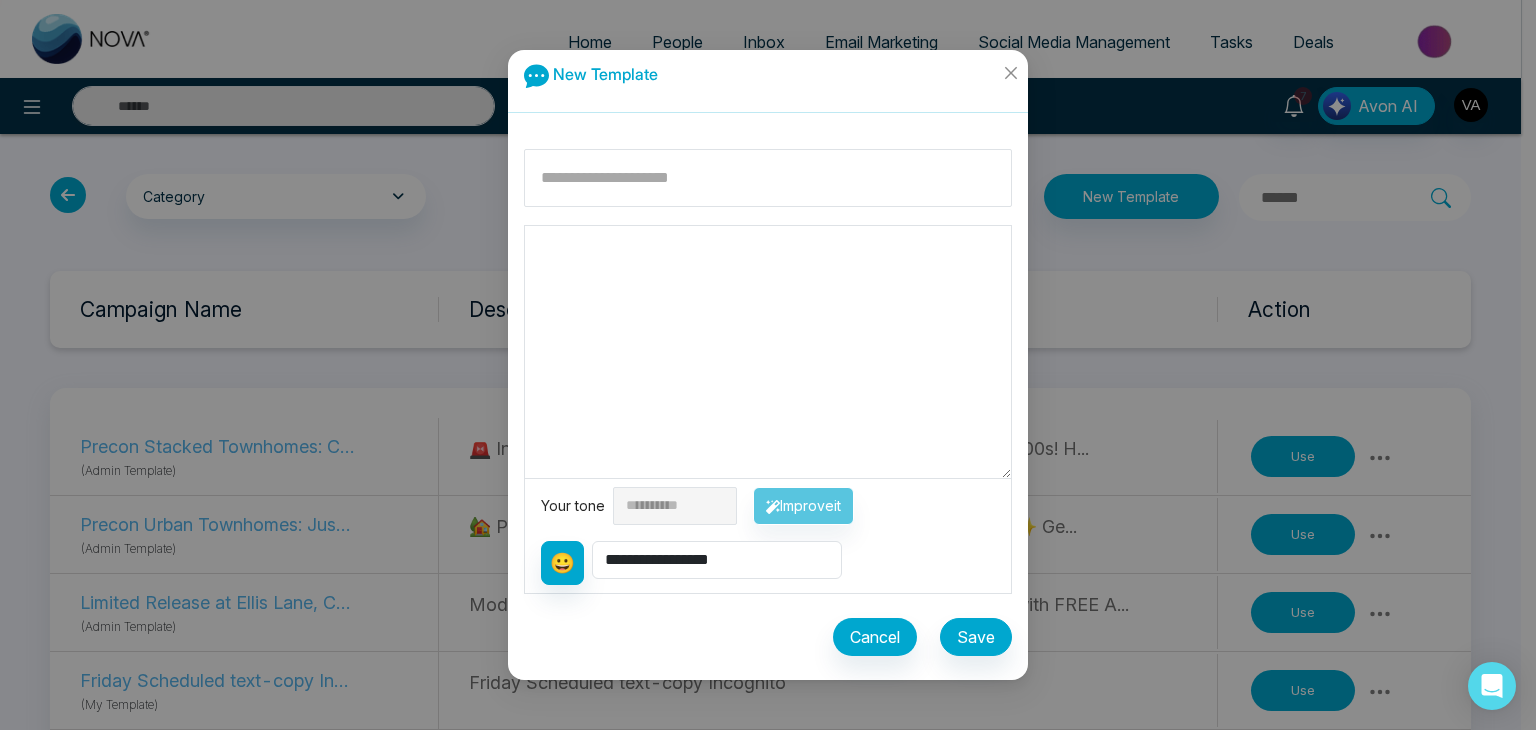 click at bounding box center (768, 352) 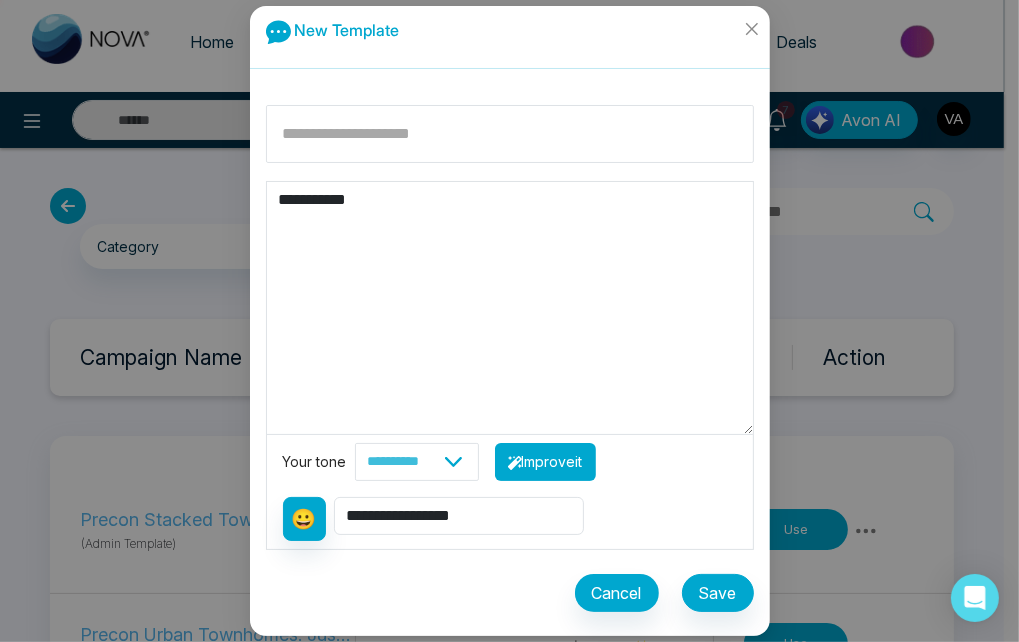 click on "Improve  it" at bounding box center (545, 462) 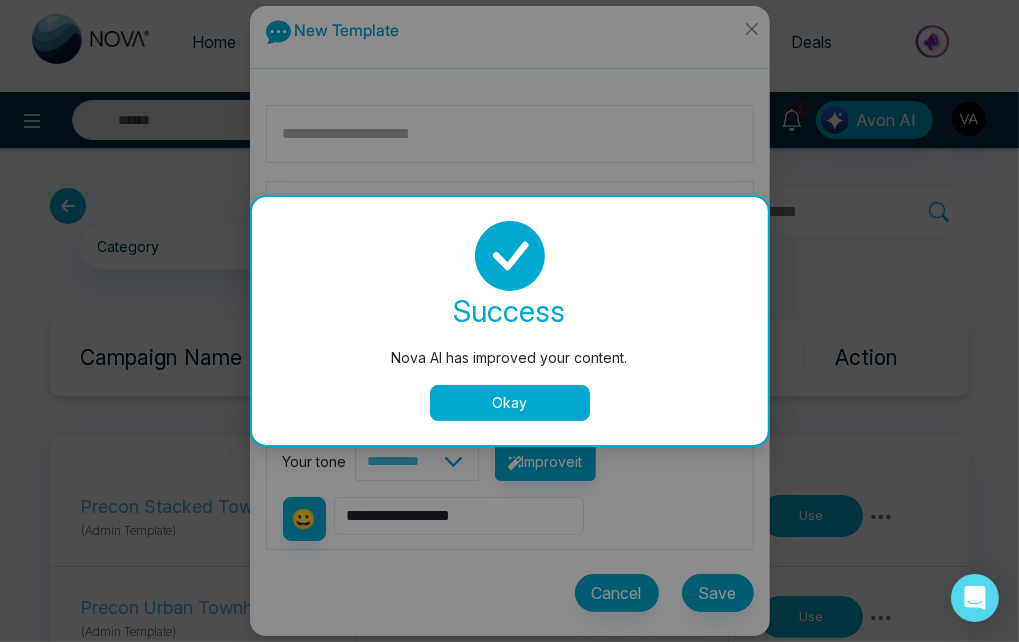 click on "Okay" at bounding box center (510, 403) 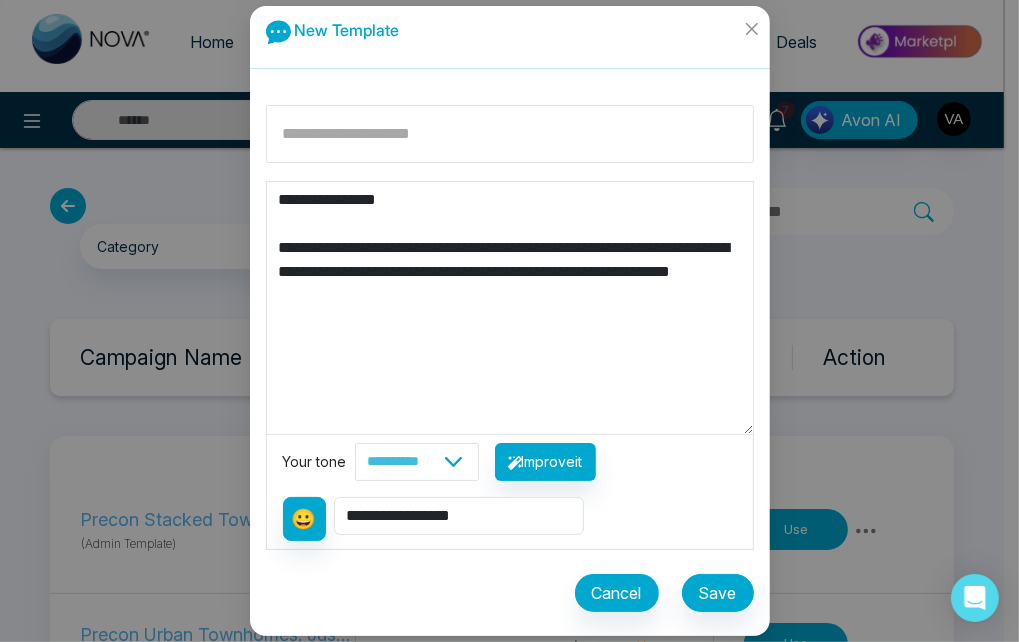 click on "Improve  it" at bounding box center (545, 462) 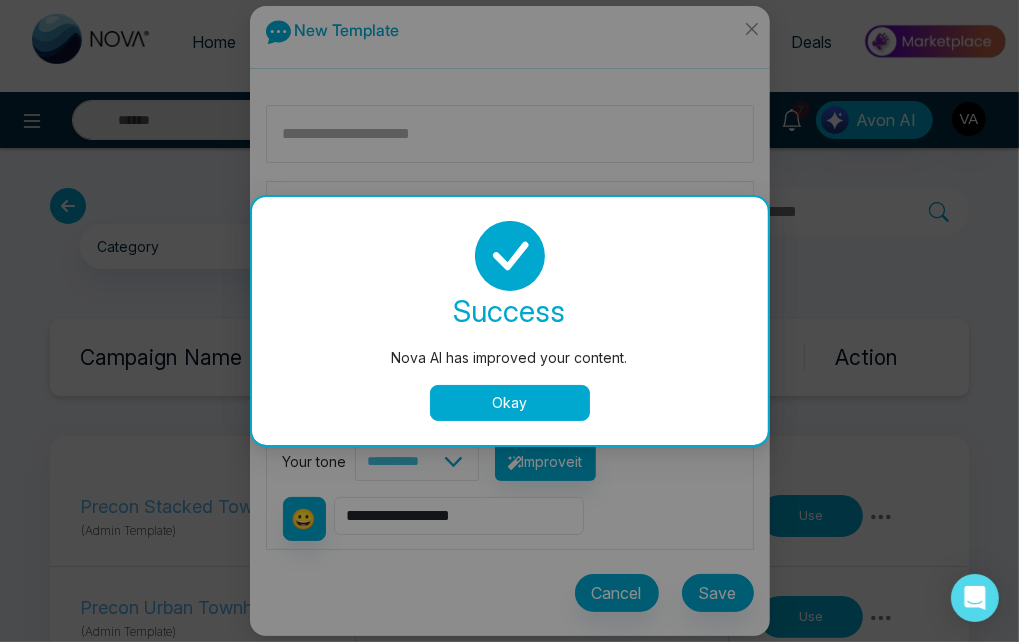 click on "Okay" at bounding box center [510, 403] 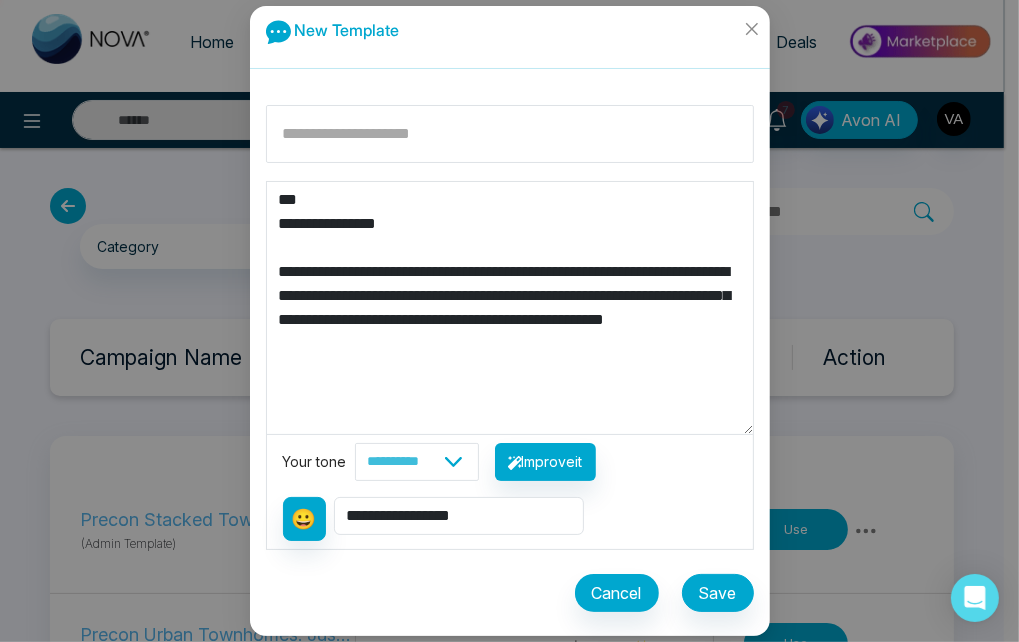 click on "Improve  it" at bounding box center [545, 462] 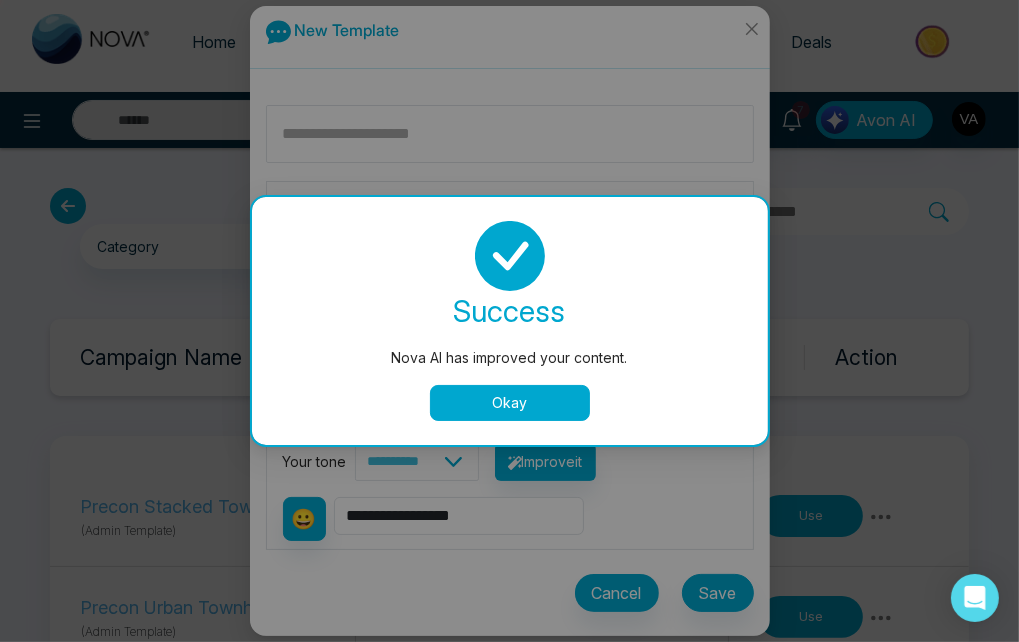 click on "Okay" at bounding box center [510, 403] 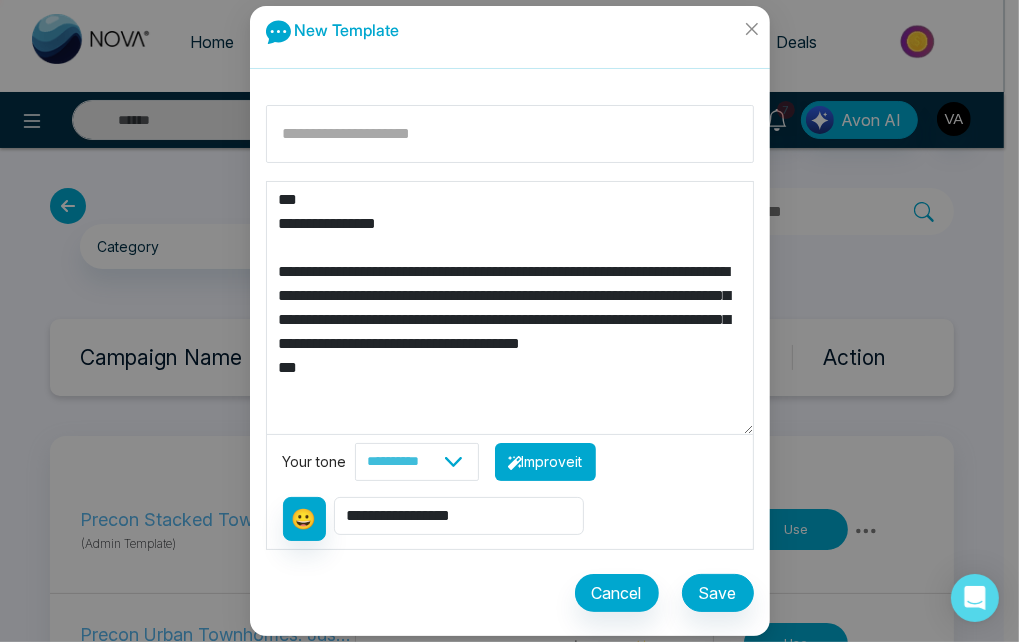 click on "Improve  it" at bounding box center [545, 462] 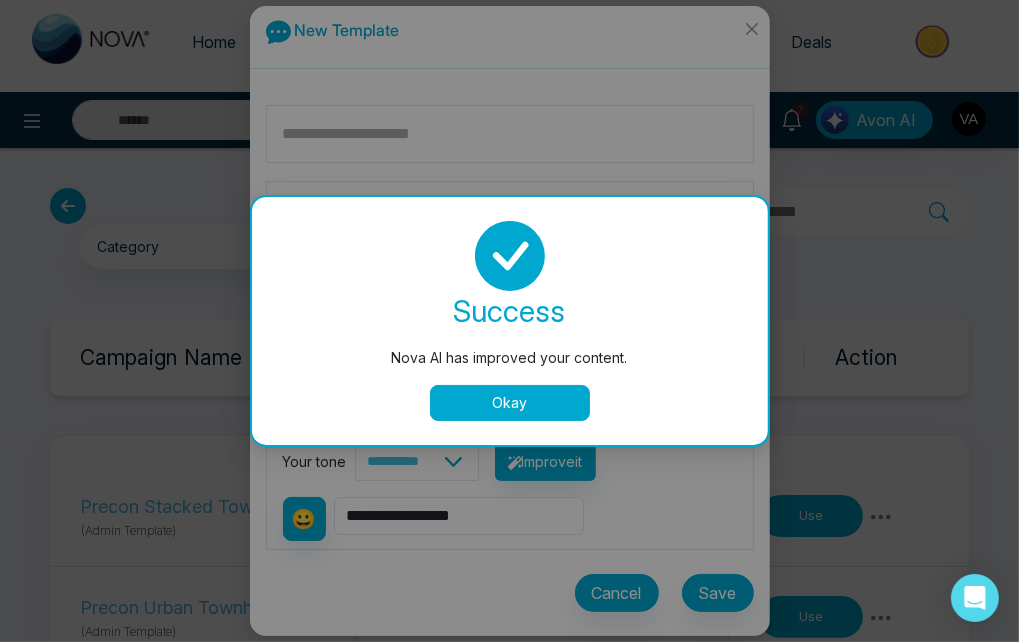 click on "Okay" at bounding box center [510, 403] 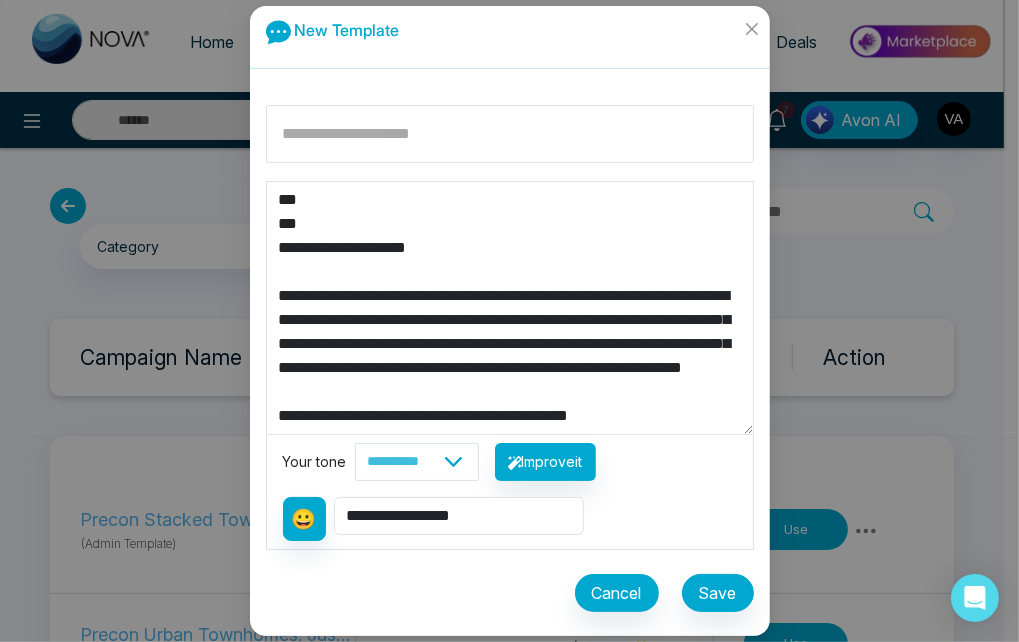 scroll, scrollTop: 48, scrollLeft: 0, axis: vertical 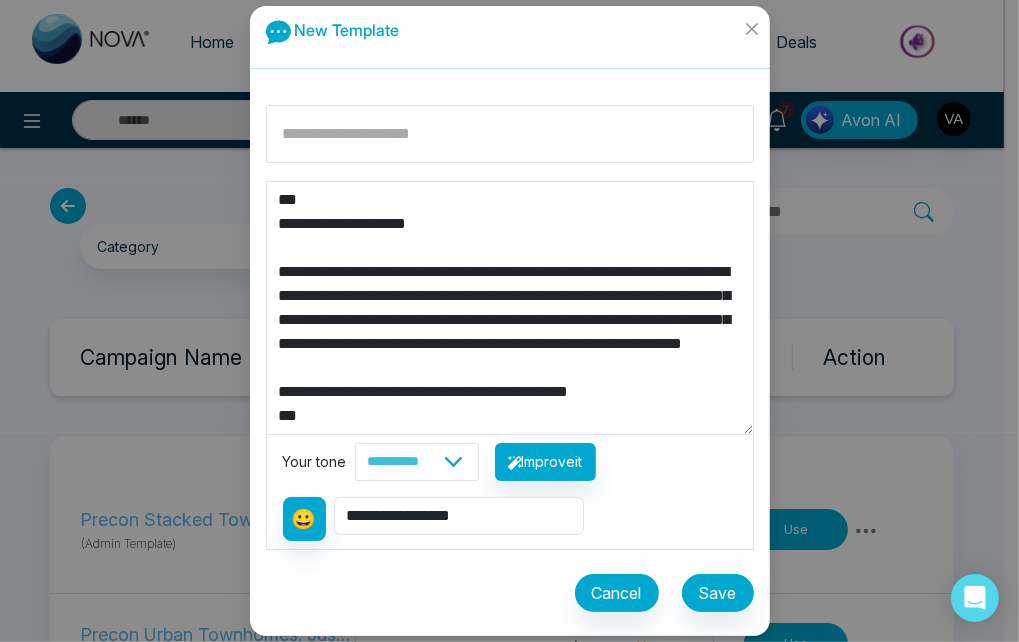 click on "Improve  it" at bounding box center [545, 462] 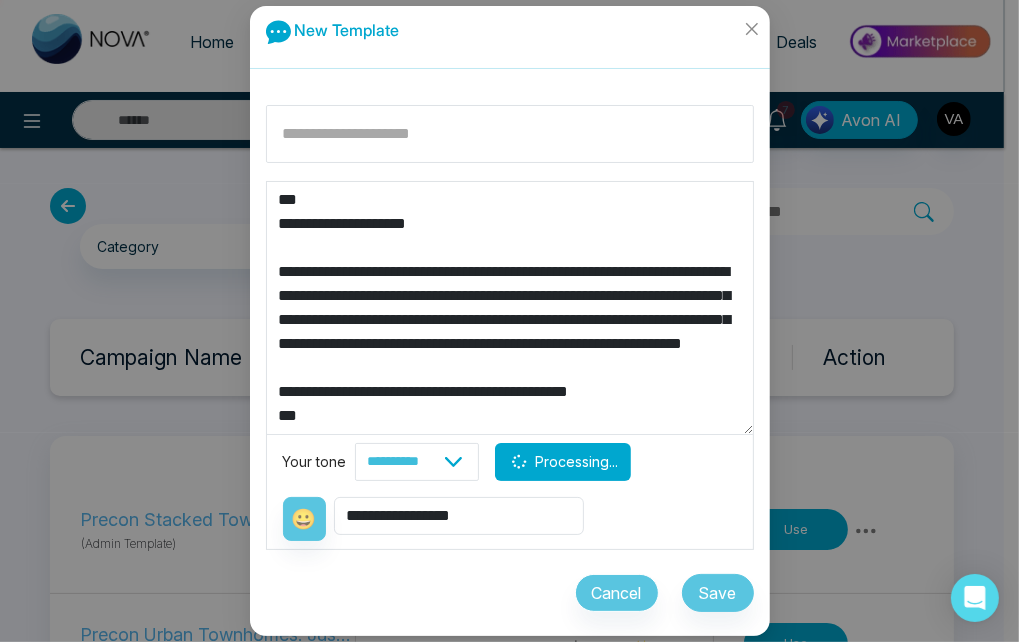 type on "**********" 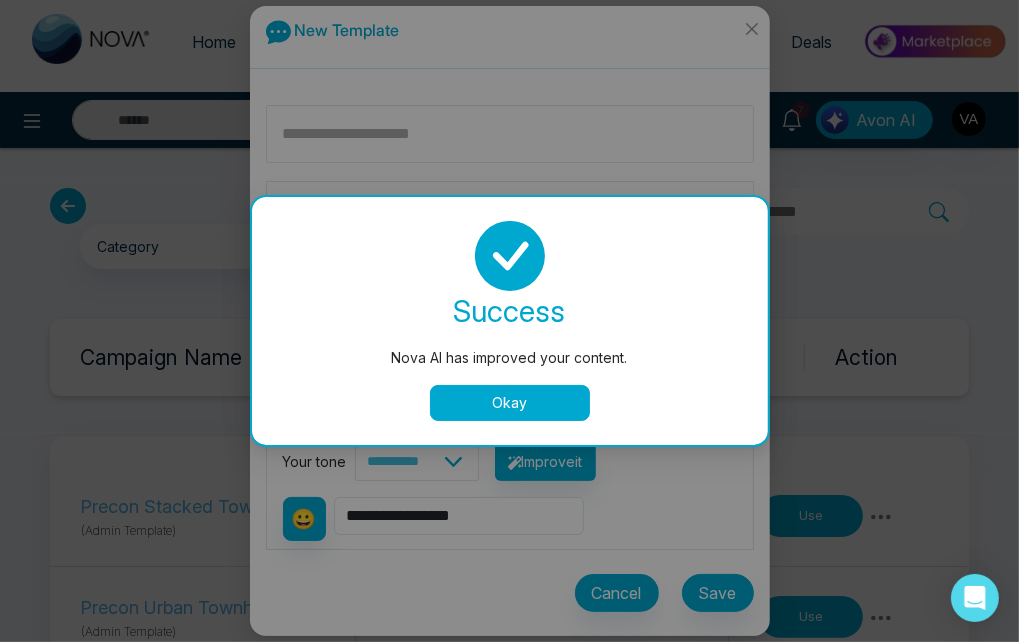click on "Okay" at bounding box center (510, 403) 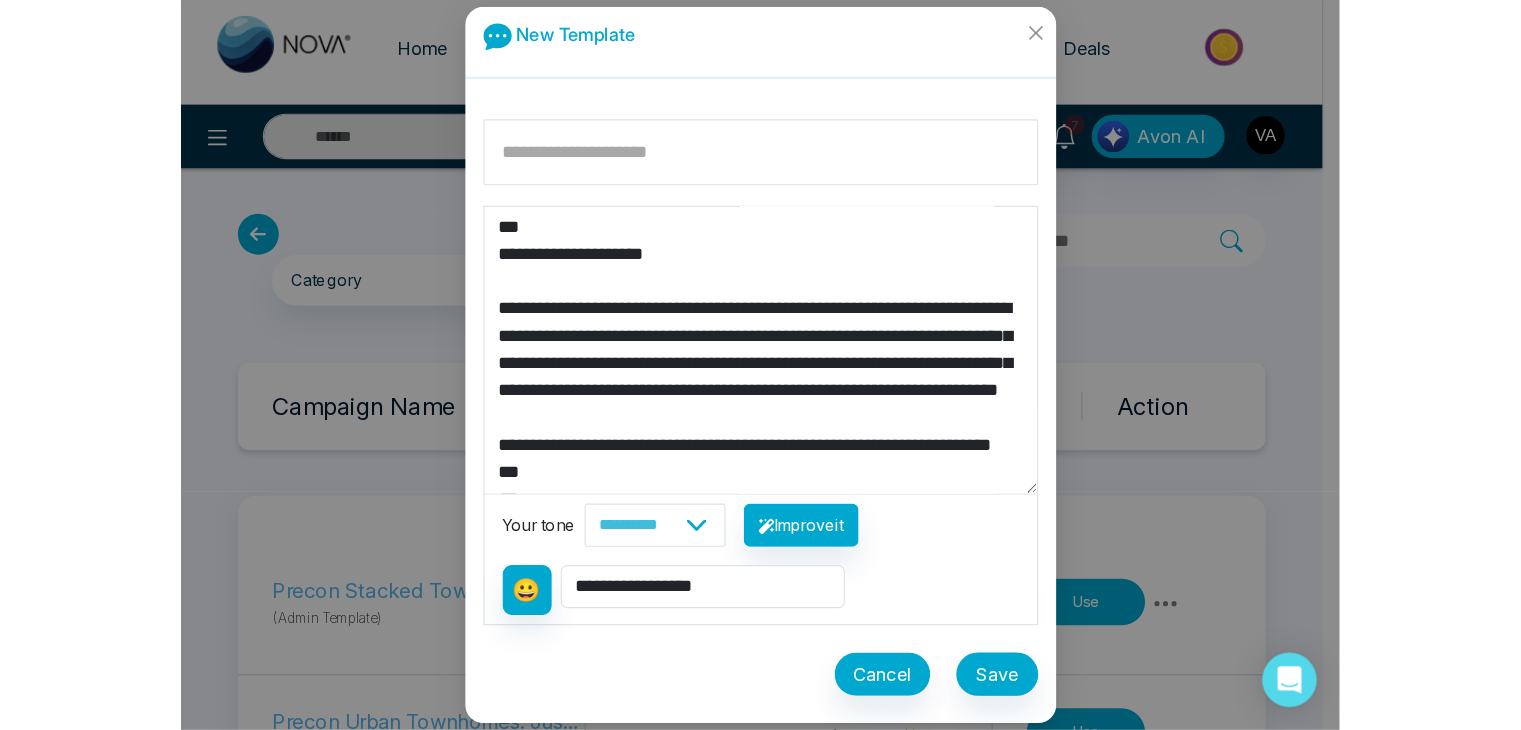 scroll, scrollTop: 0, scrollLeft: 0, axis: both 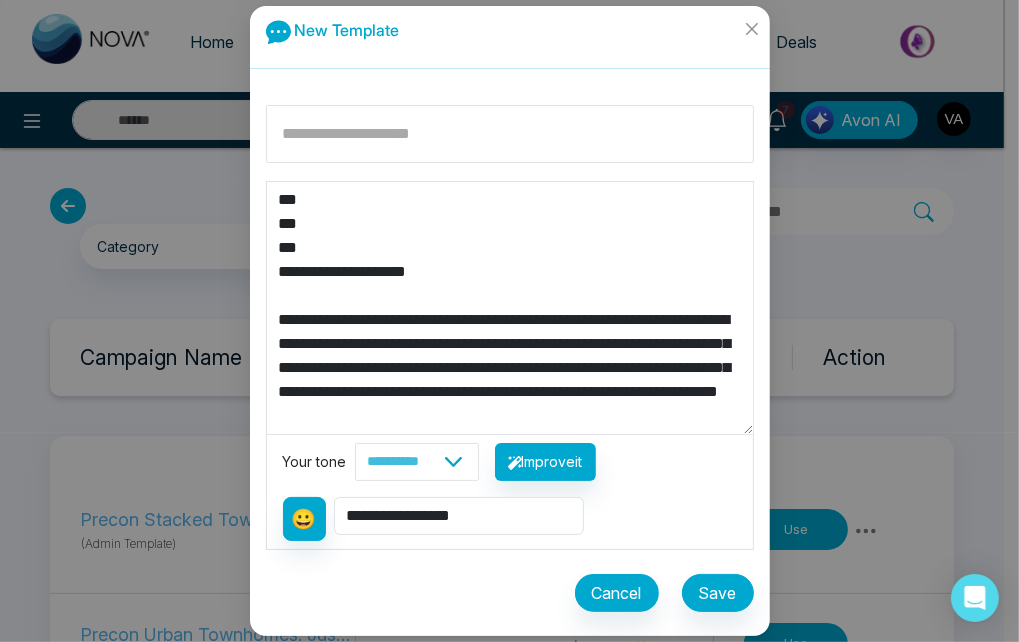 click on "Cancel" at bounding box center [617, 593] 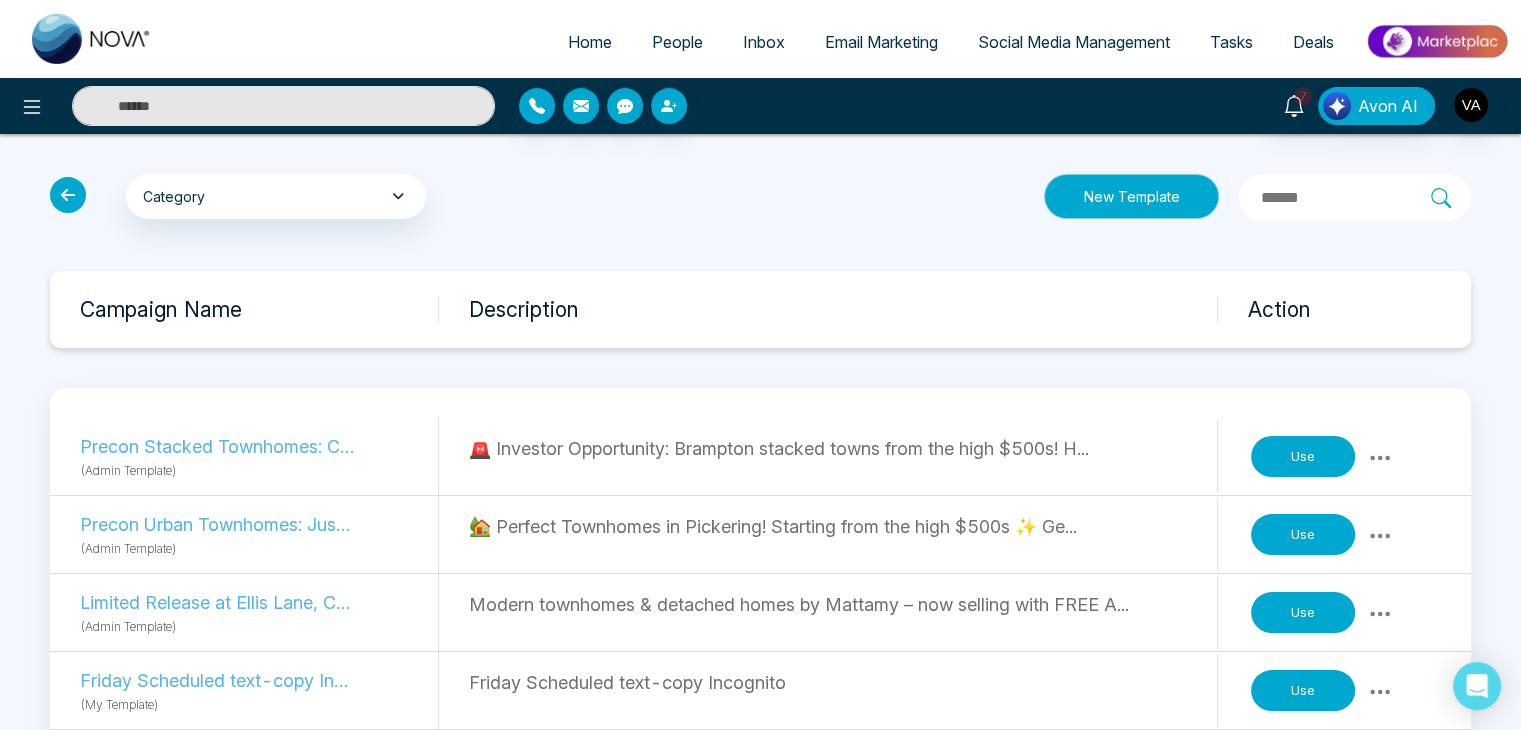 click on "New Template" at bounding box center [1131, 196] 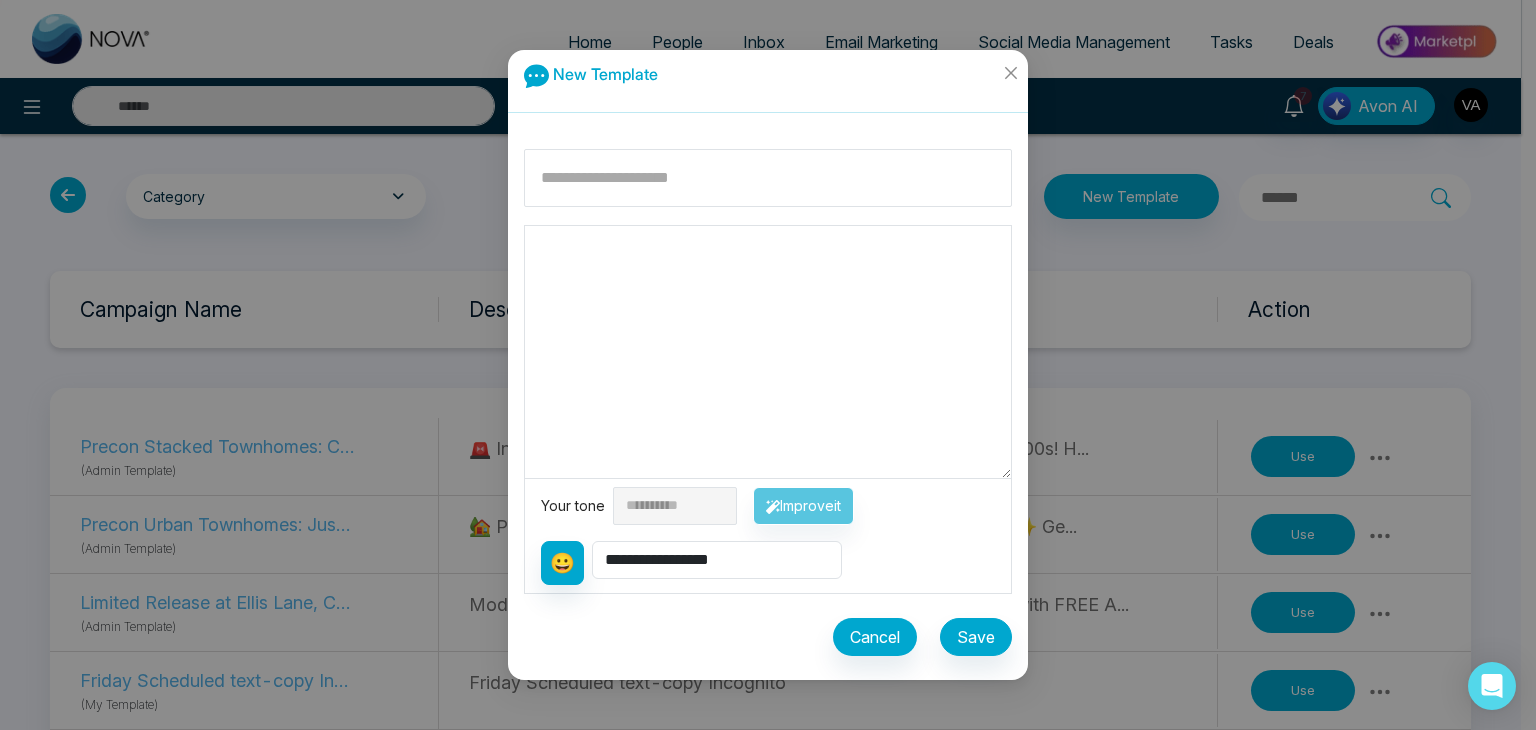 click at bounding box center (768, 352) 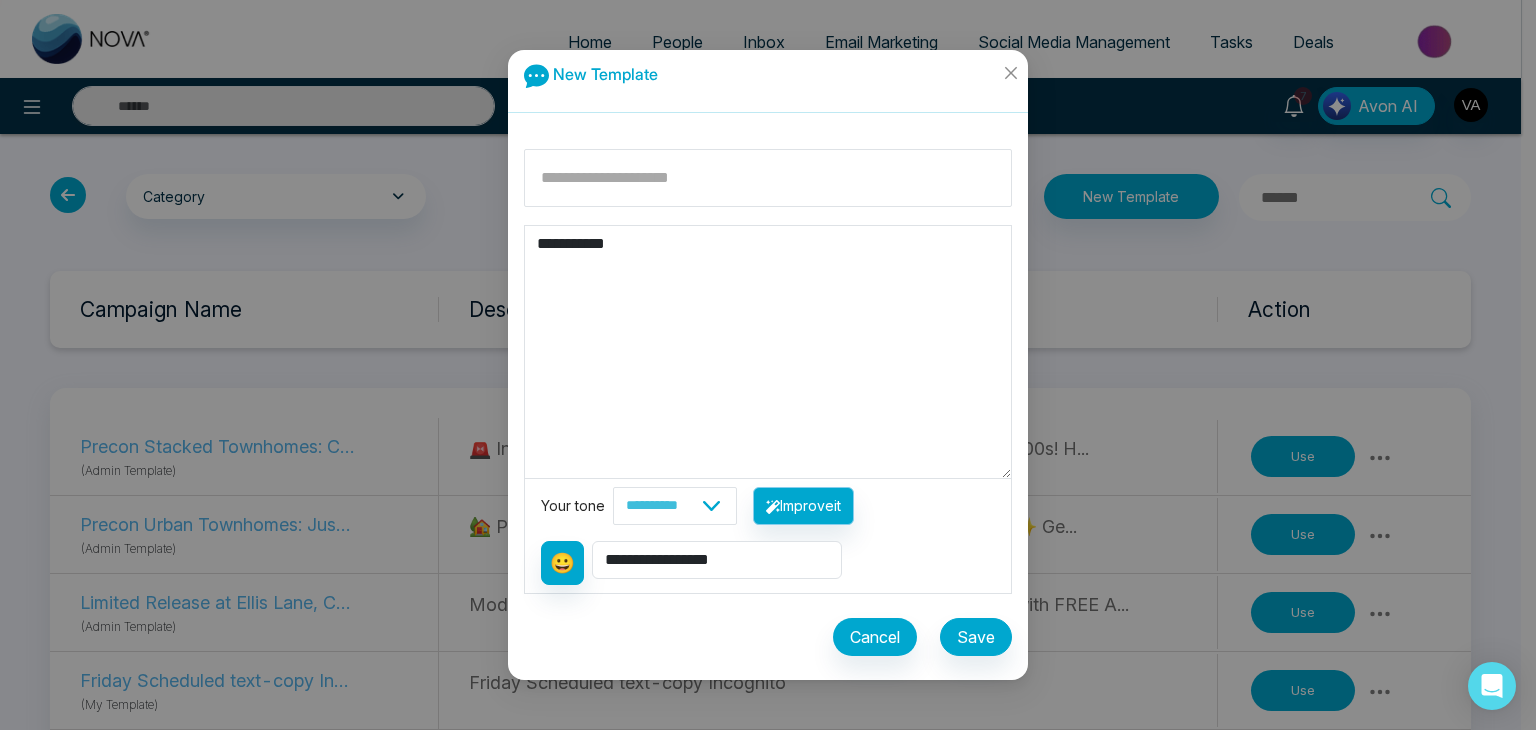 type on "**********" 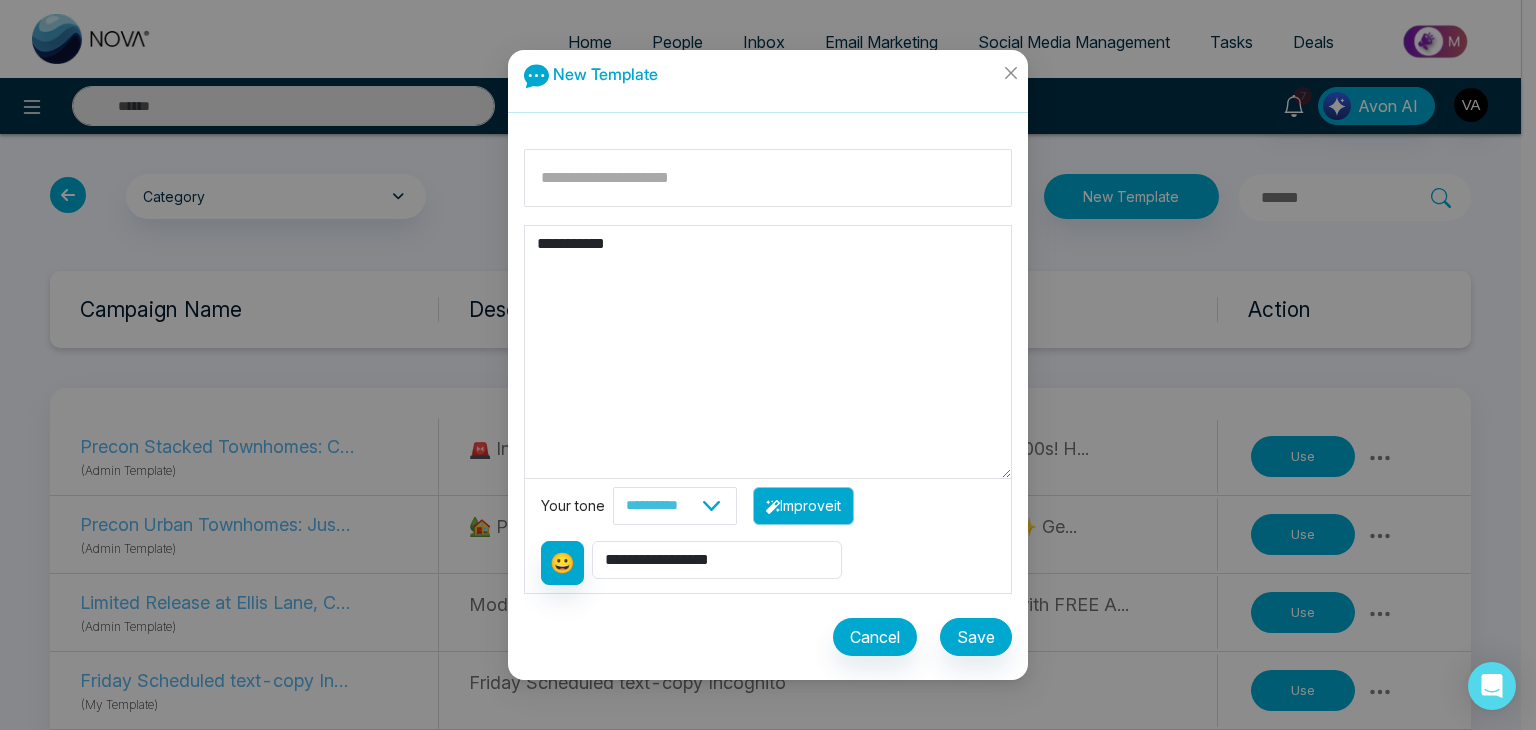 click on "Improve  it" at bounding box center (803, 506) 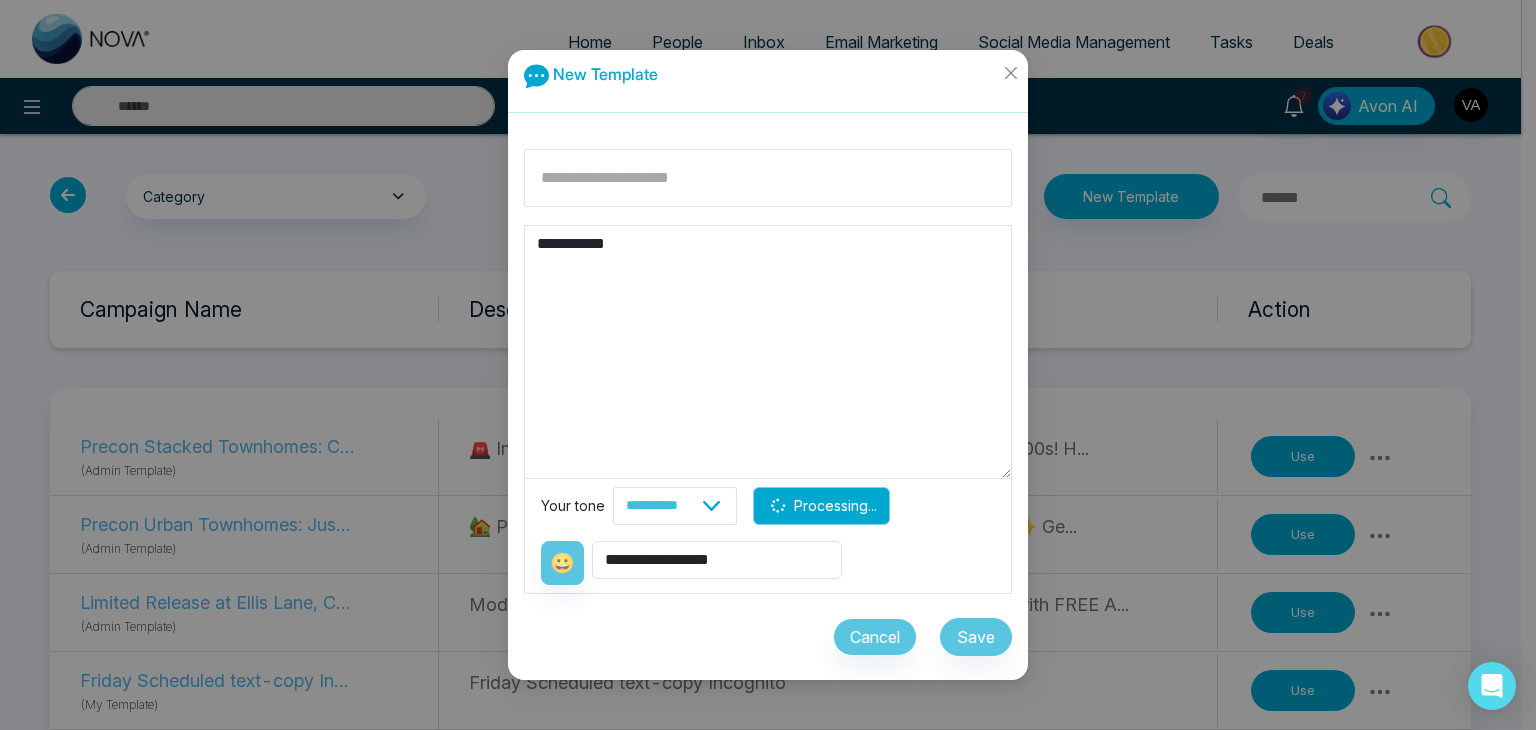 type 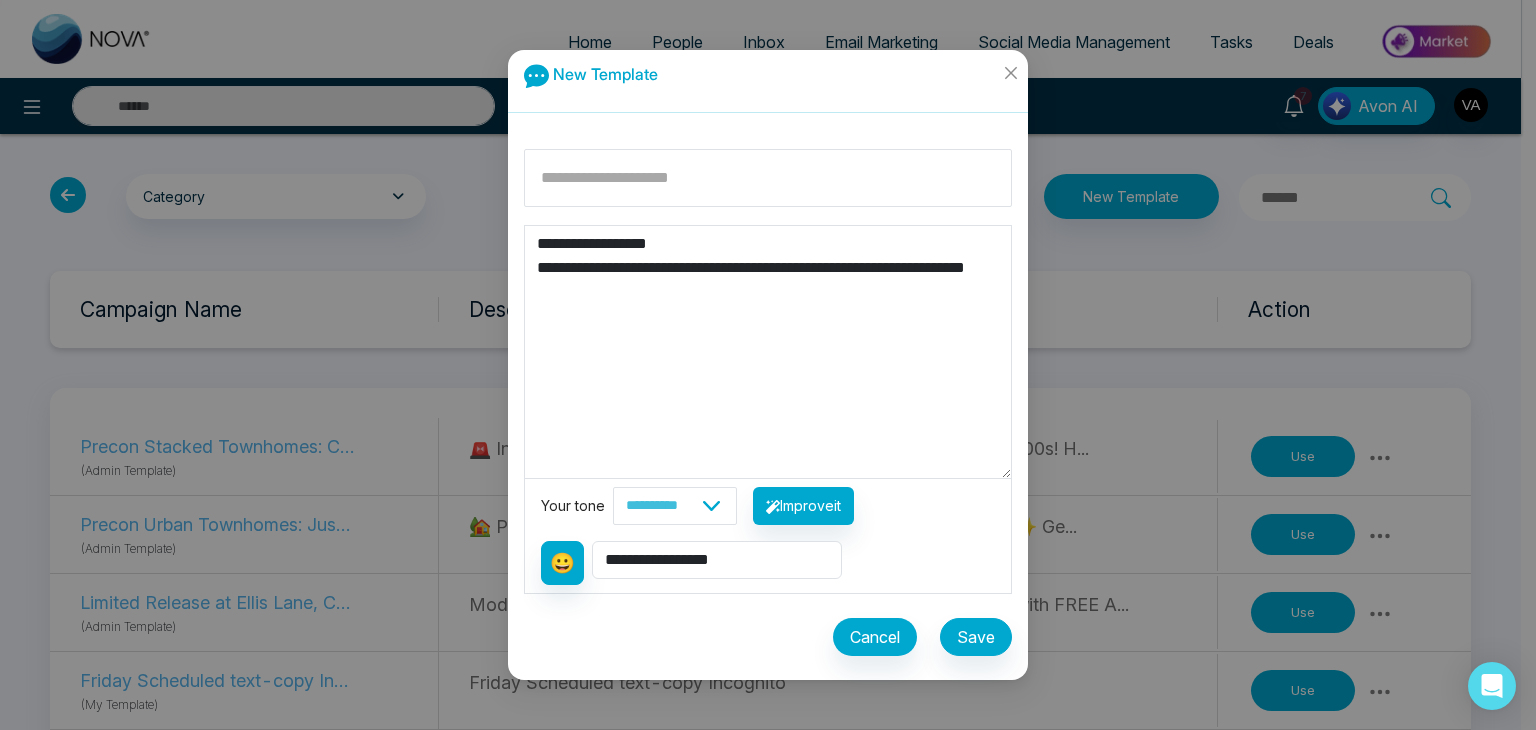 click on "**********" at bounding box center (768, 352) 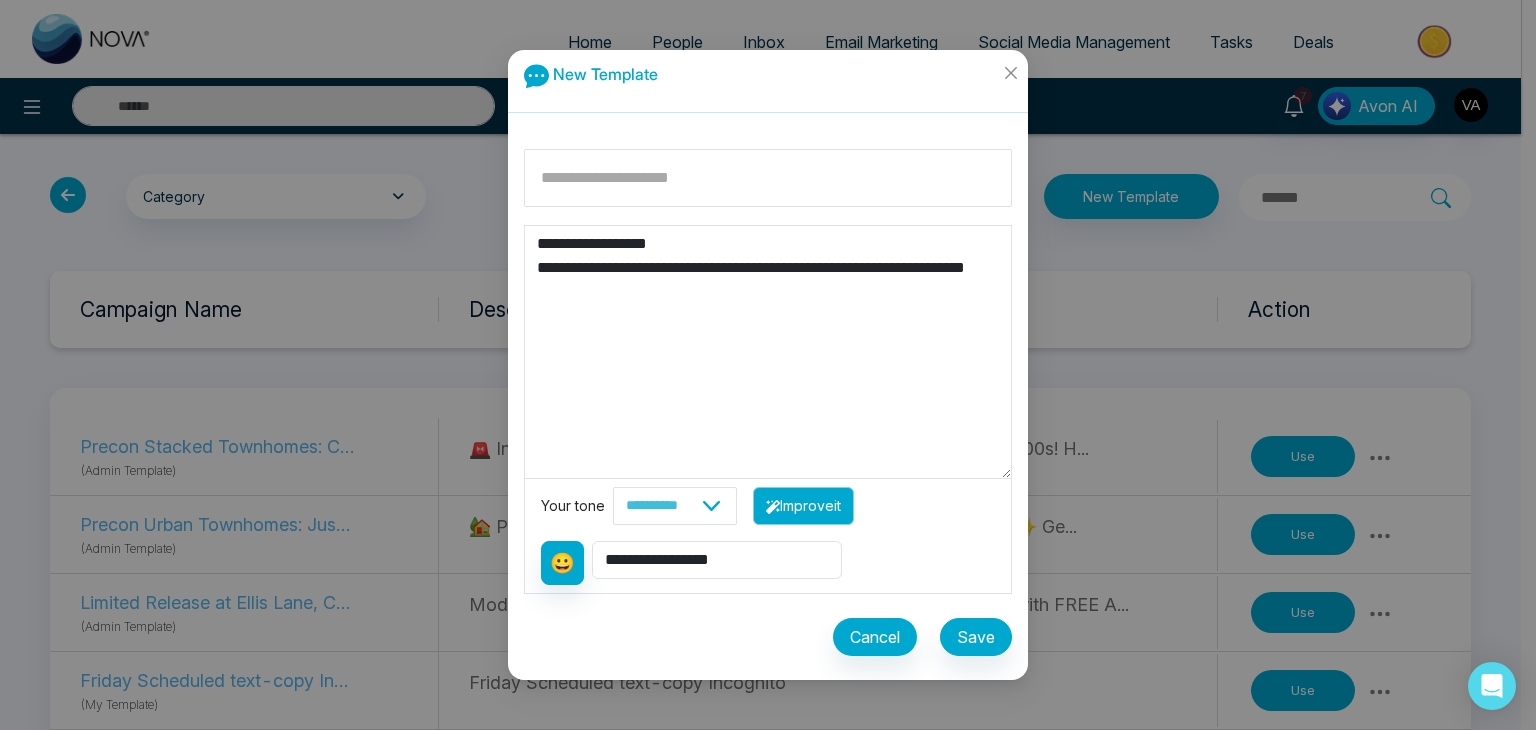 click on "Improve  it" at bounding box center [803, 506] 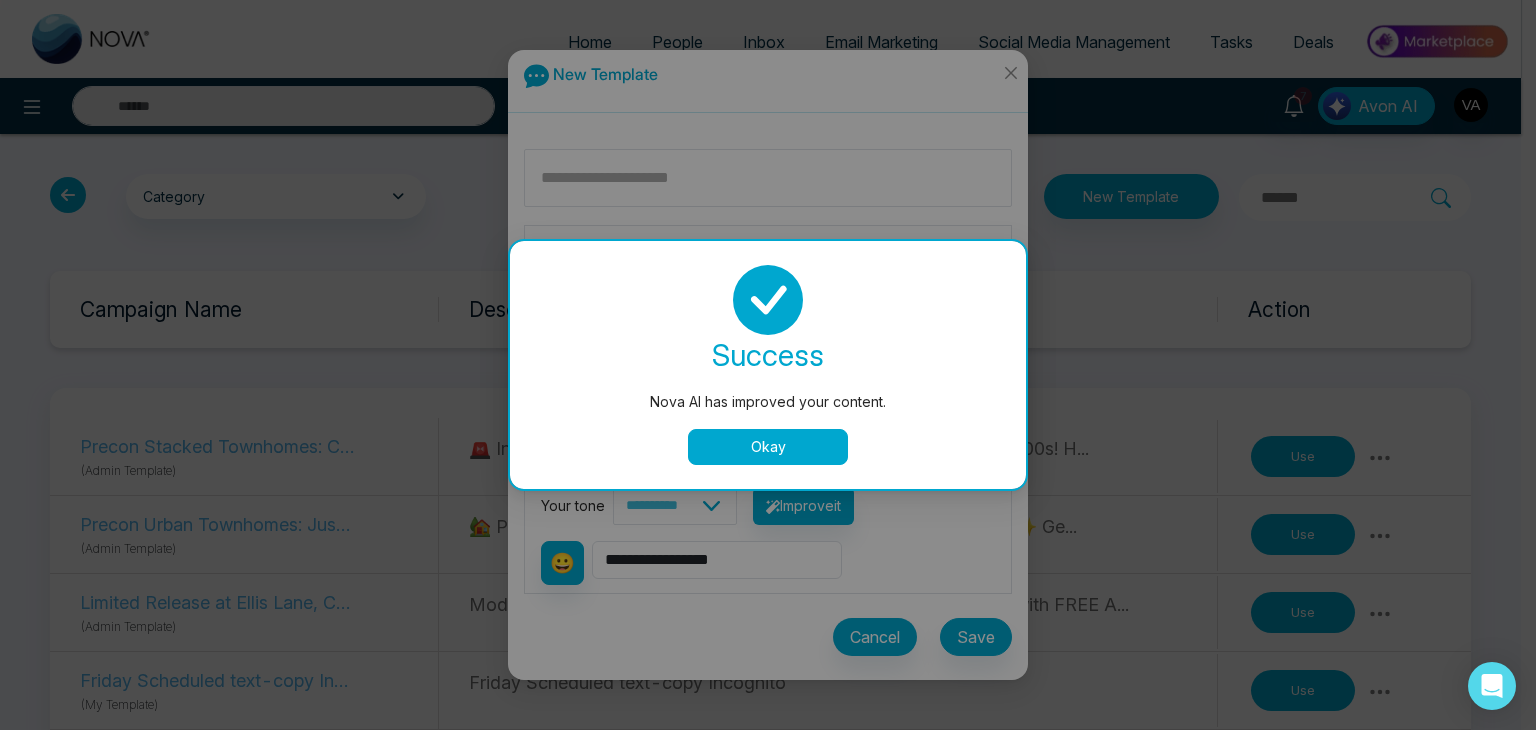 click on "success Nova AI has improved your content.   Okay" at bounding box center (768, 365) 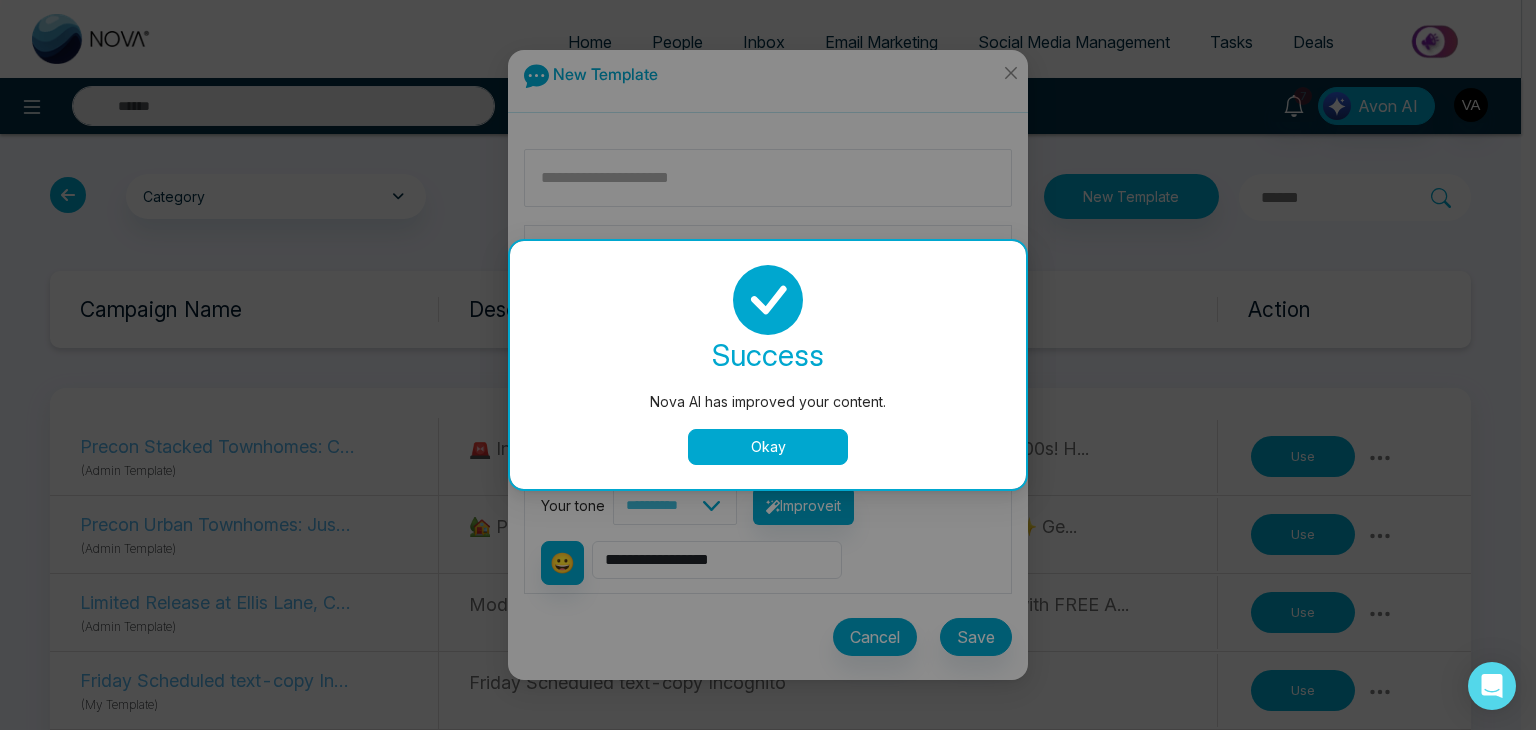 click on "Okay" at bounding box center (768, 447) 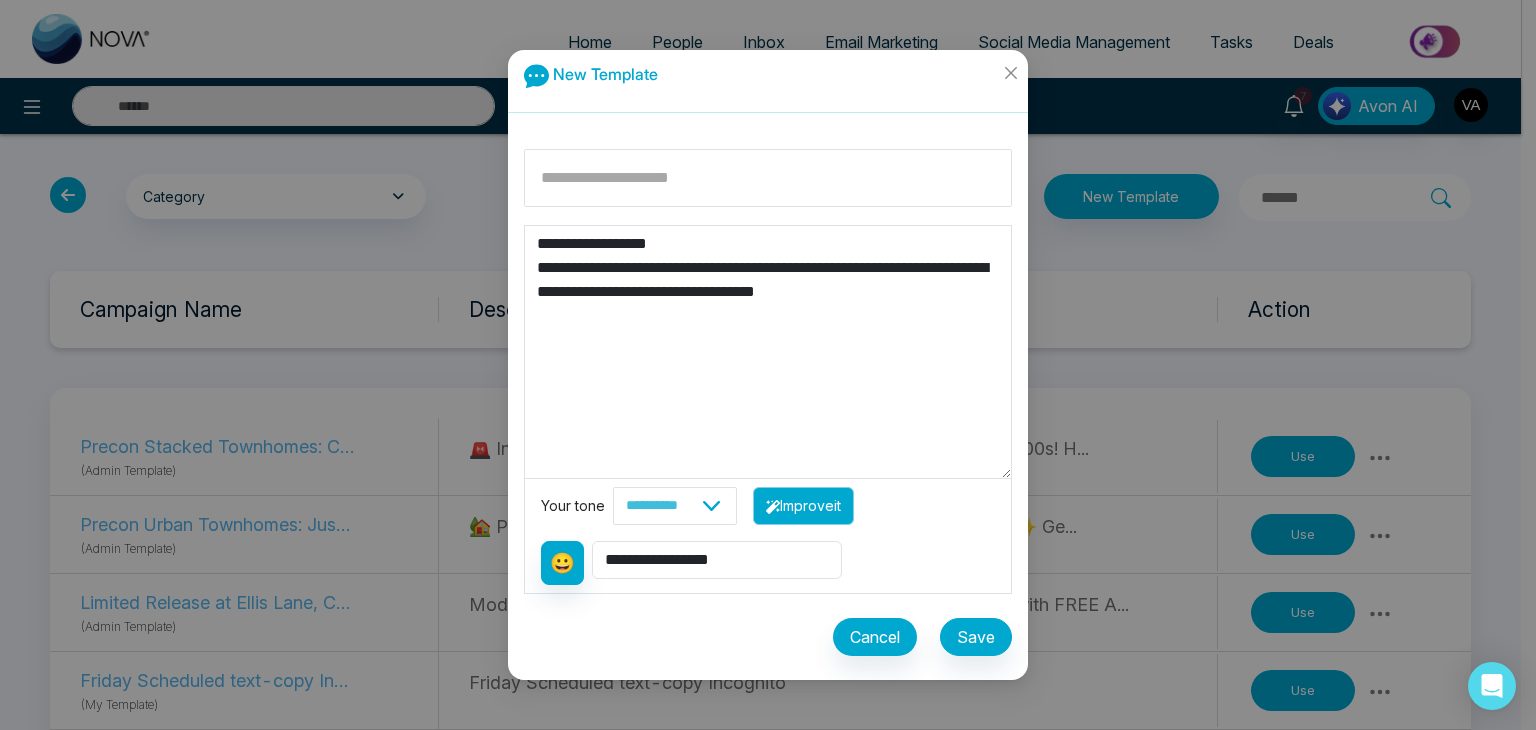 click on "Improve  it" at bounding box center (803, 506) 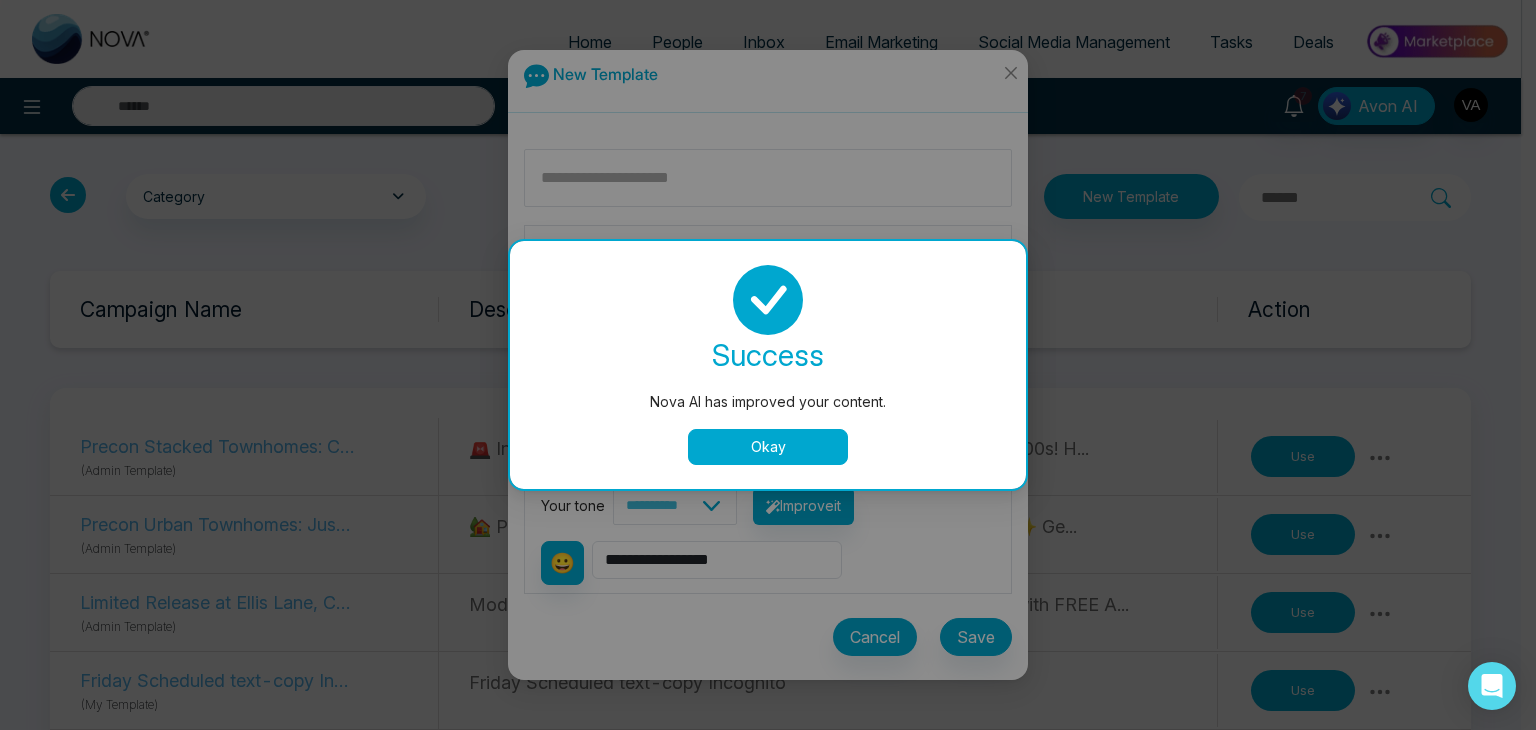 click on "Okay" at bounding box center [768, 447] 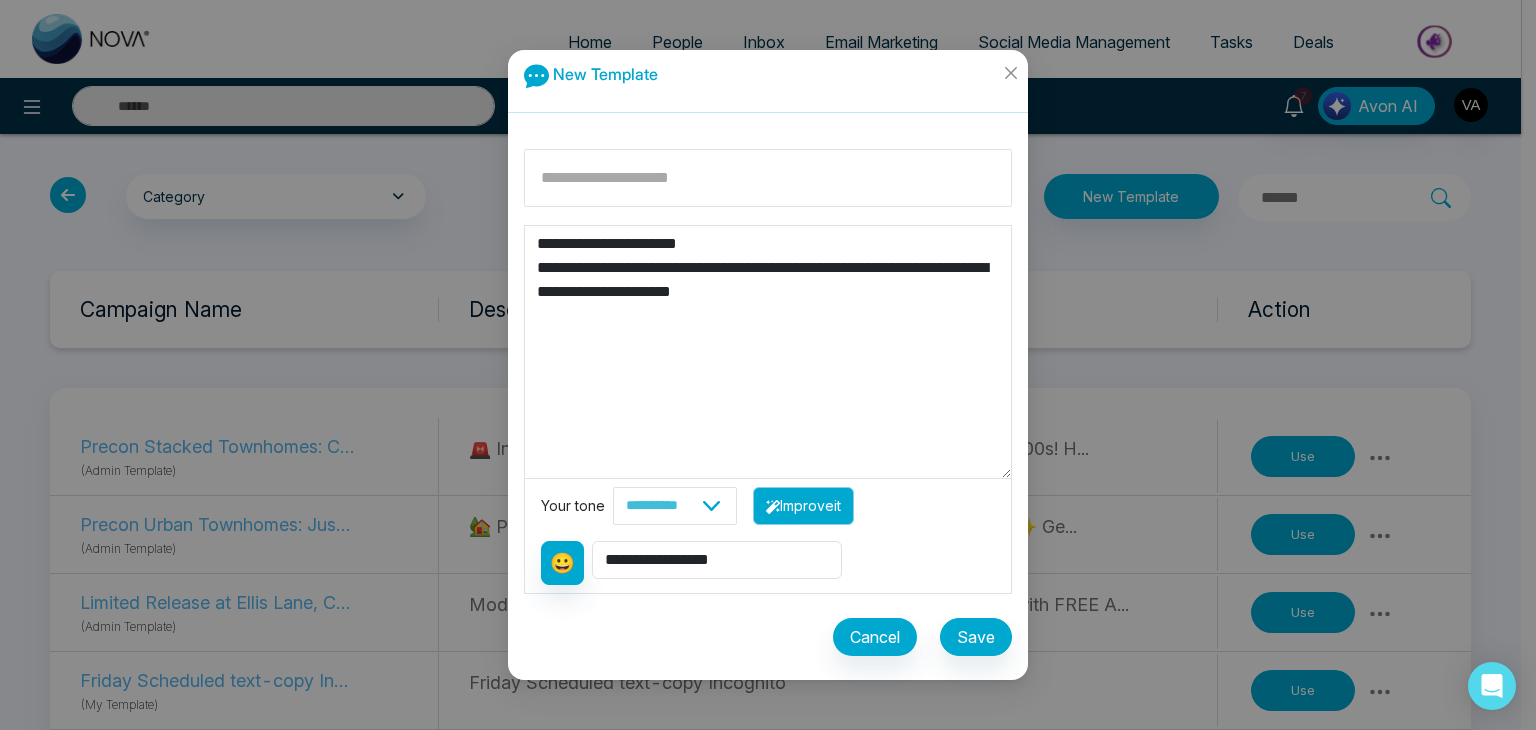 click on "Improve  it" at bounding box center [803, 506] 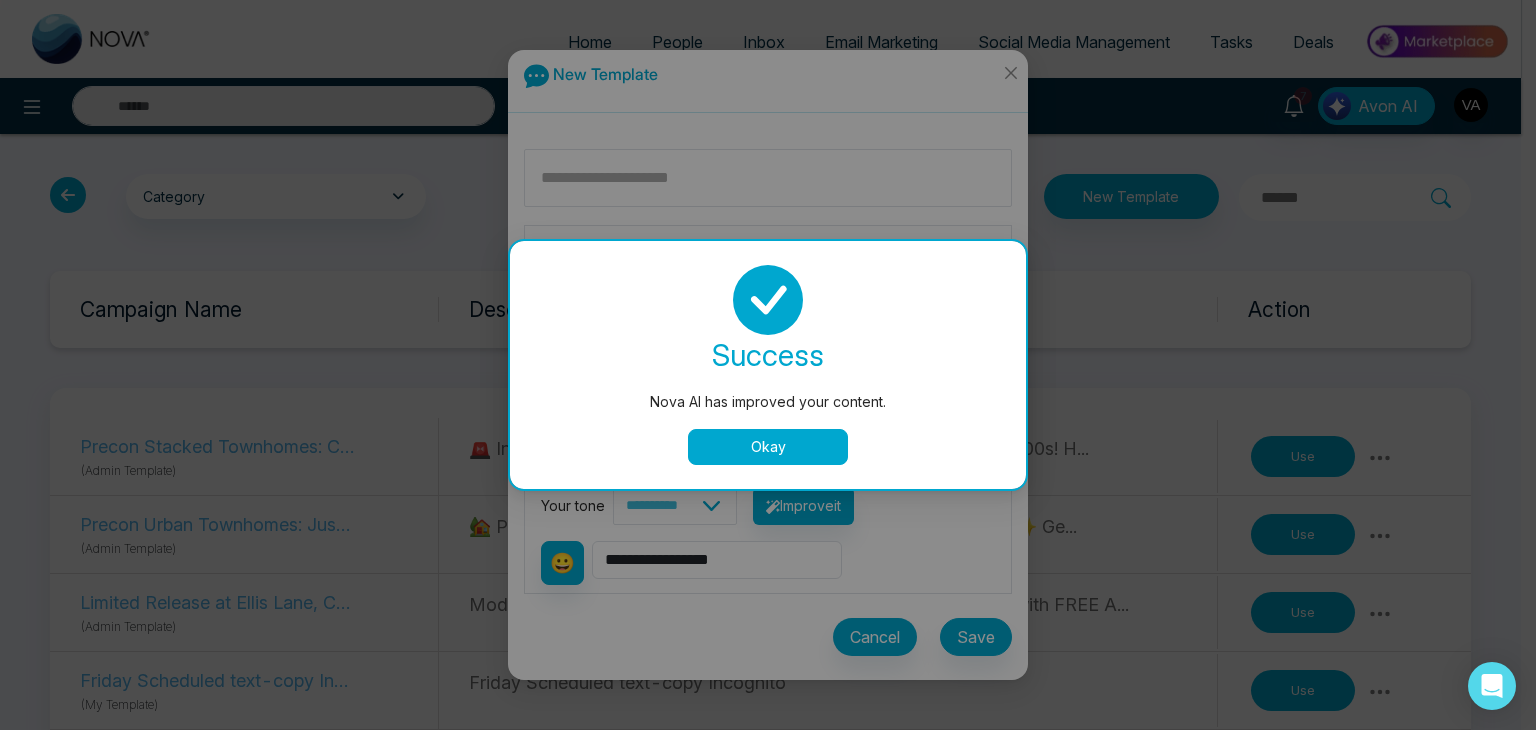 click on "Okay" at bounding box center (768, 447) 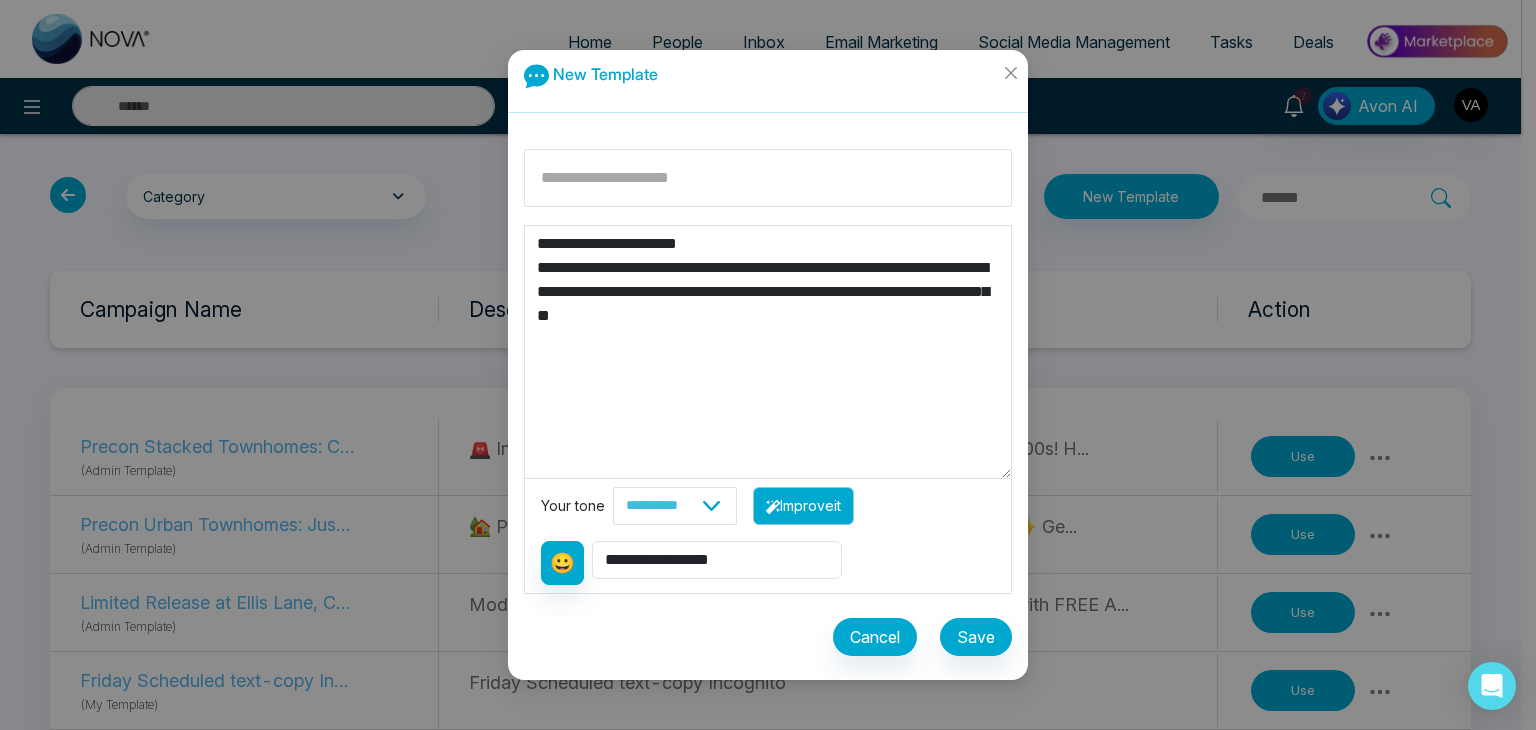 click on "Improve  it" at bounding box center [803, 506] 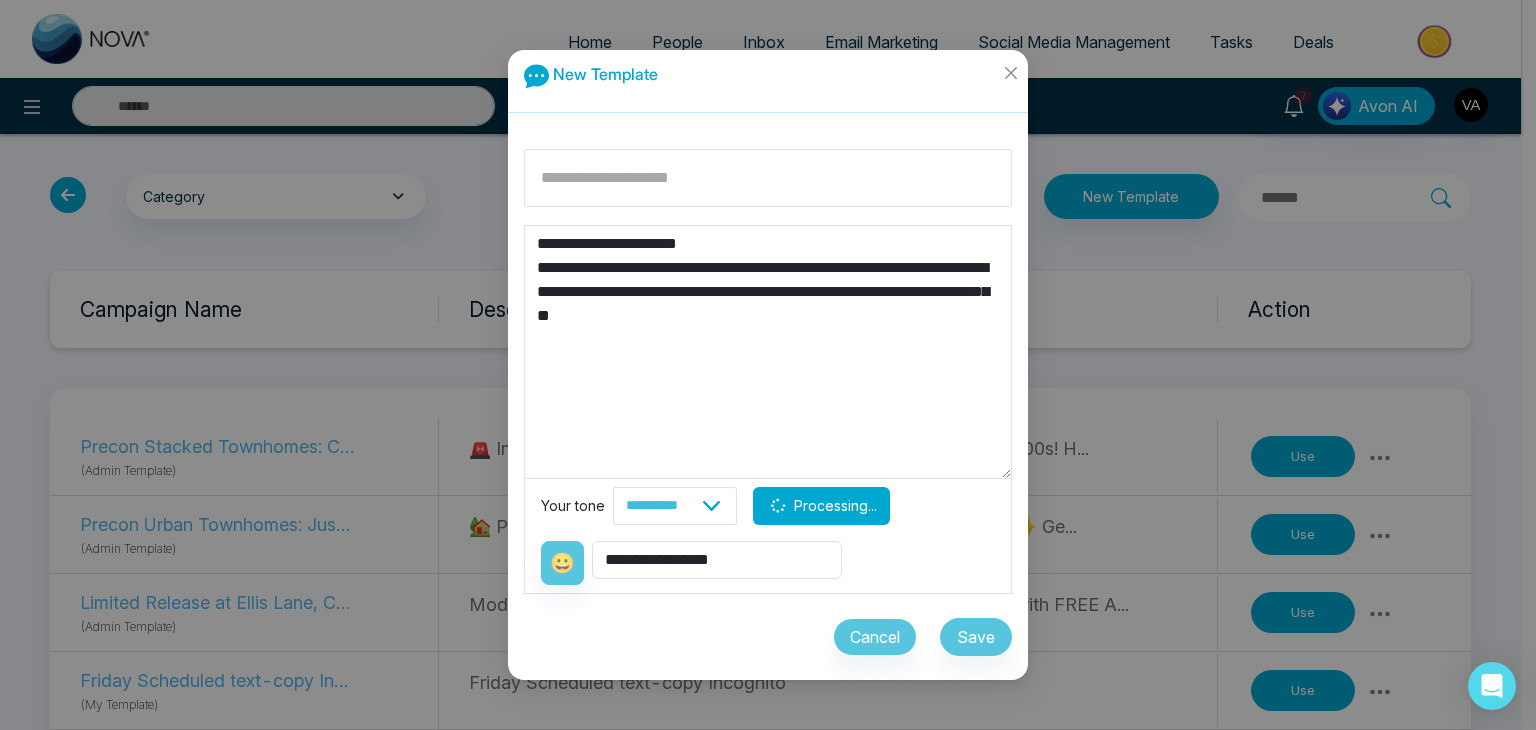 type on "**********" 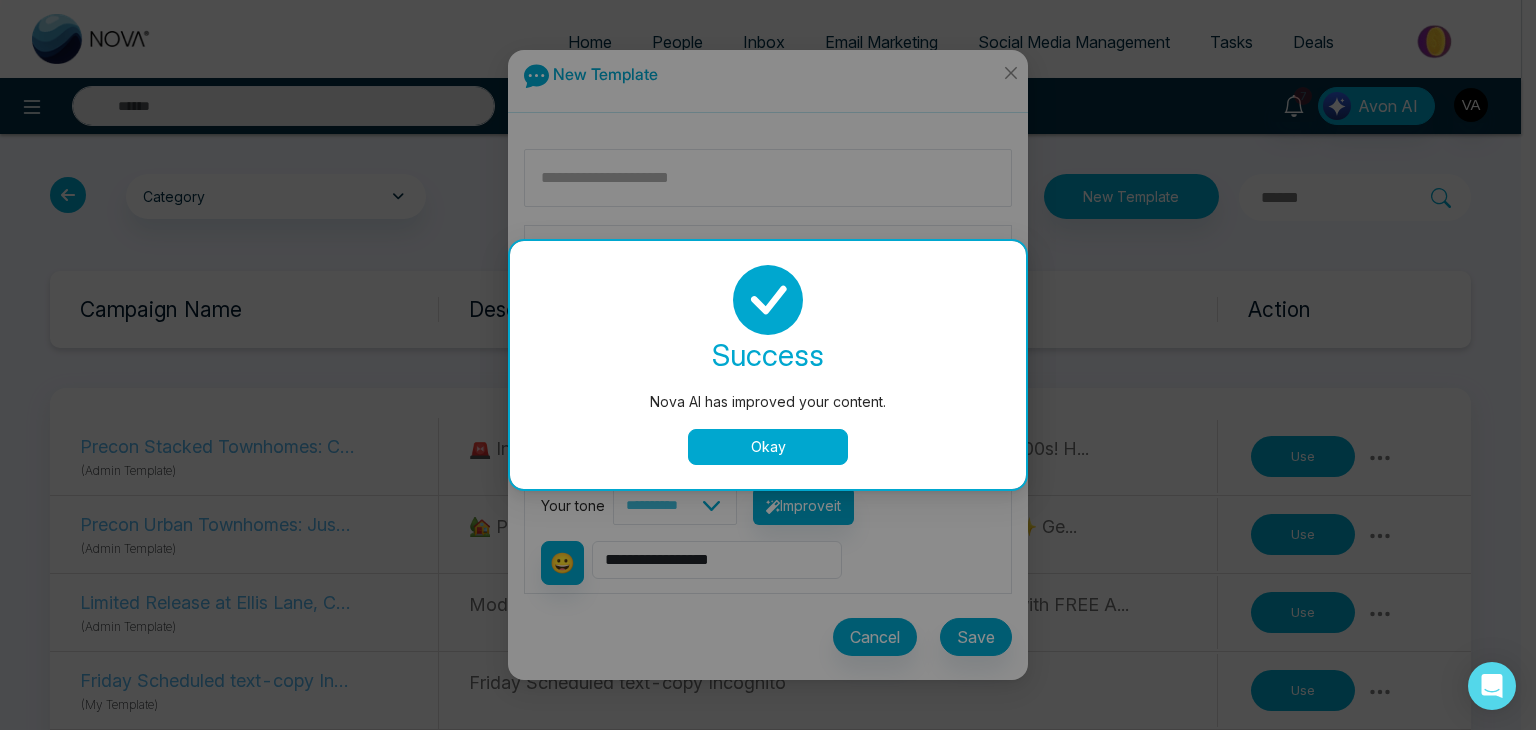 click on "Okay" at bounding box center [768, 447] 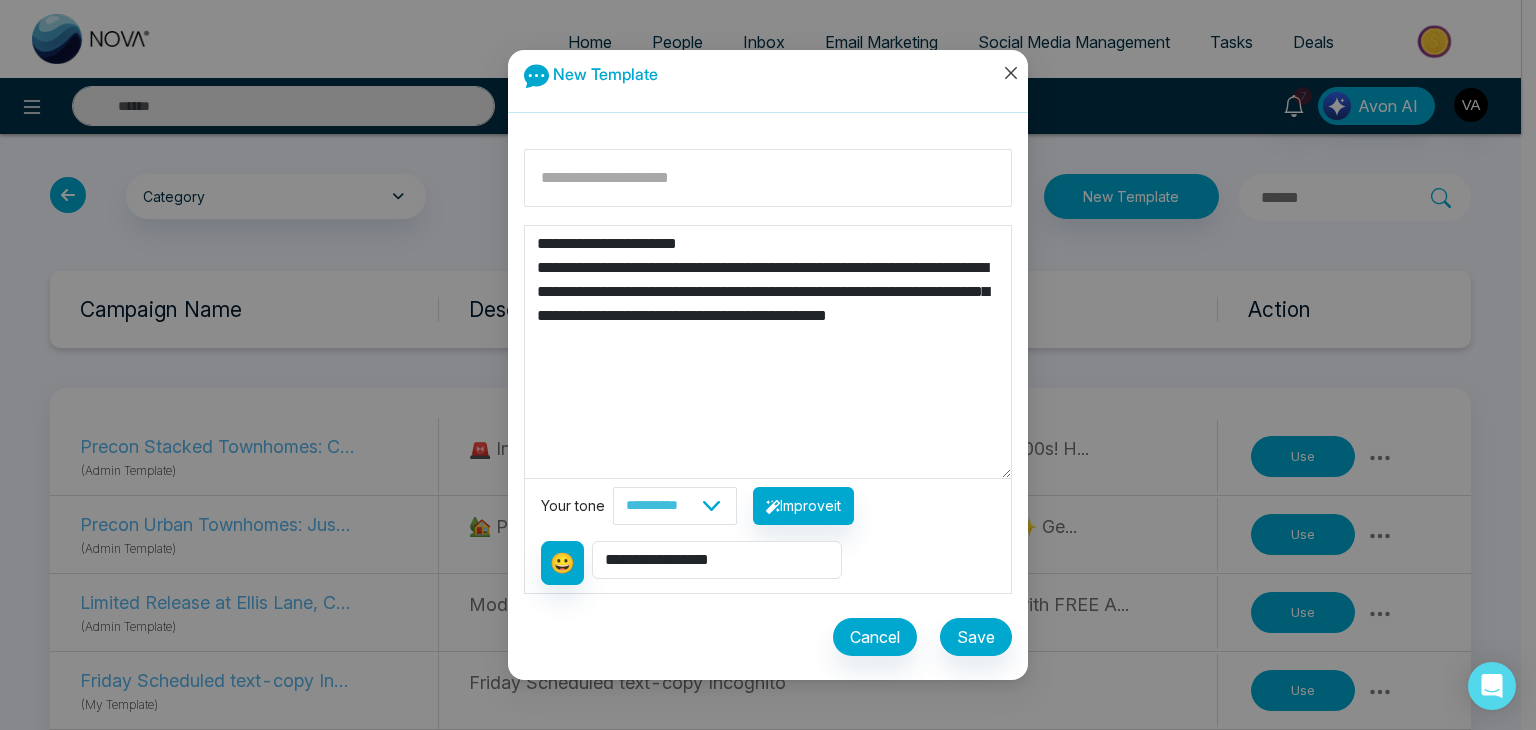 click 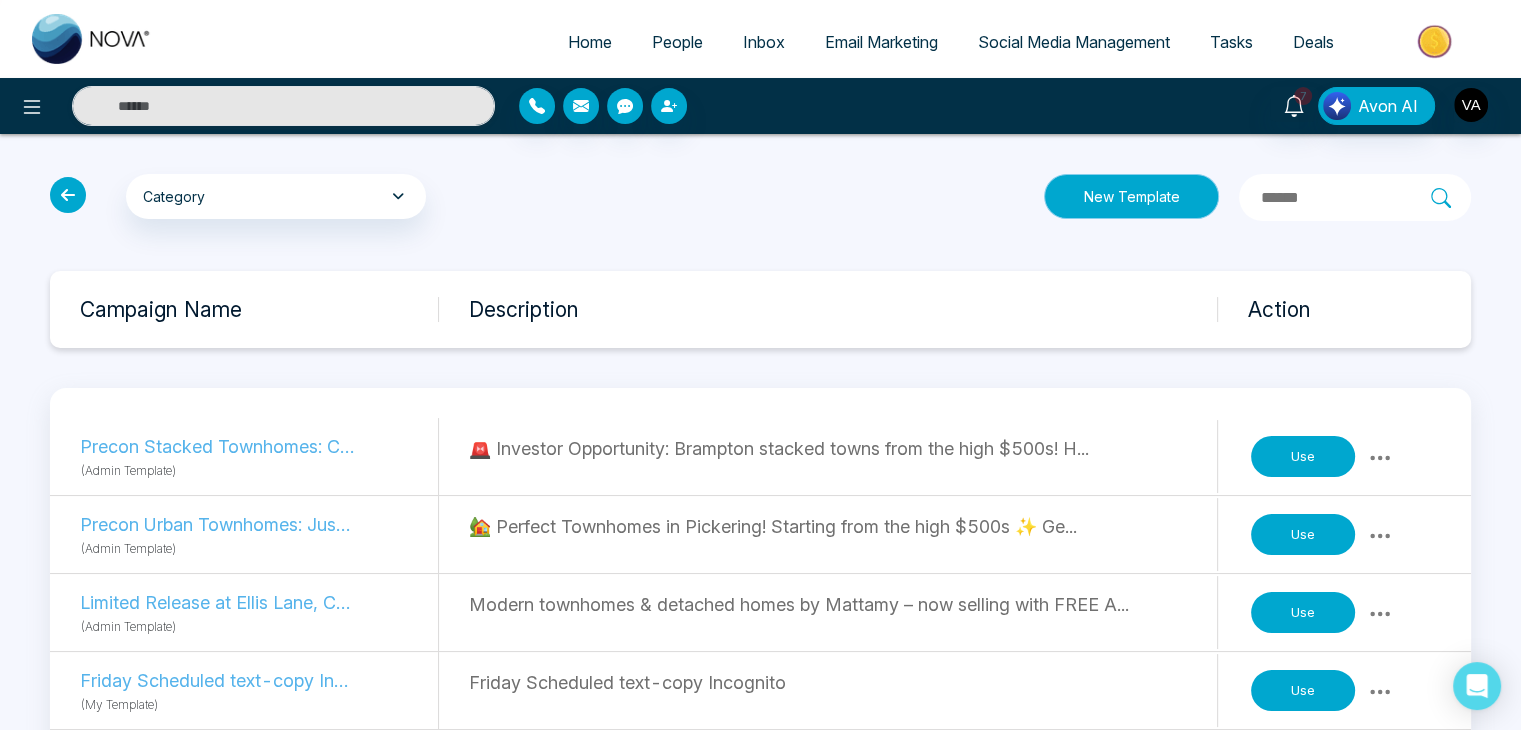 click on "New Template" at bounding box center [1131, 196] 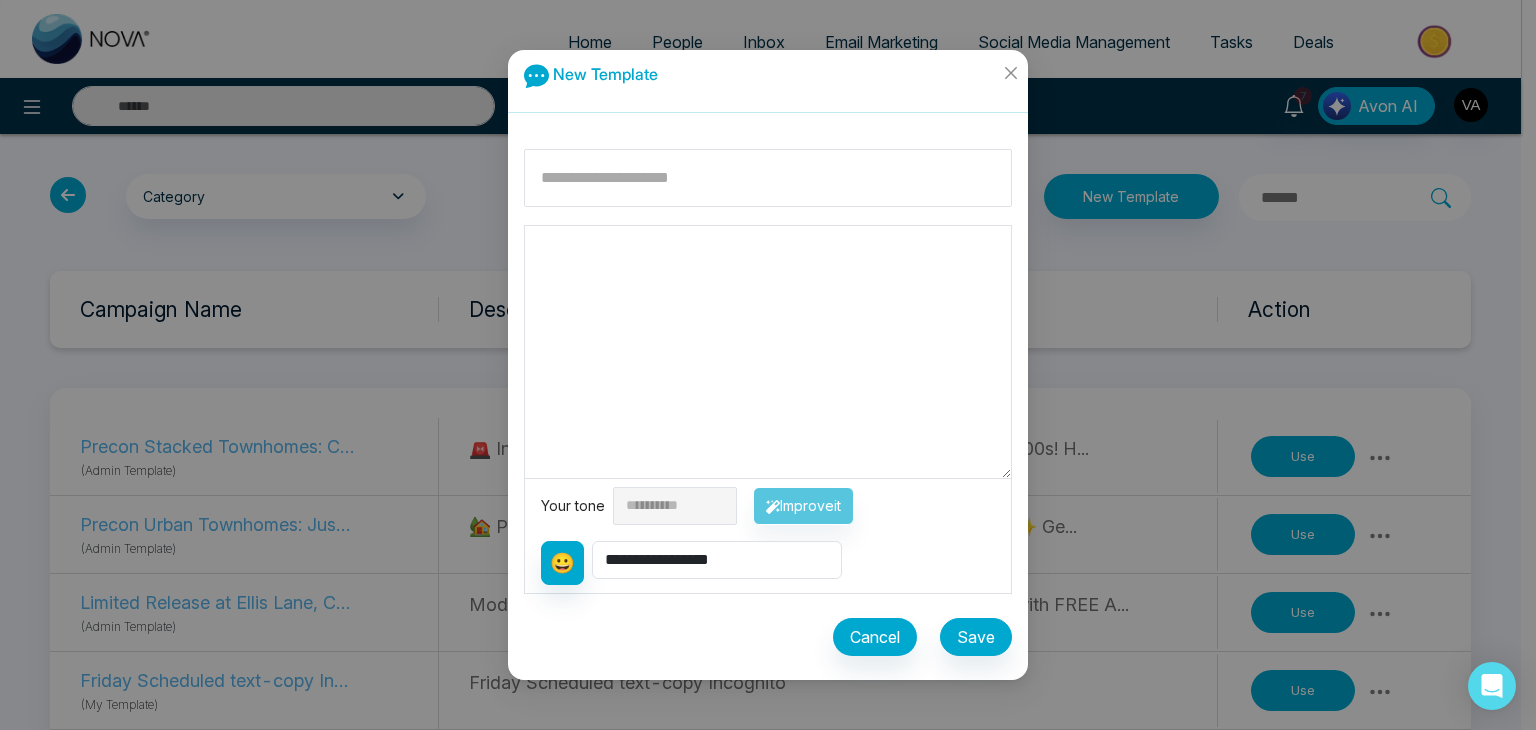 click at bounding box center [768, 352] 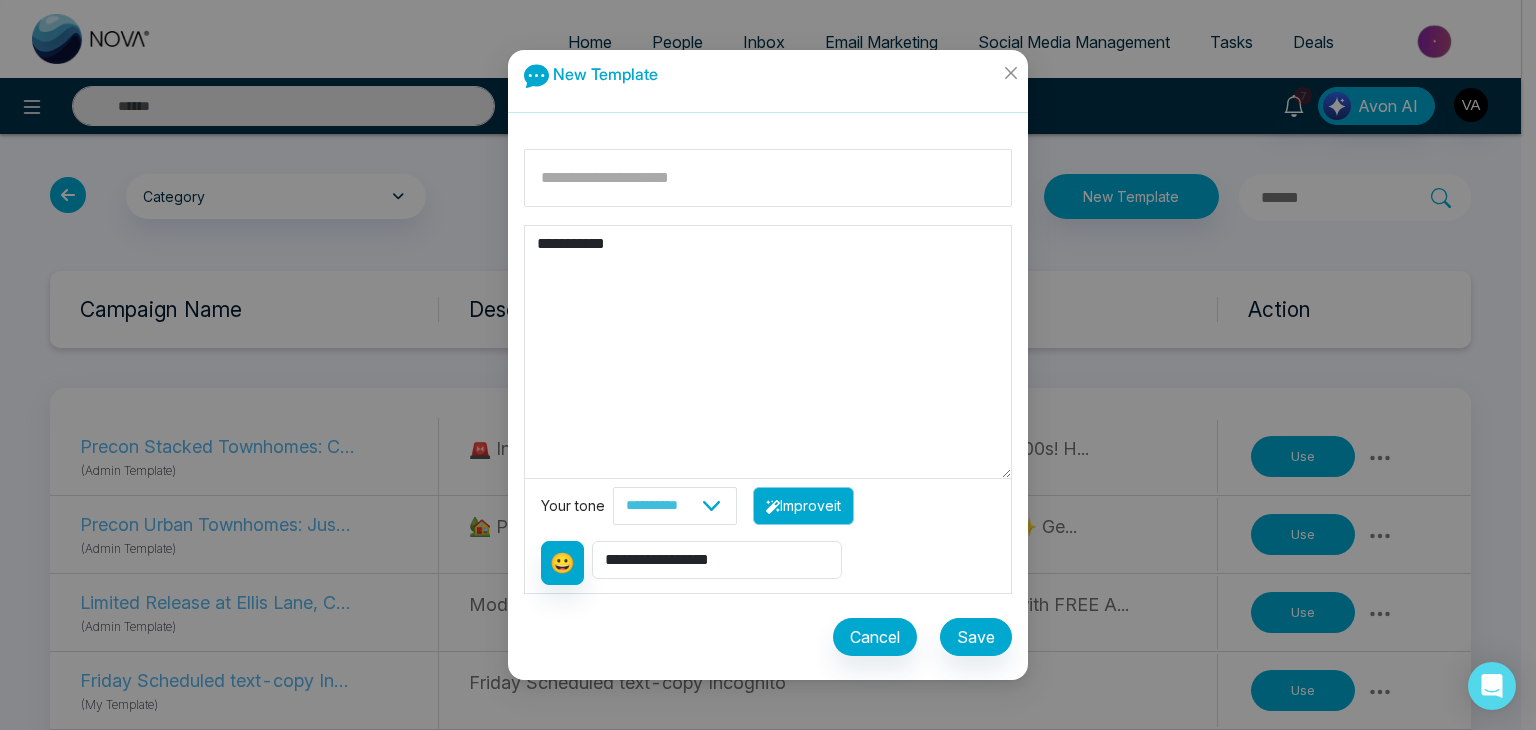 click on "Improve  it" at bounding box center (803, 506) 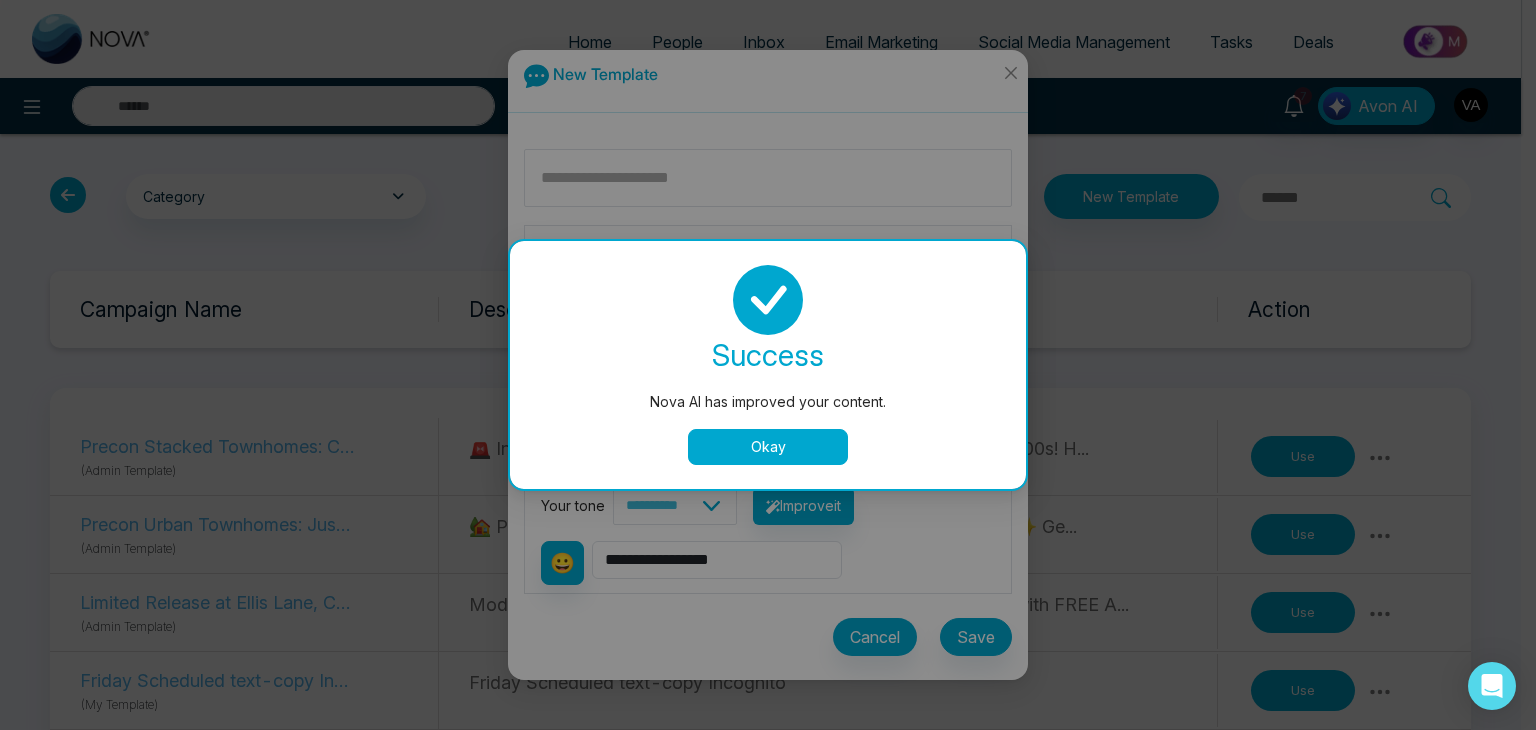 click on "Okay" at bounding box center (768, 447) 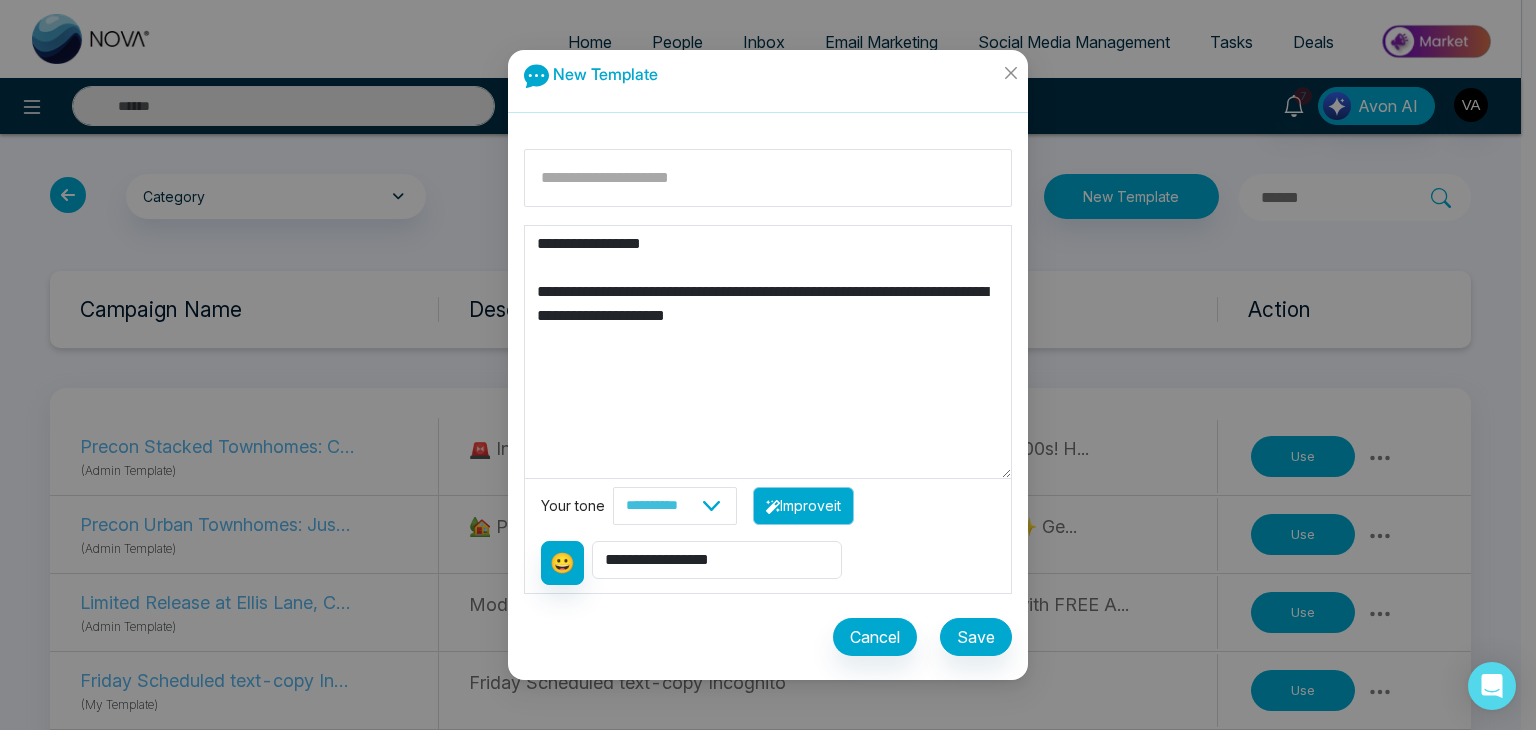 click on "Improve  it" at bounding box center [803, 506] 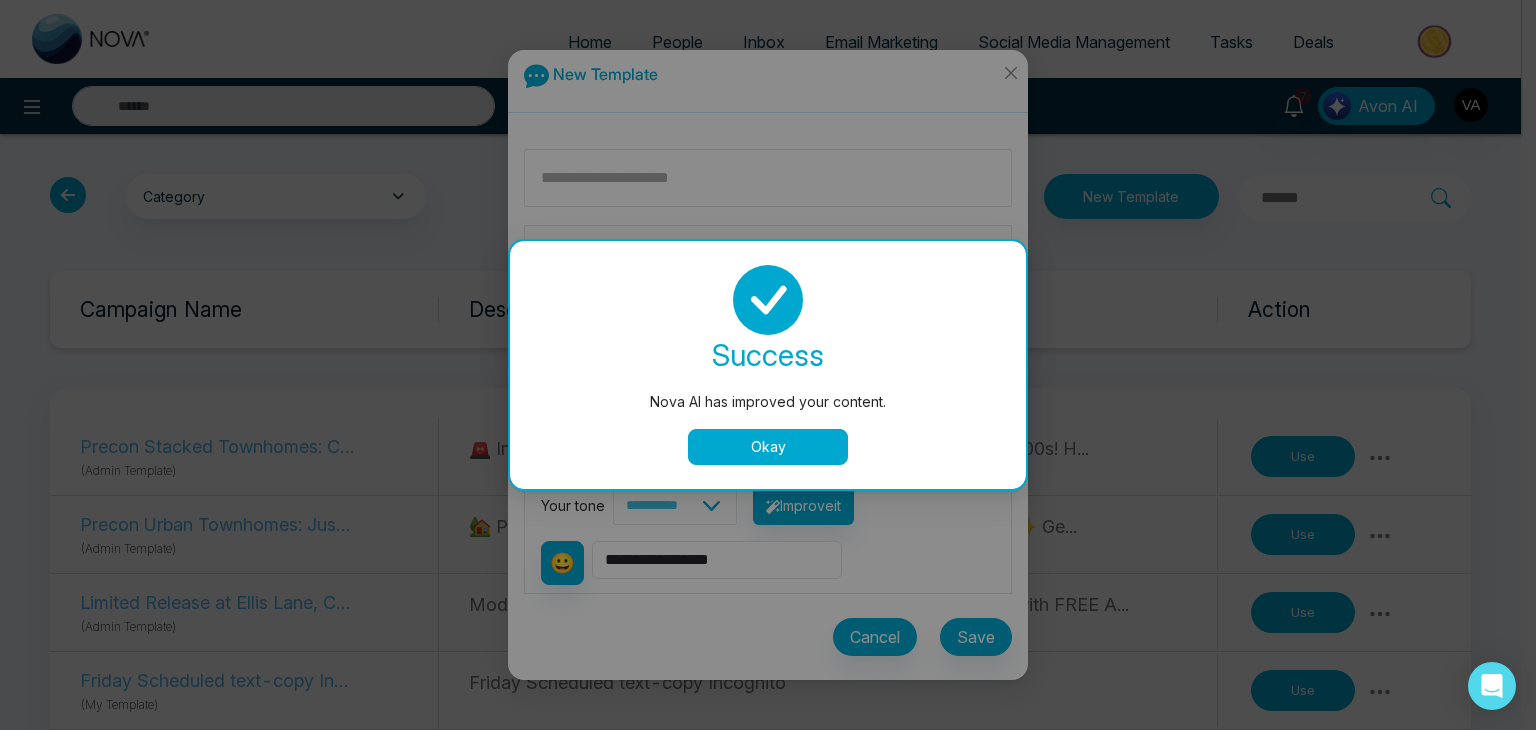 click on "Okay" at bounding box center [768, 447] 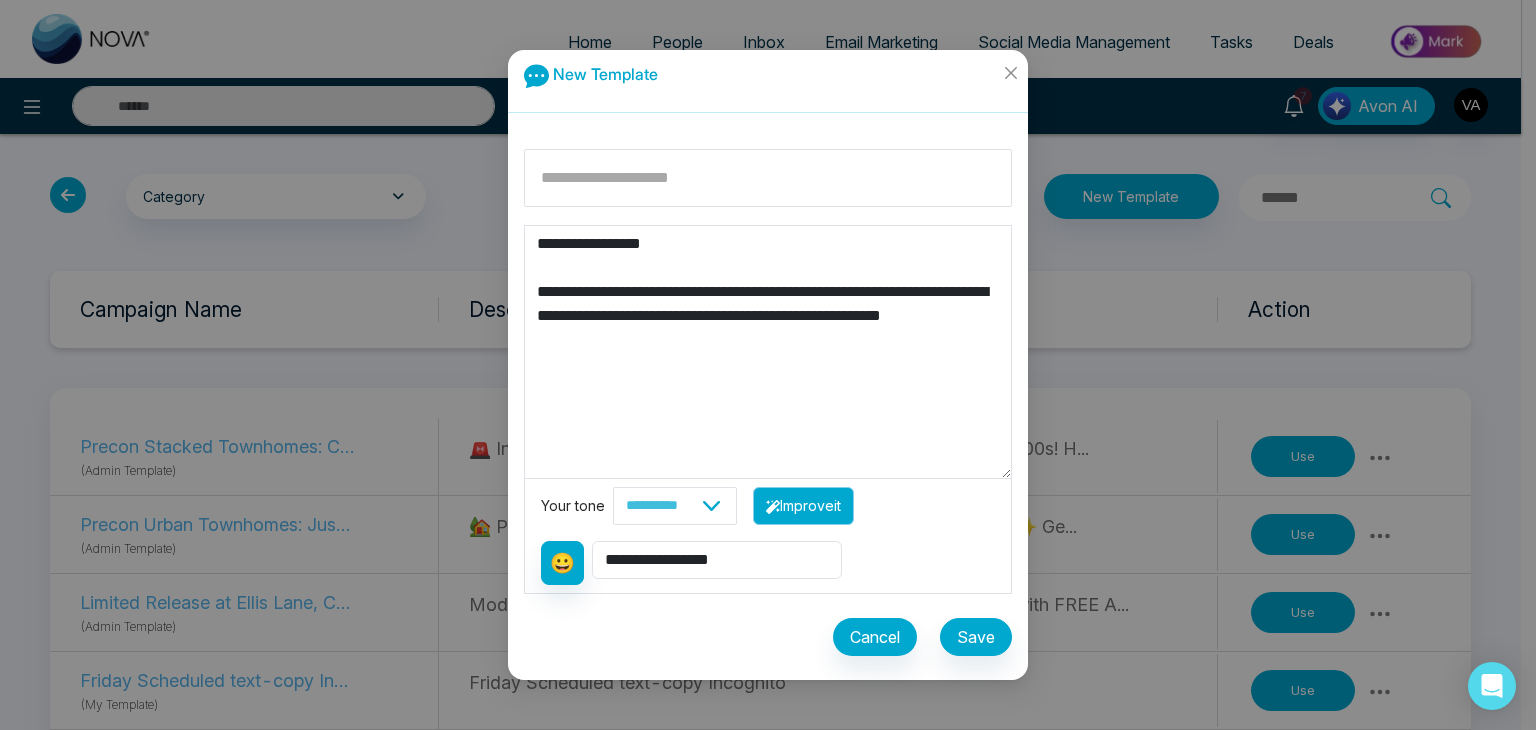click on "Improve  it" at bounding box center (803, 506) 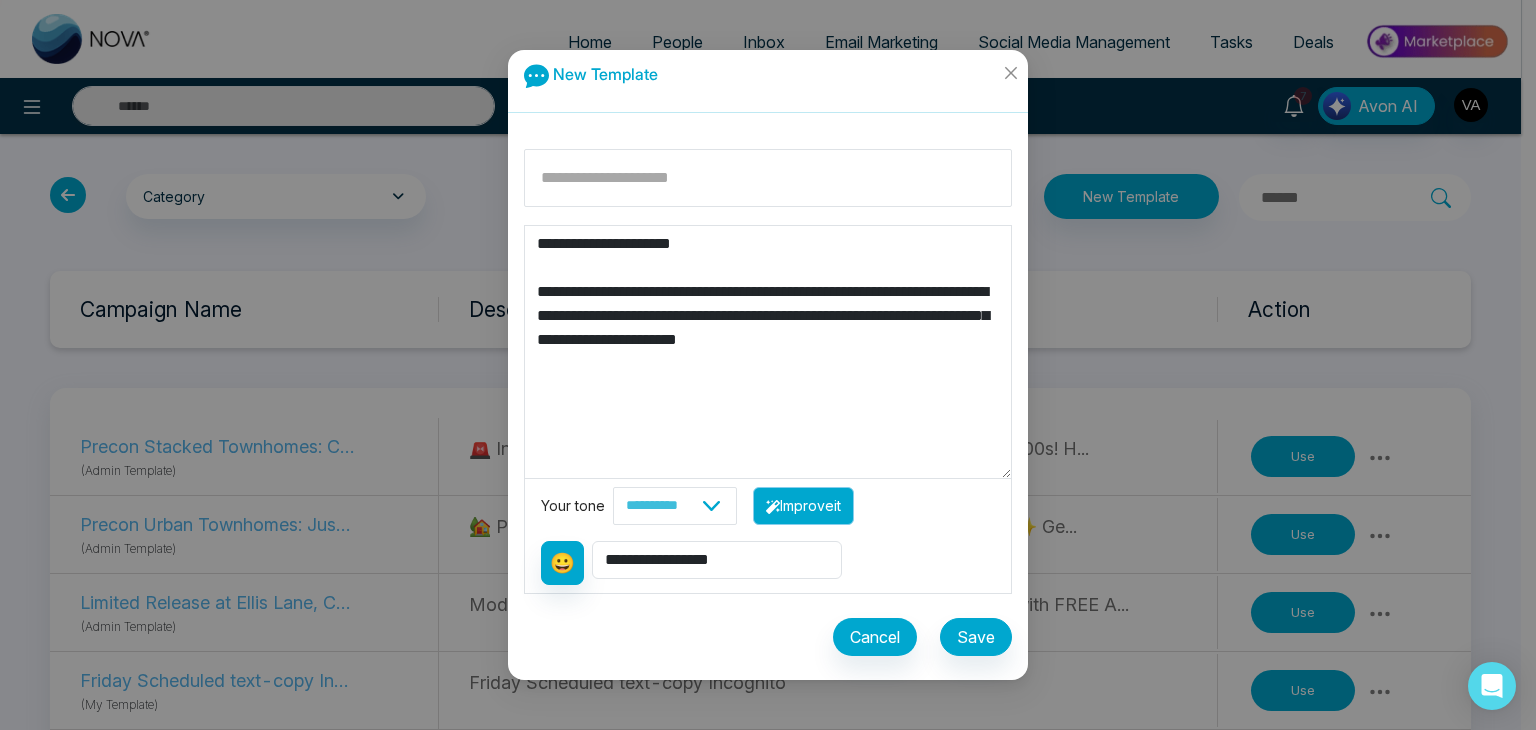 click on "Improve  it" at bounding box center (803, 506) 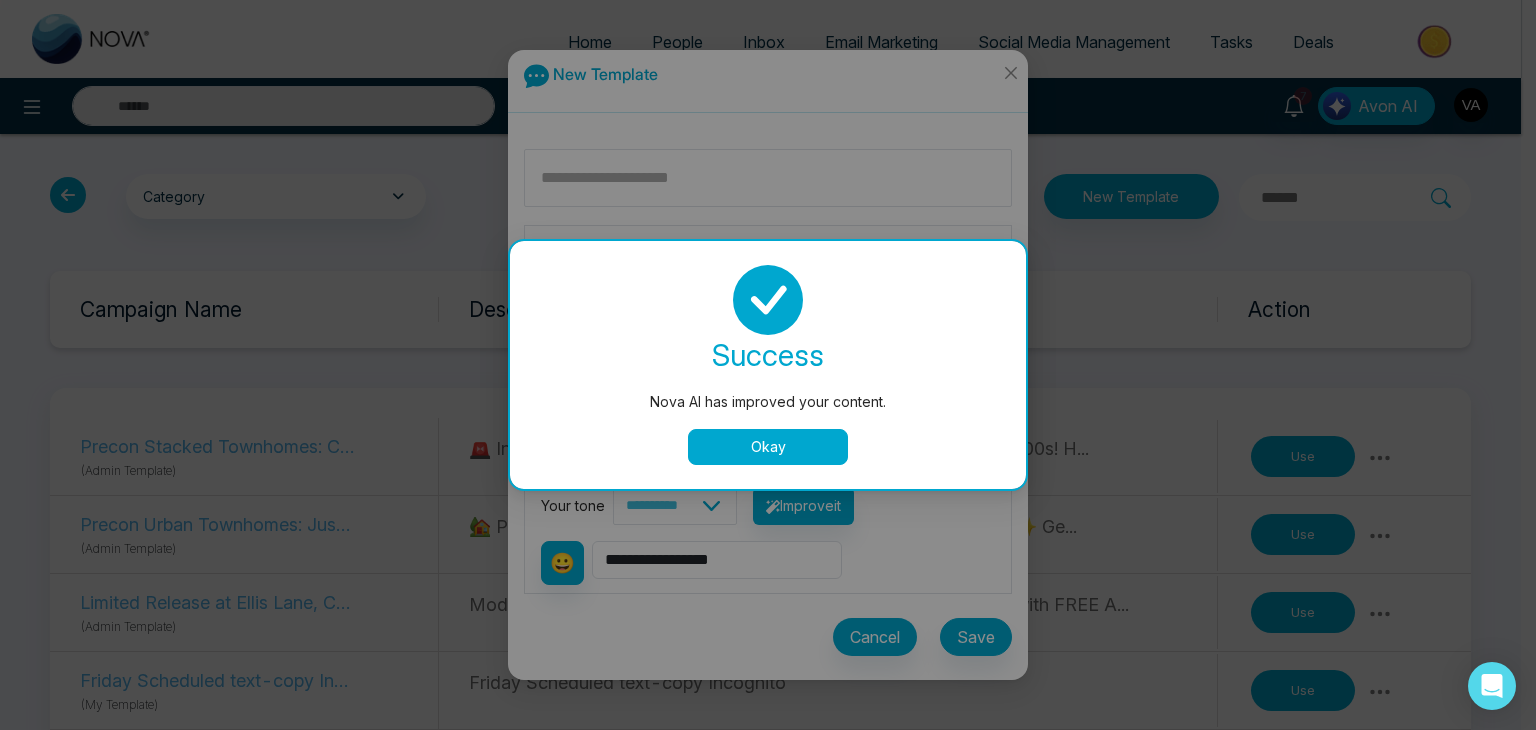 click on "Okay" at bounding box center (768, 447) 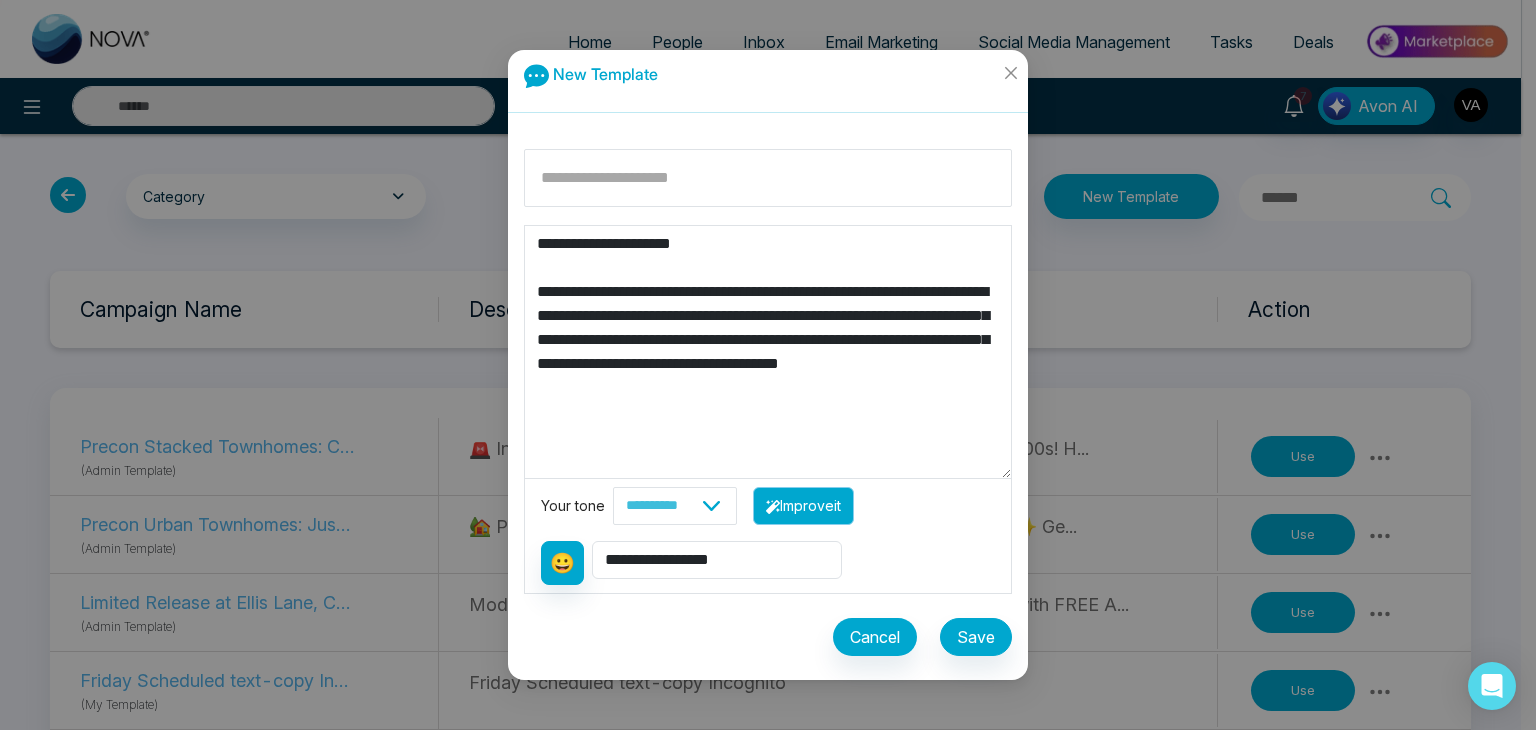 click on "Improve  it" at bounding box center (803, 506) 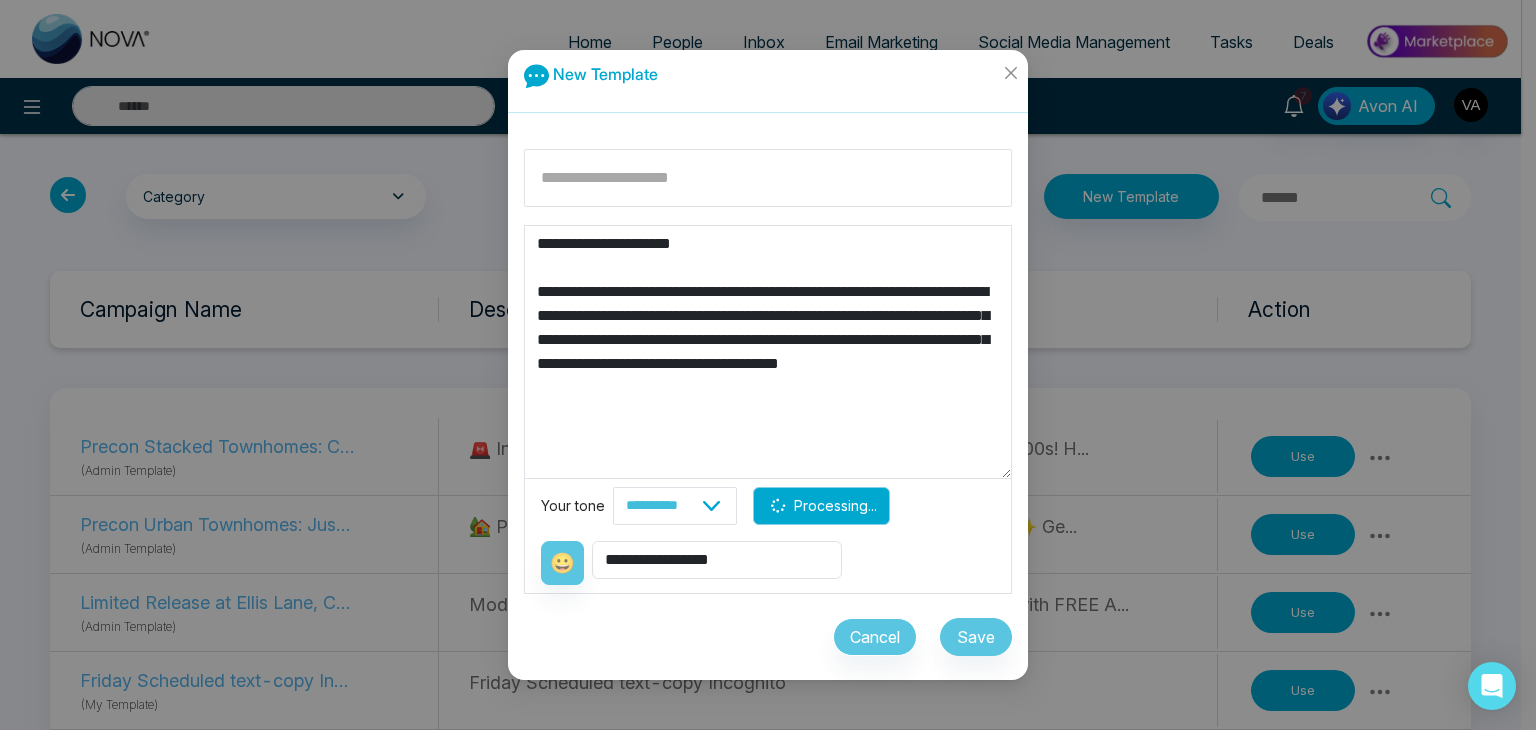 type on "**********" 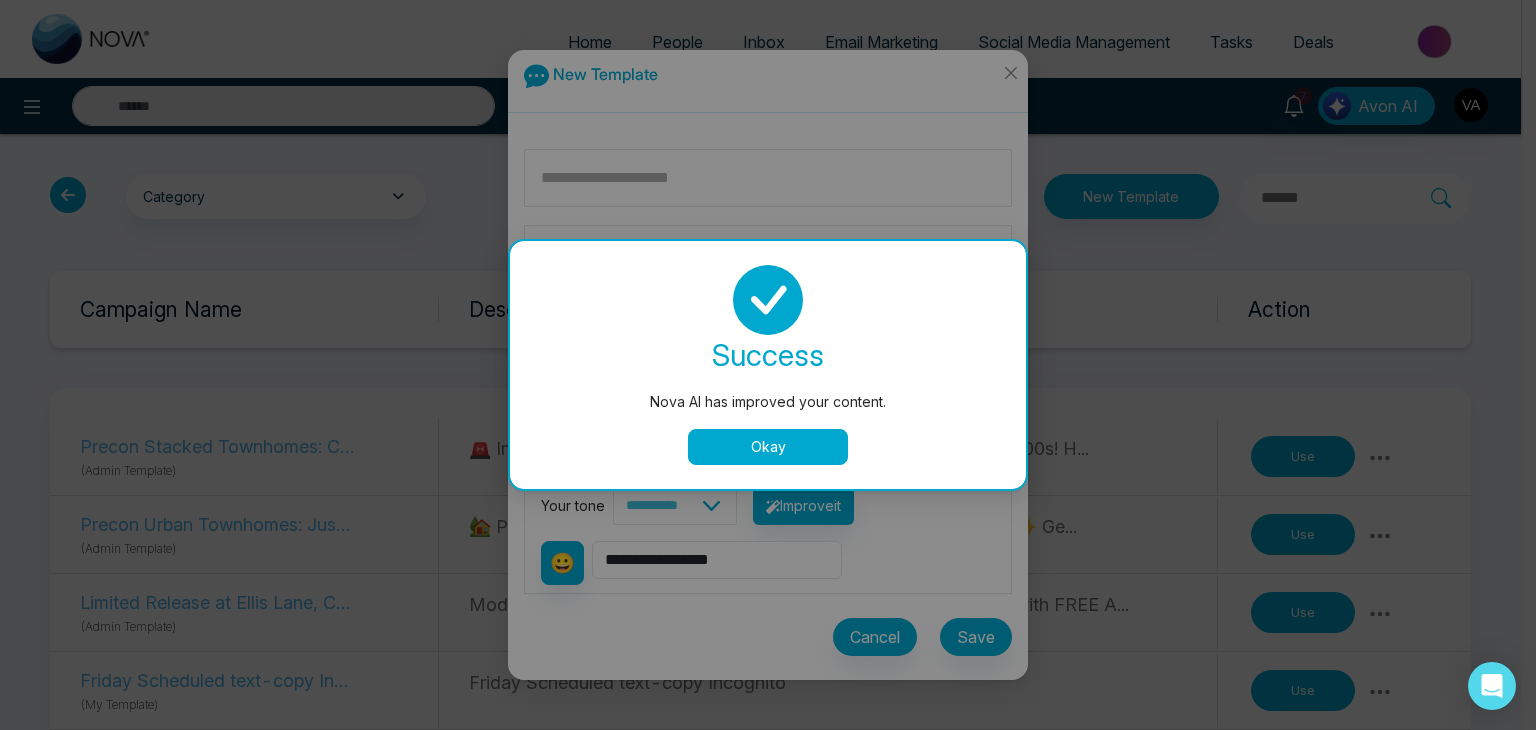 click on "Okay" at bounding box center [768, 447] 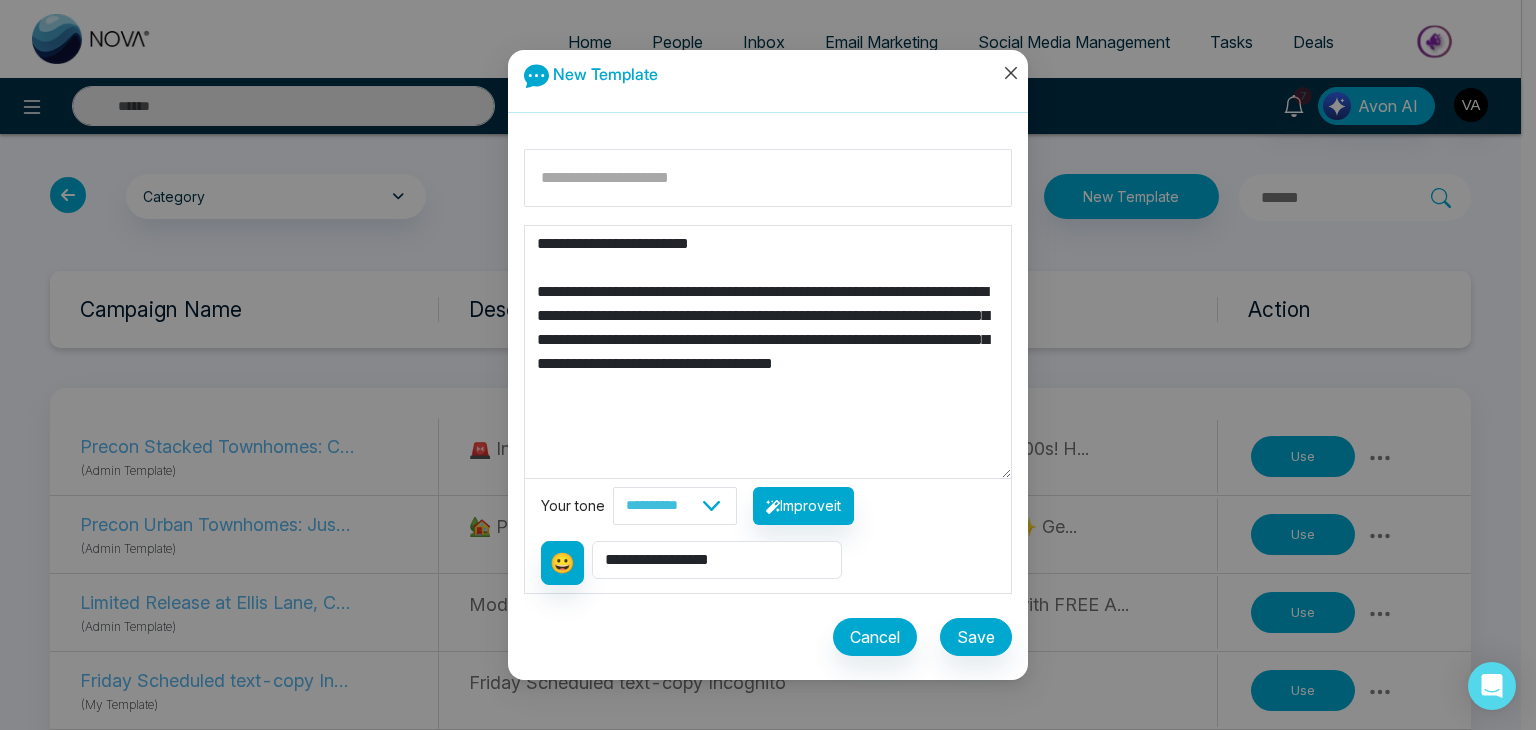 click 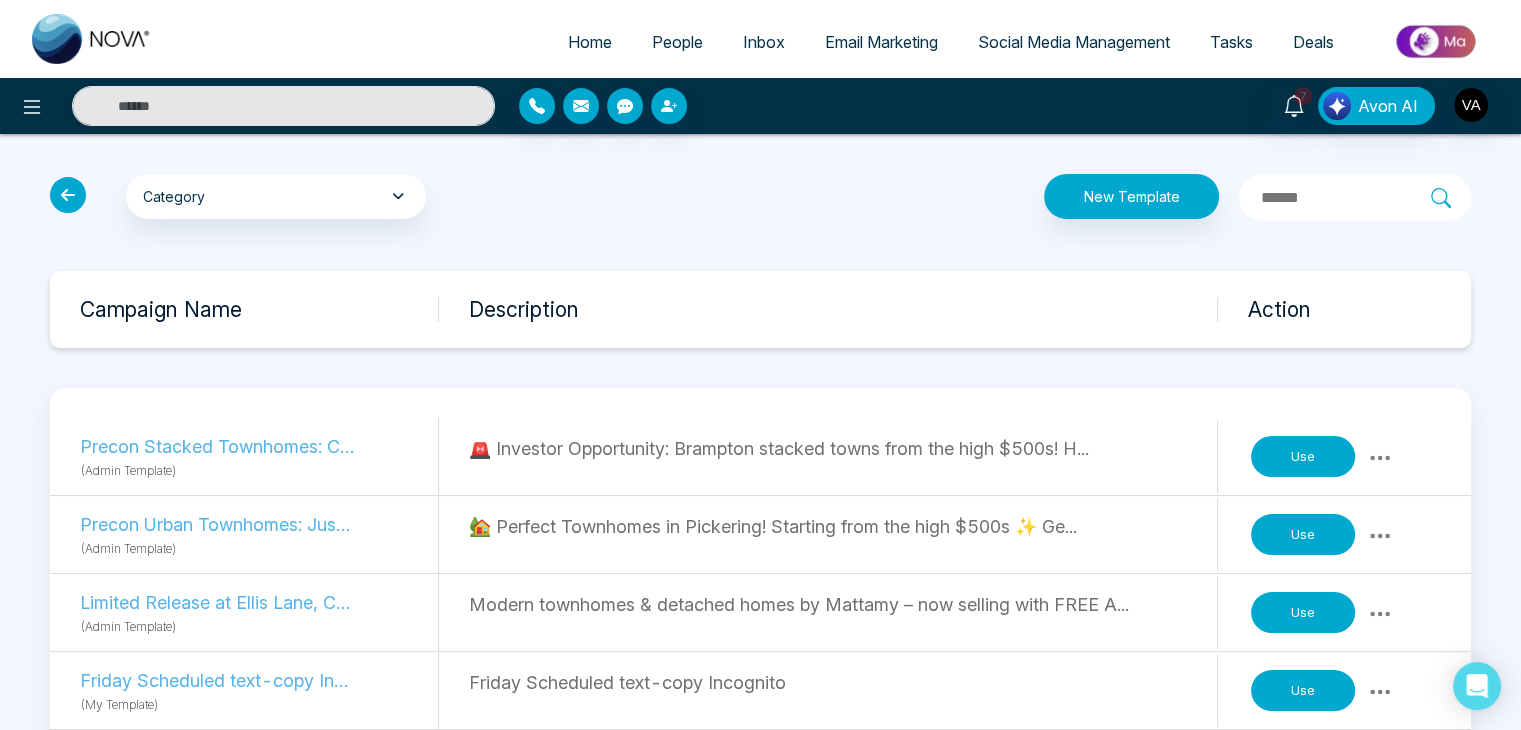 click on "Social Media Management" at bounding box center (1074, 42) 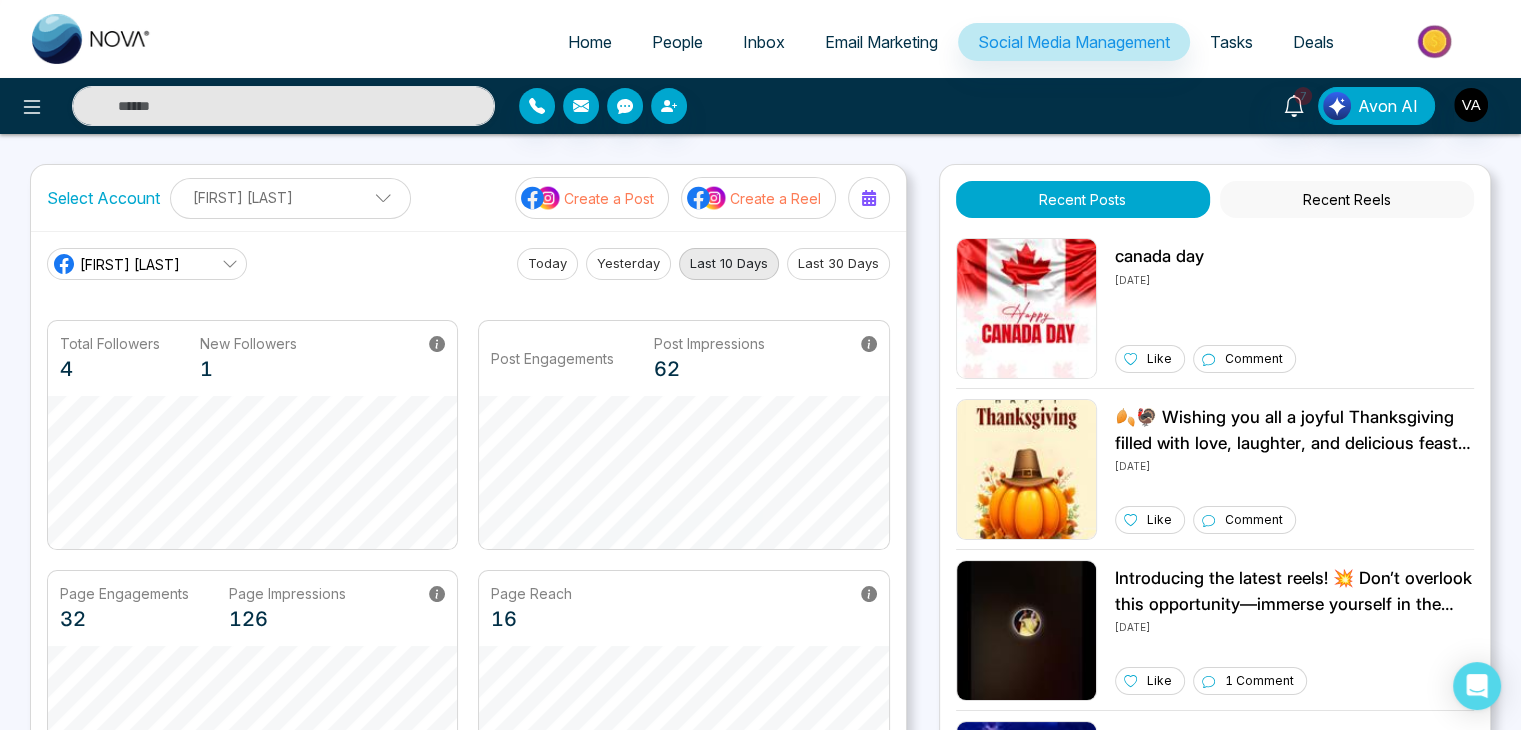 click on "Create a Post" at bounding box center (609, 198) 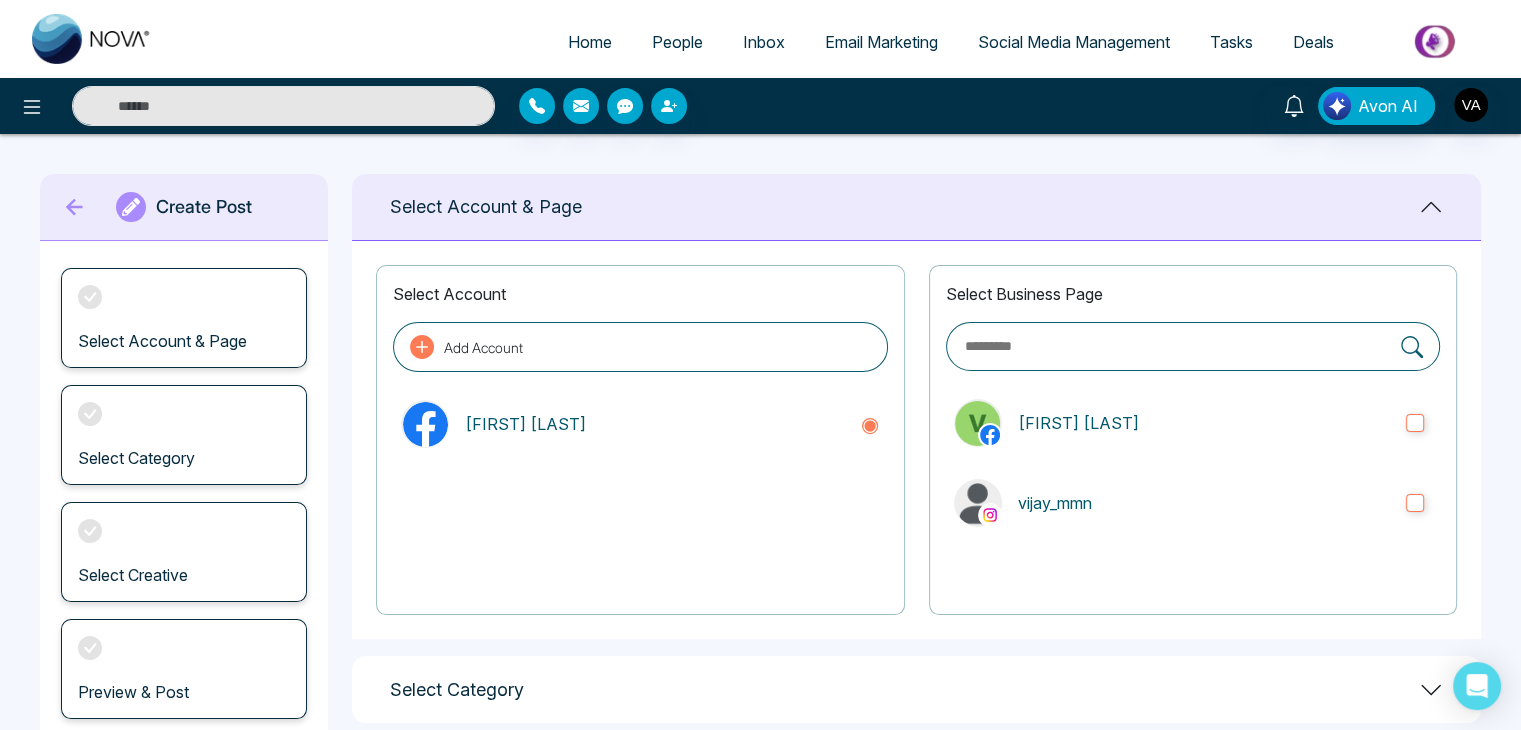 scroll, scrollTop: 280, scrollLeft: 0, axis: vertical 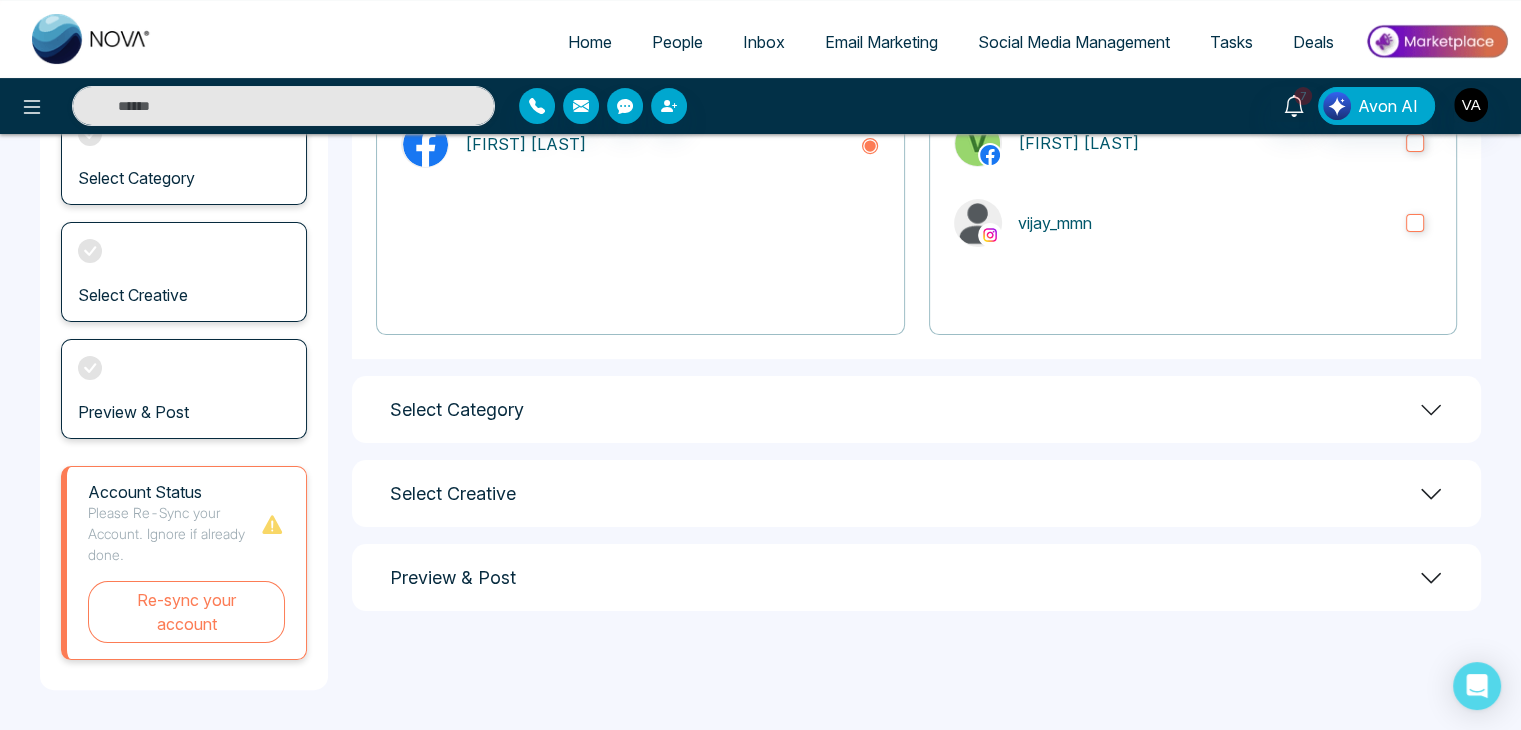 click on "Preview & Post" at bounding box center (916, 577) 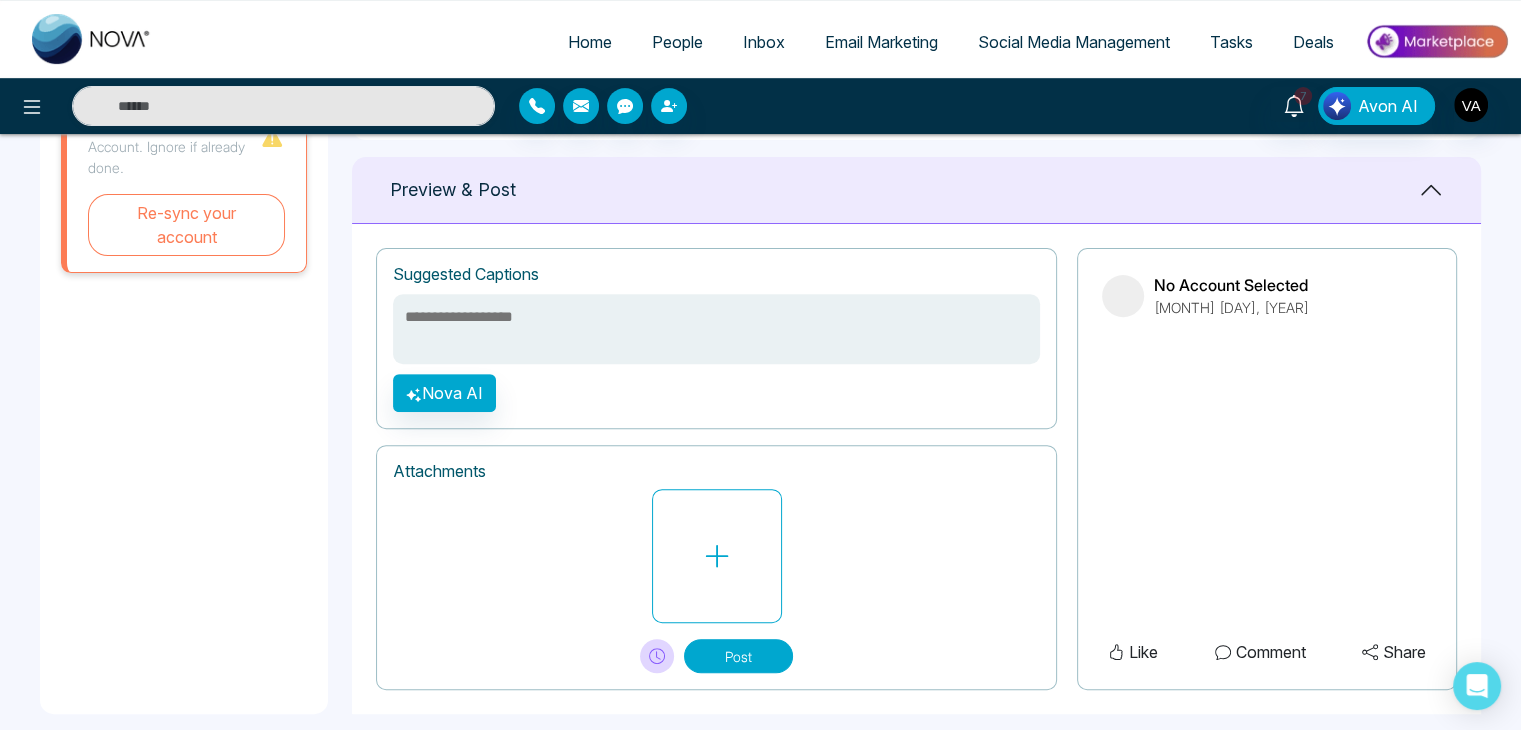 scroll, scrollTop: 690, scrollLeft: 0, axis: vertical 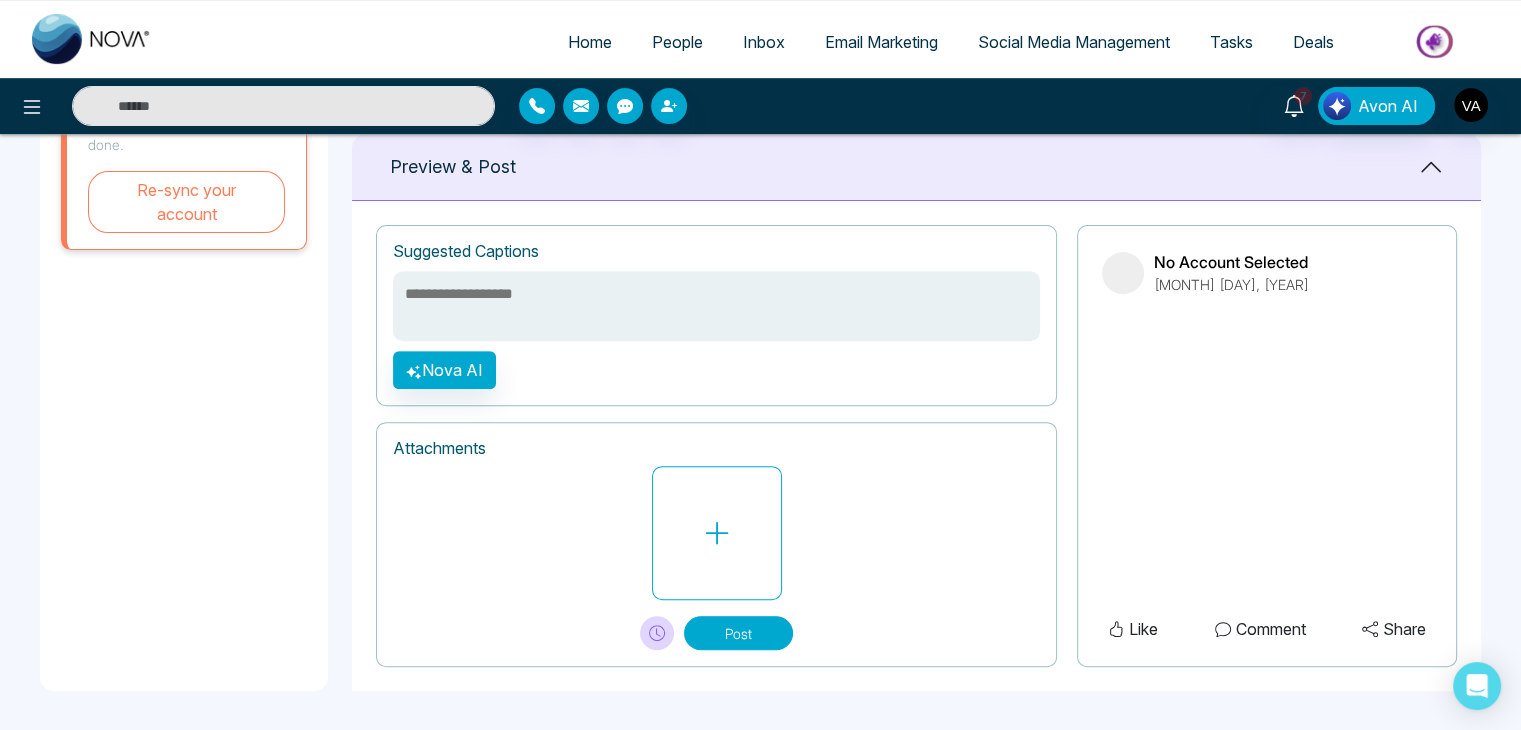 click at bounding box center (716, 306) 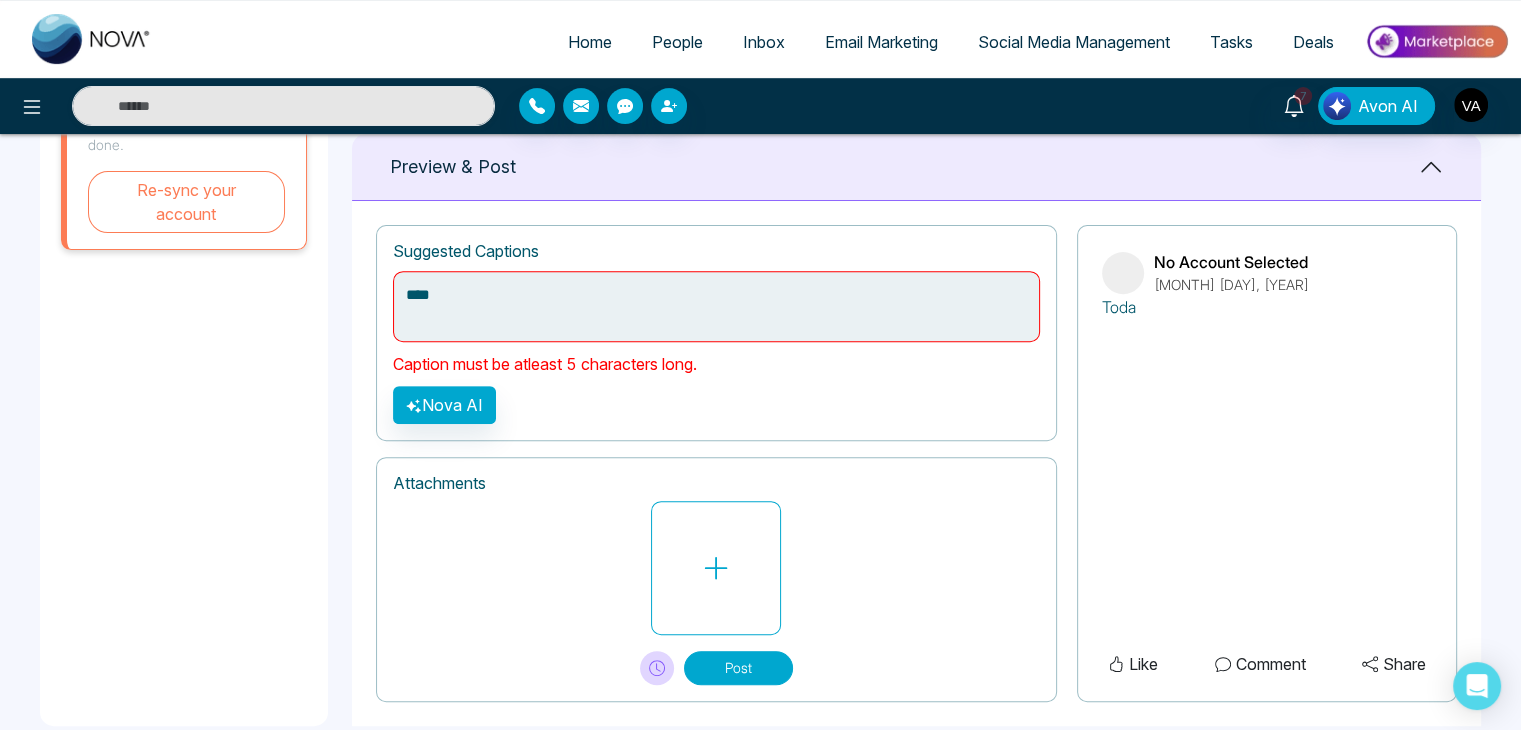 type on "*****" 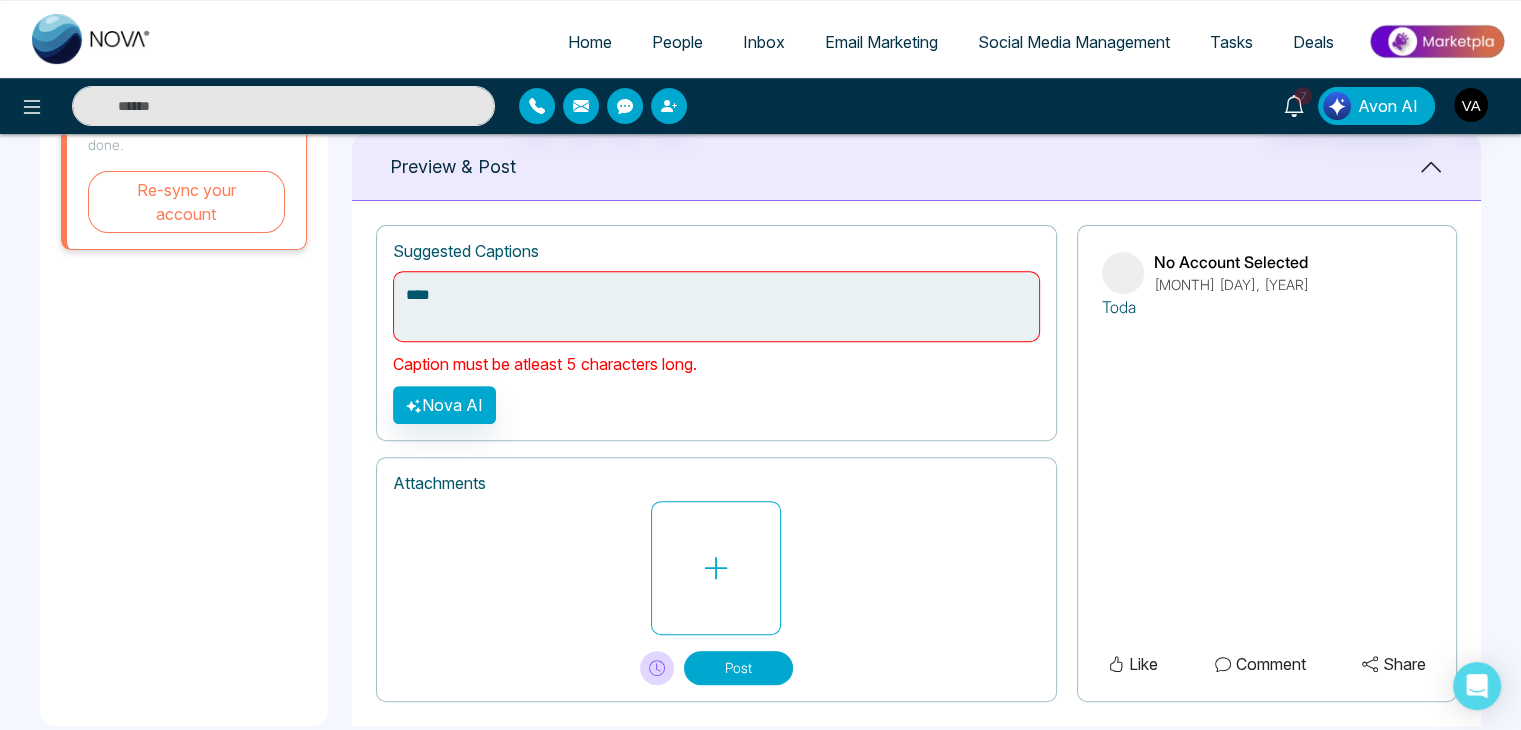 type on "*****" 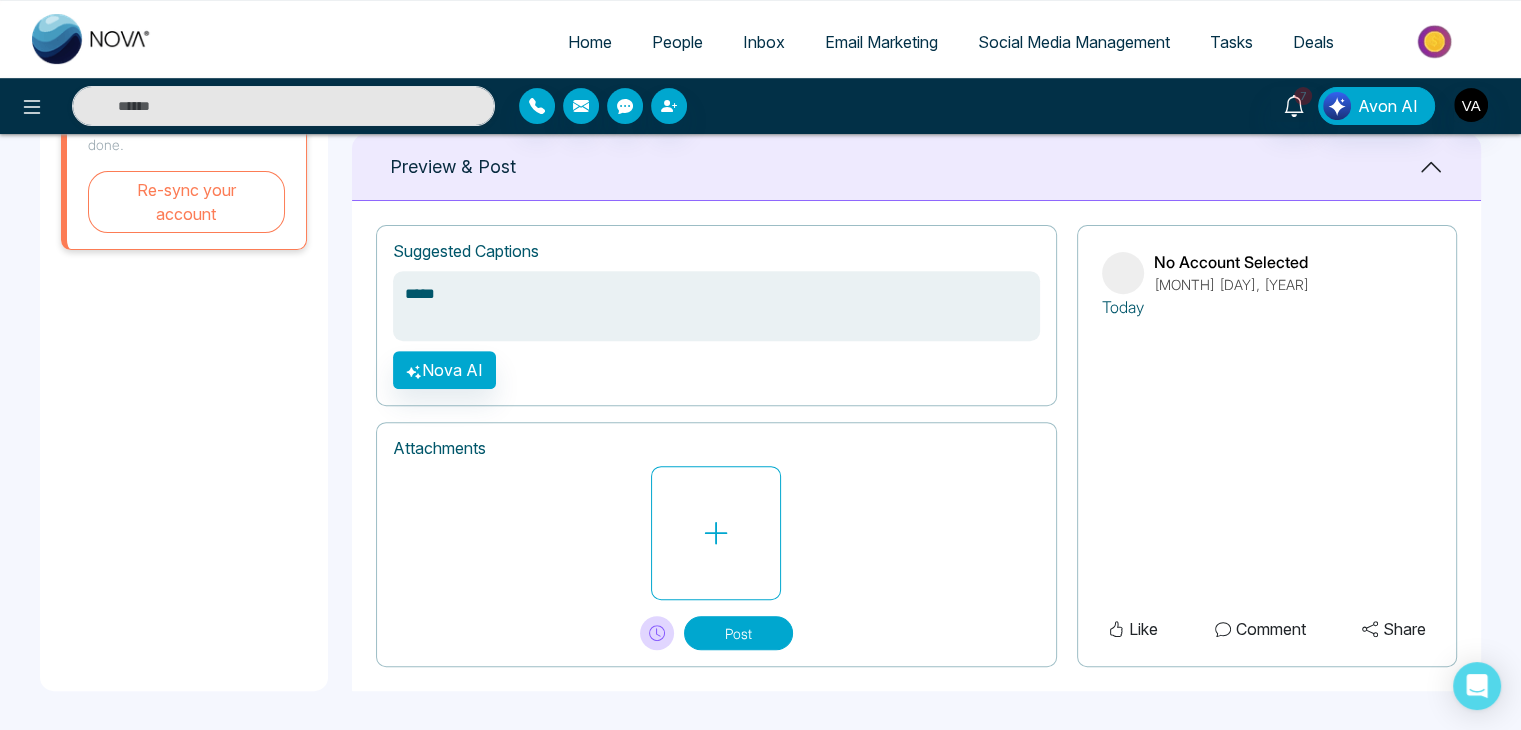 type on "******" 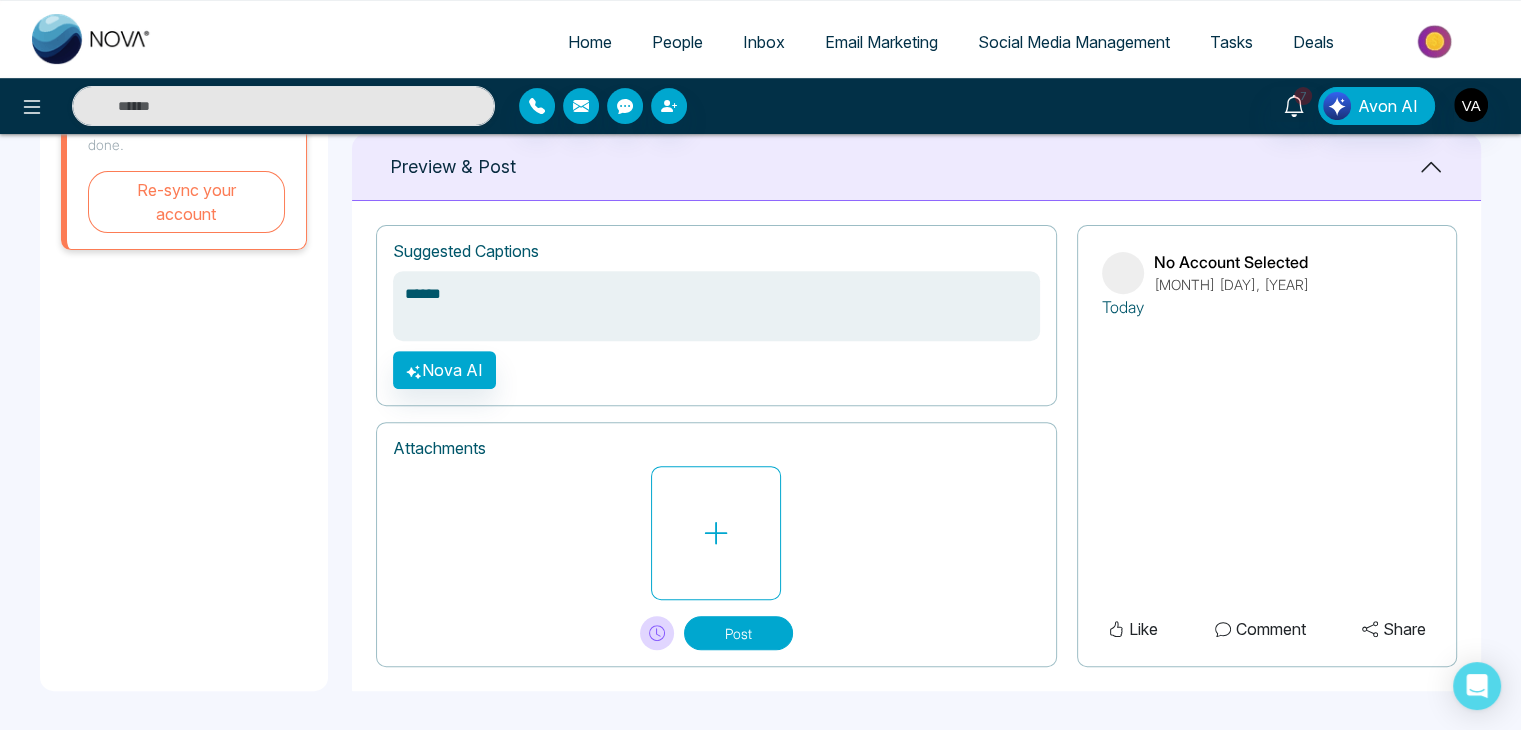 type on "******" 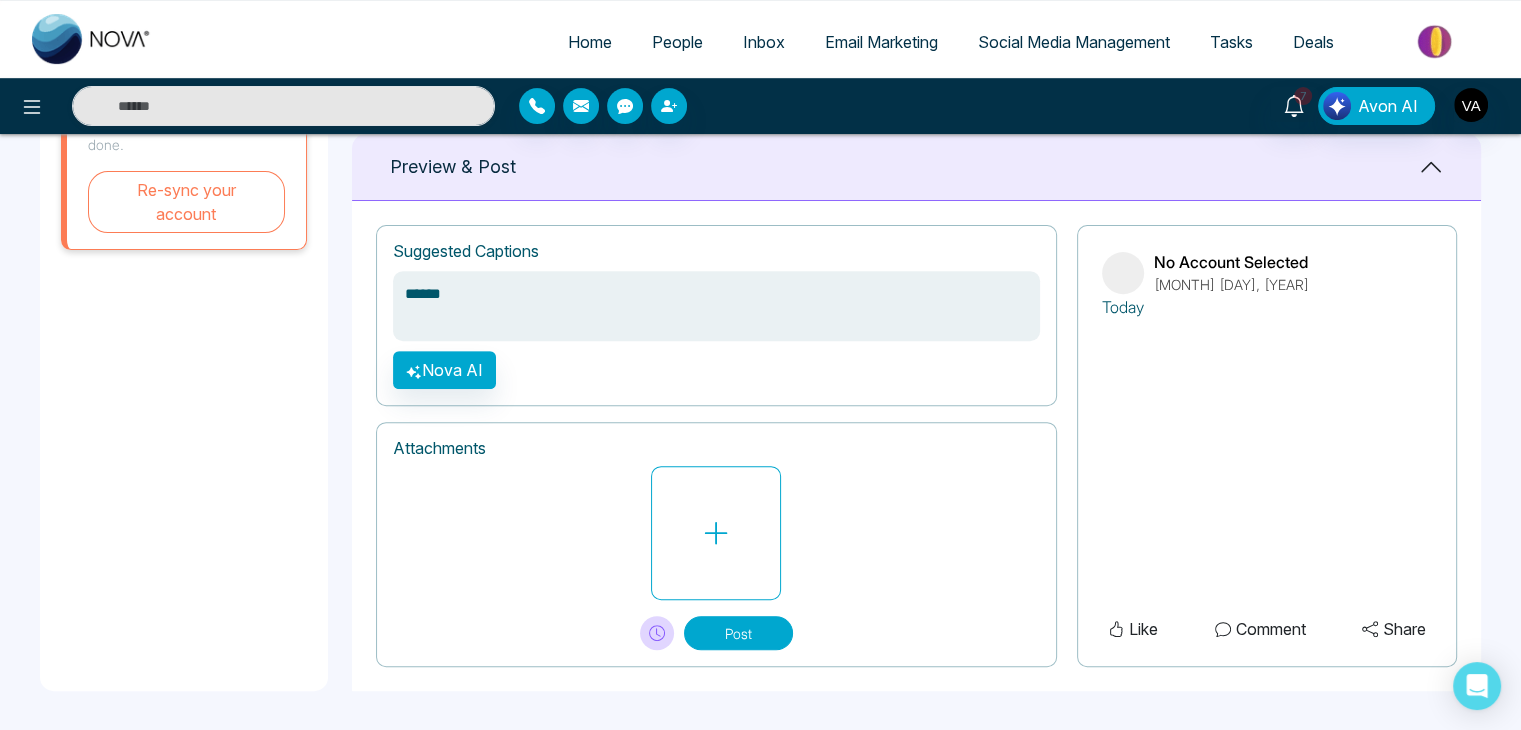 type on "******" 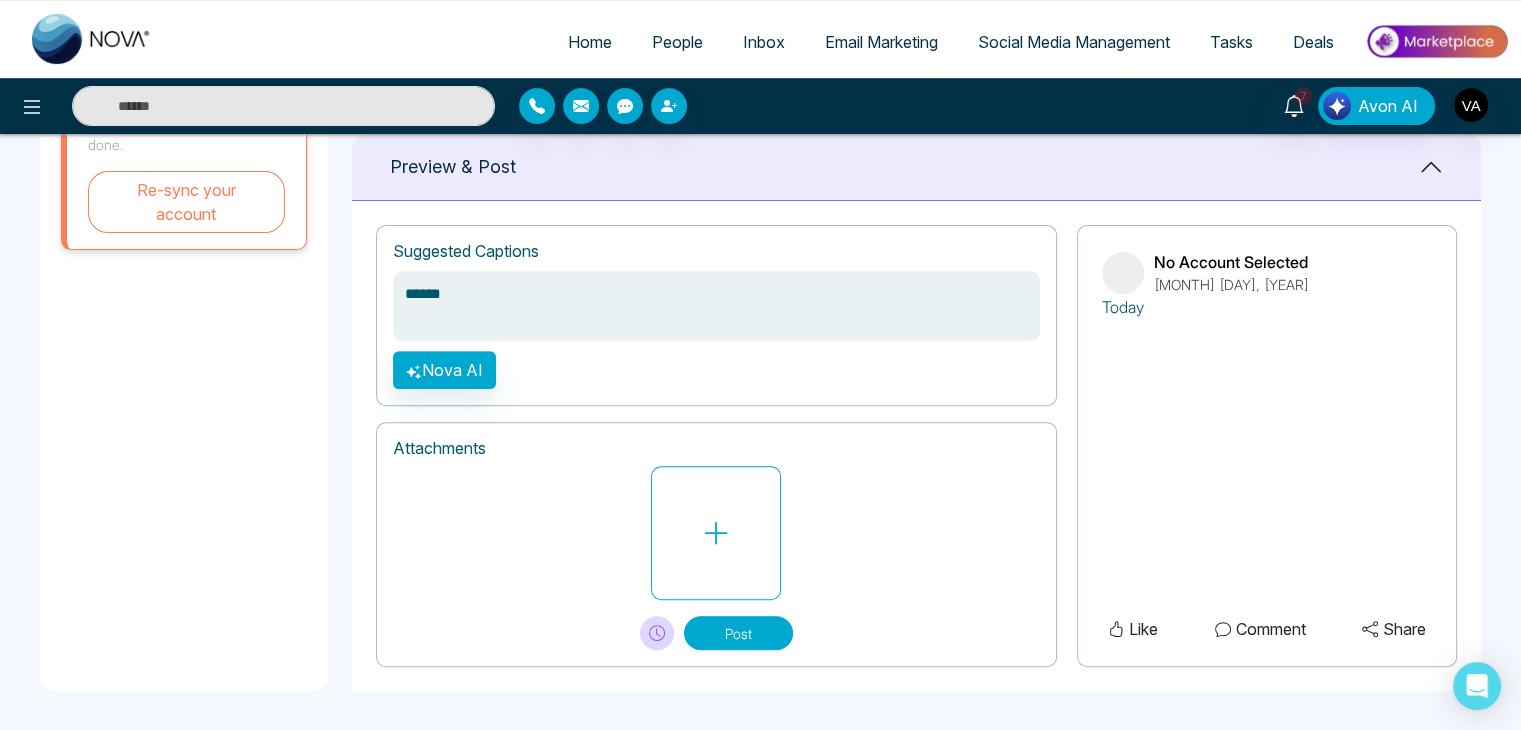 type on "******" 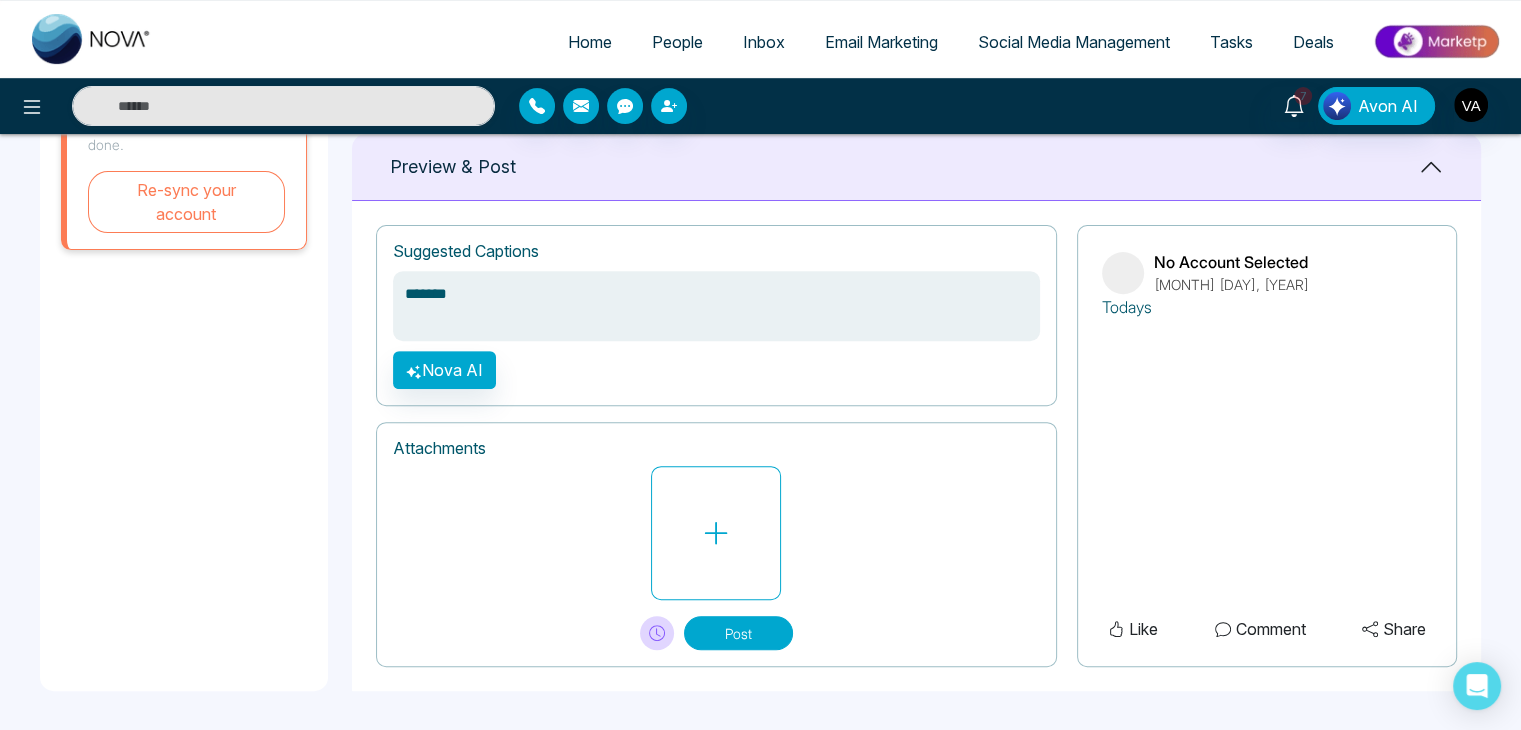 type on "********" 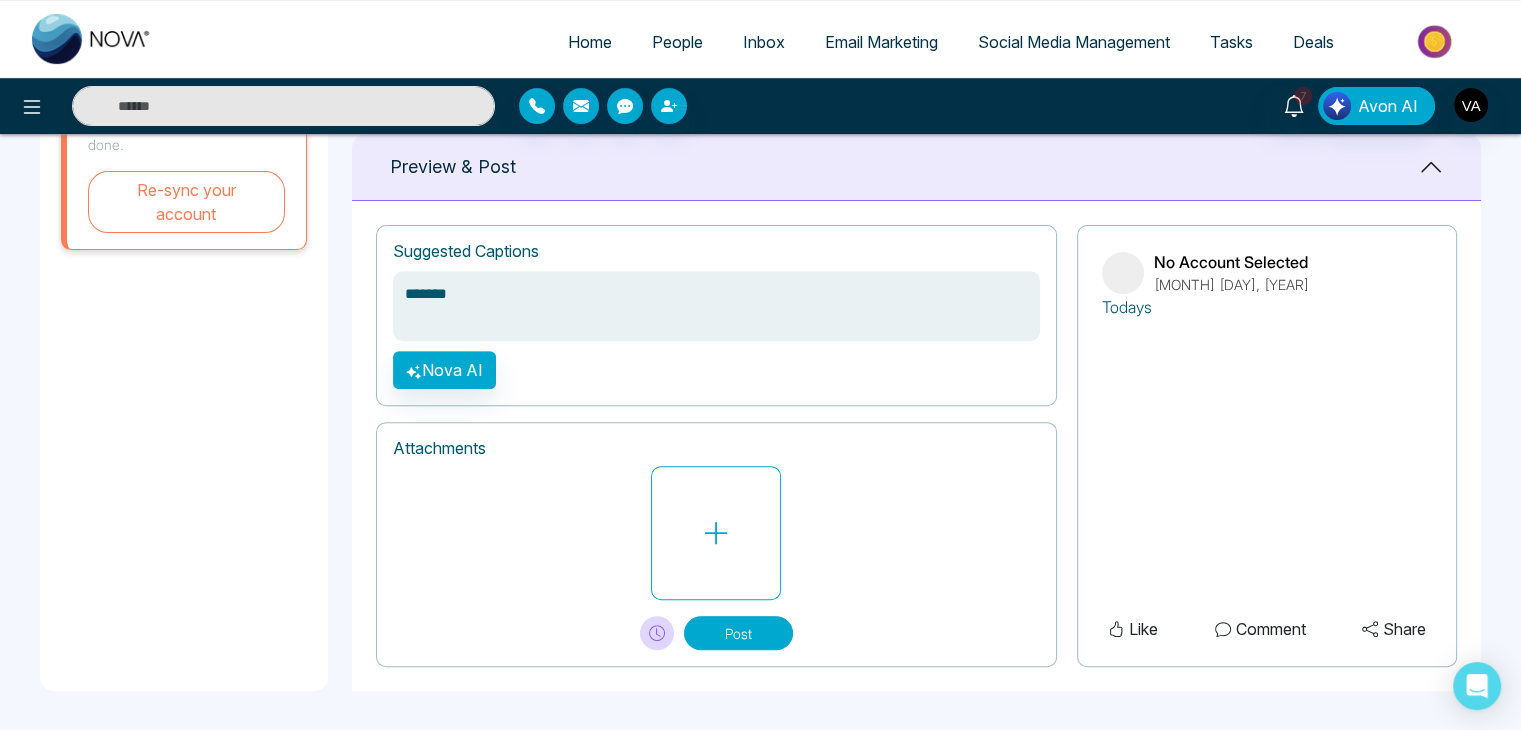 type on "********" 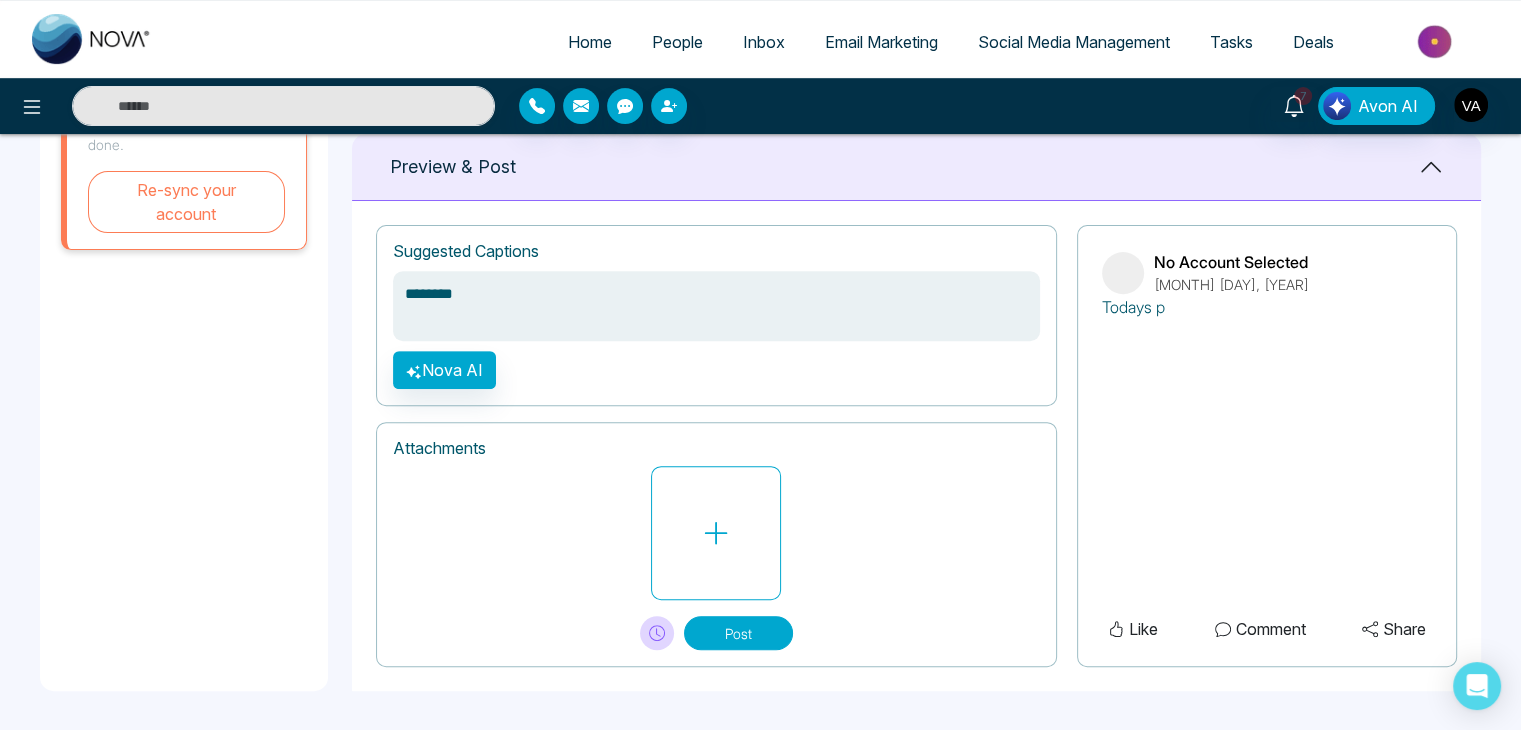 type on "*********" 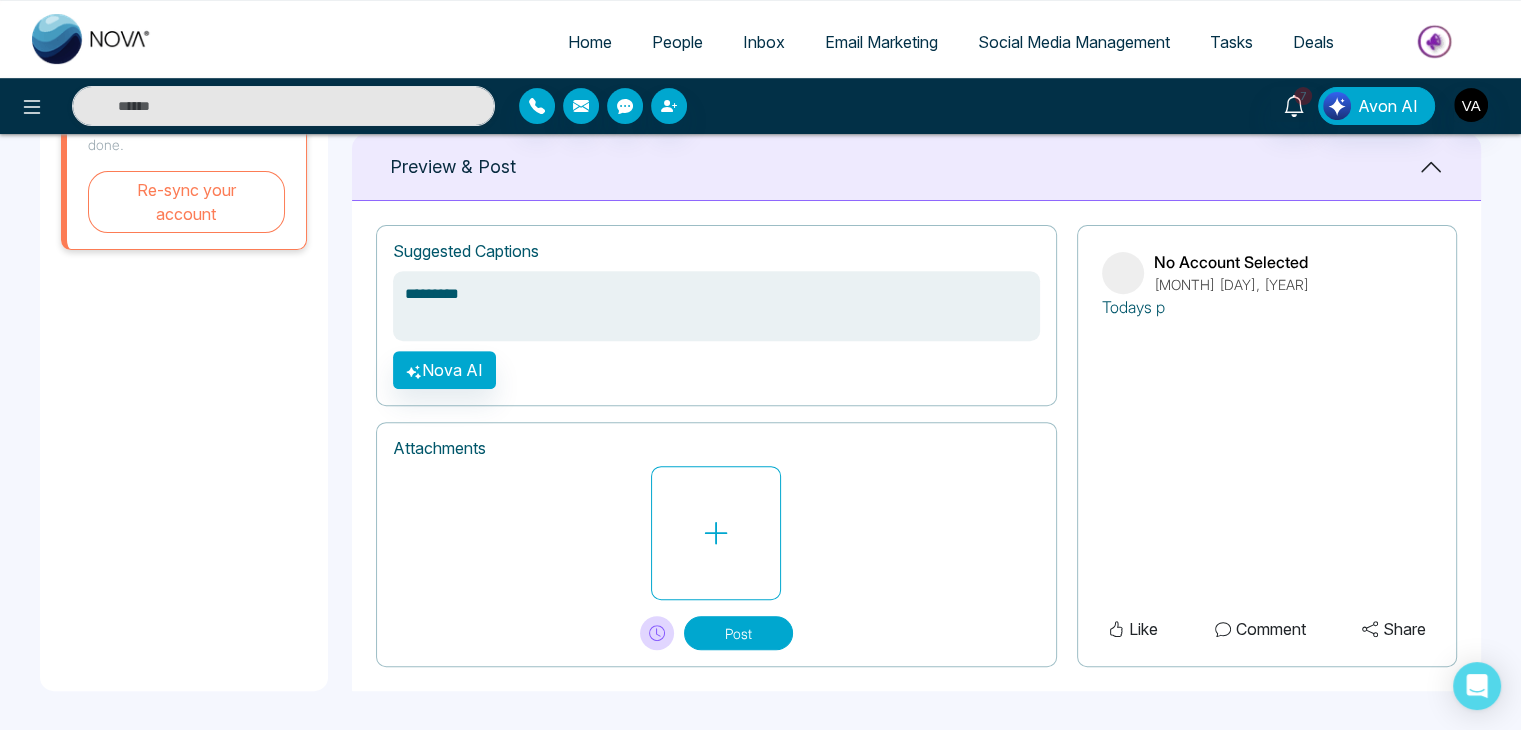 type on "*********" 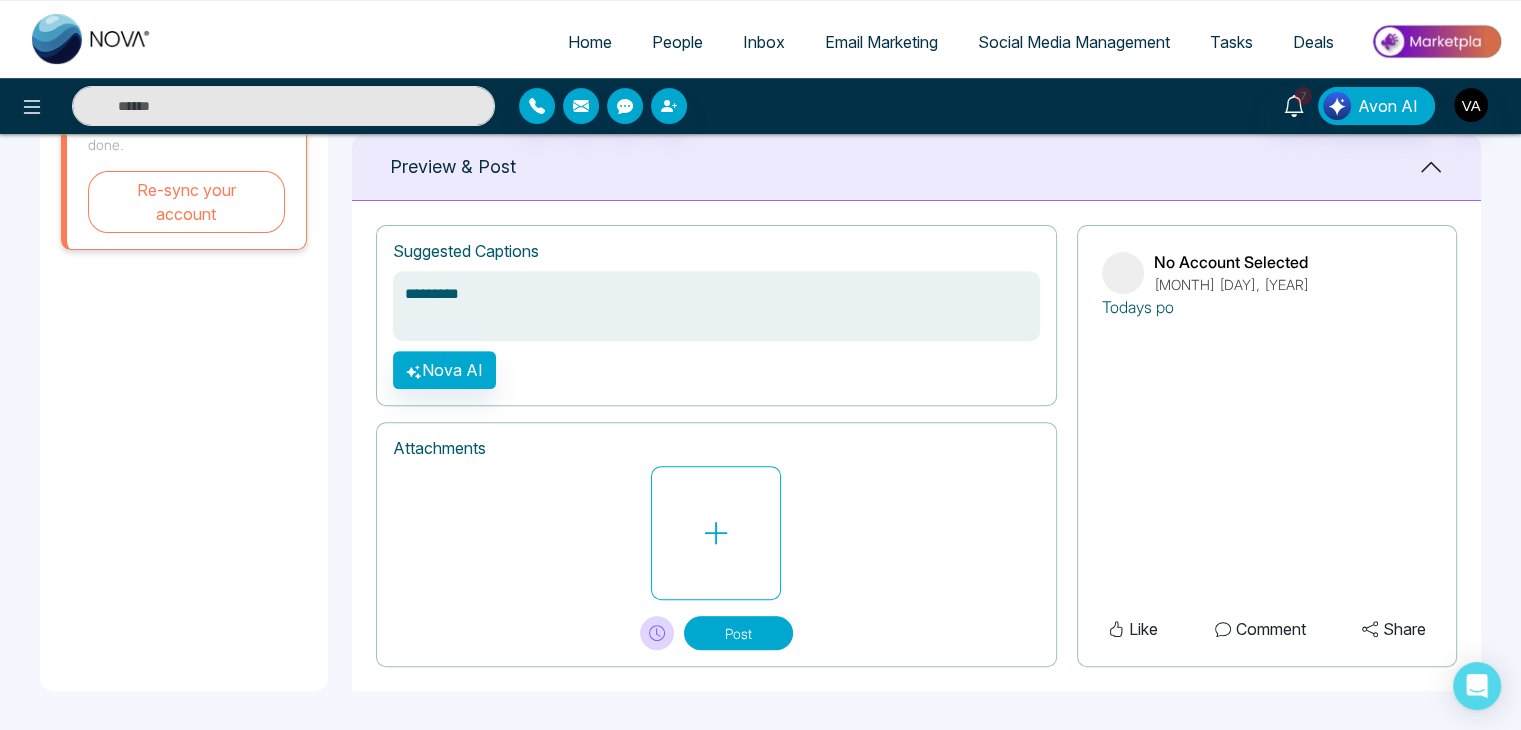 type on "**********" 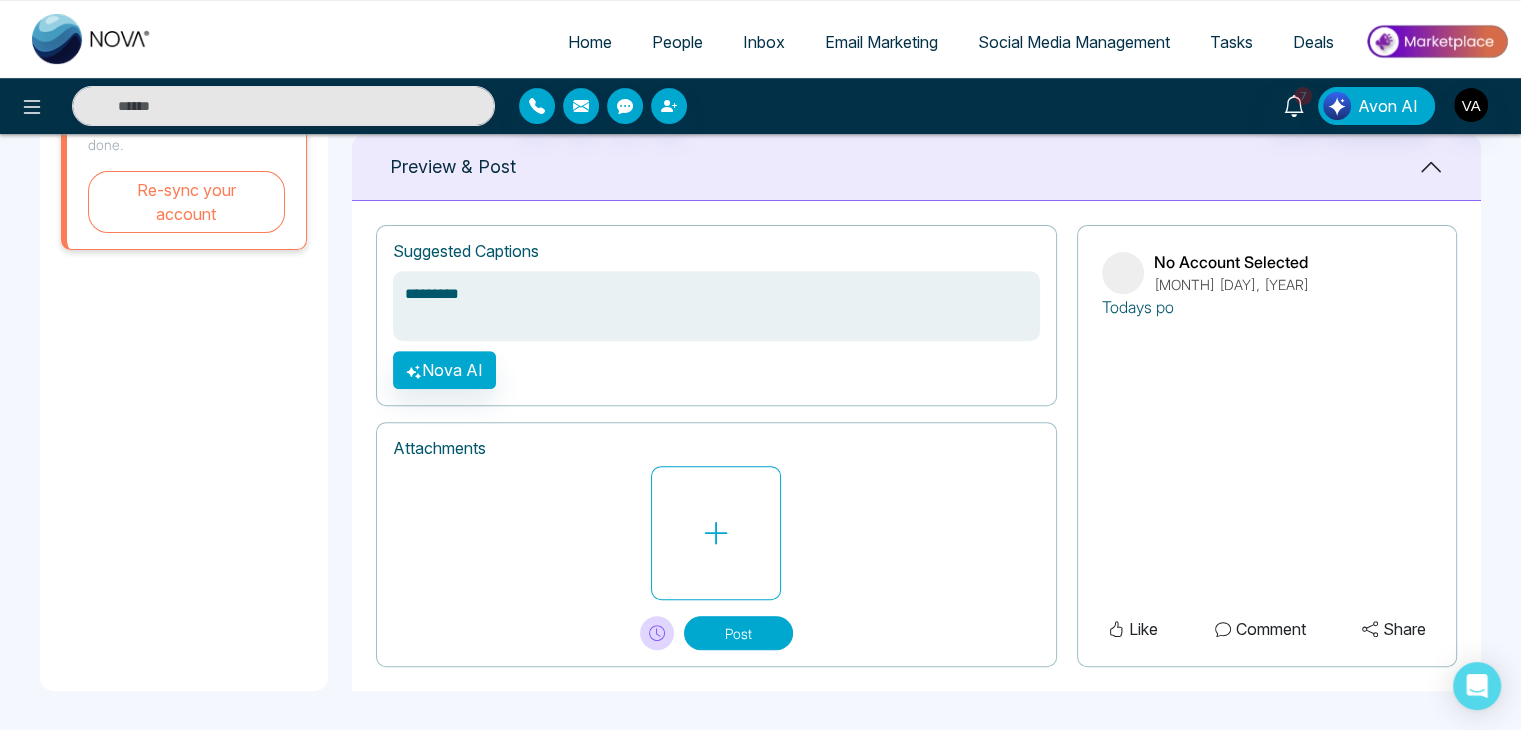 type on "**********" 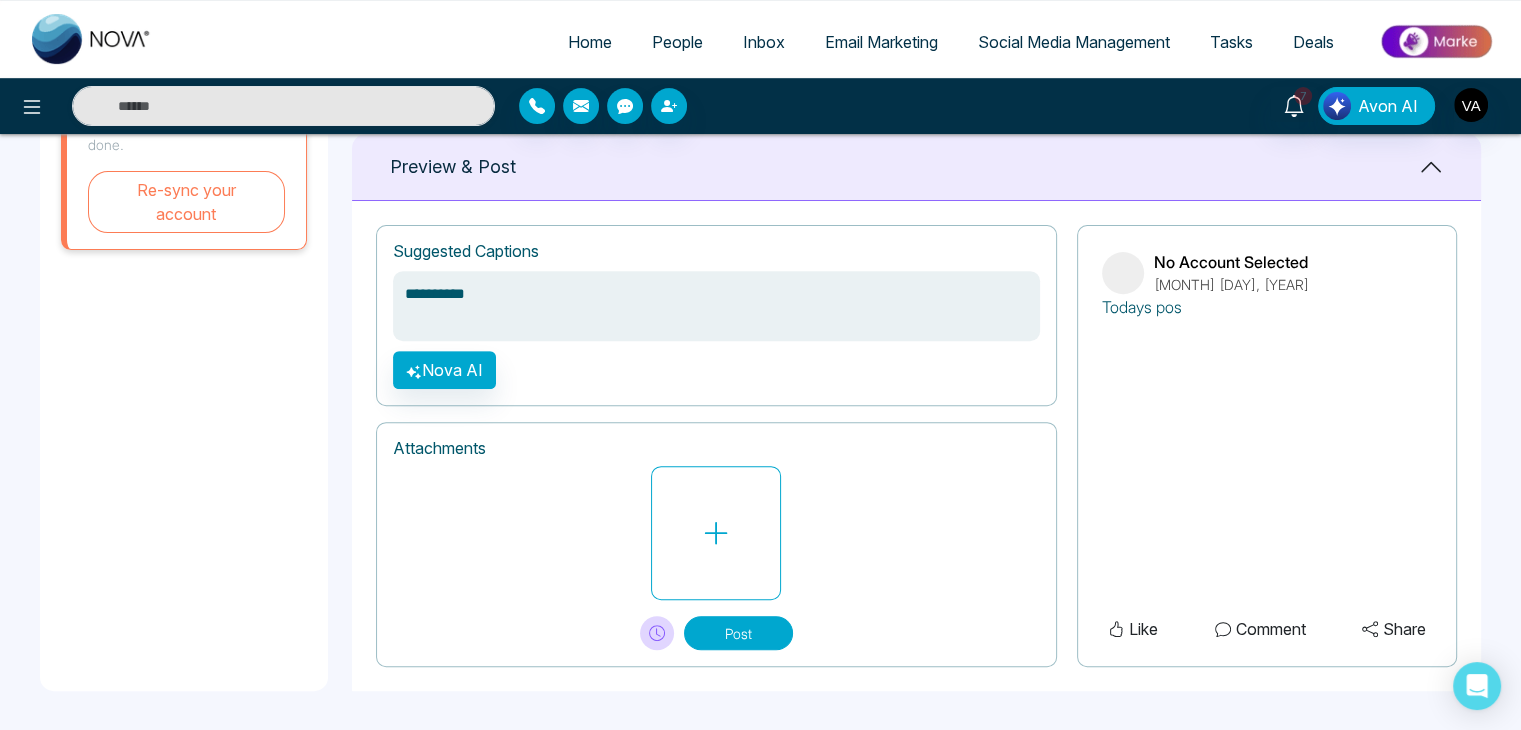 type on "**********" 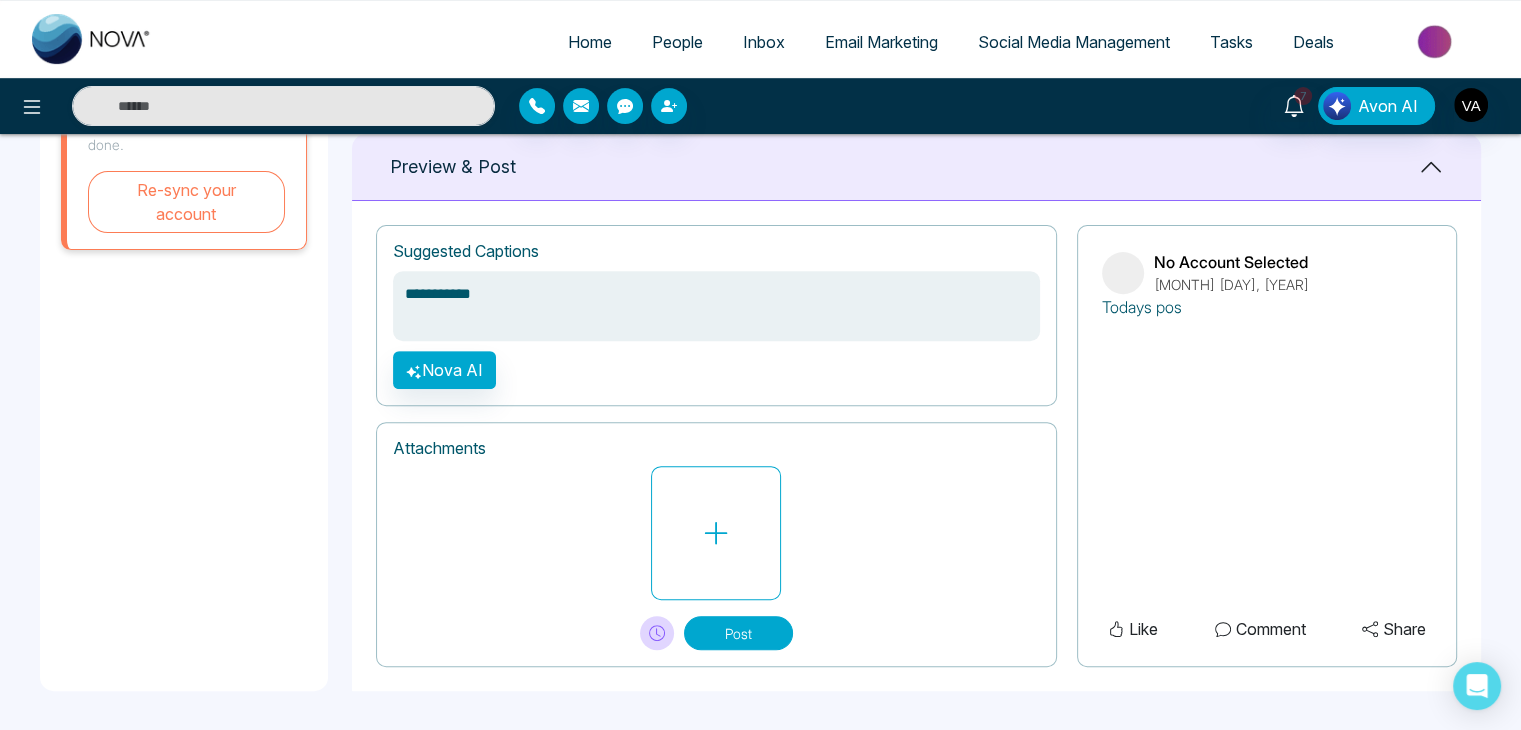 type on "**********" 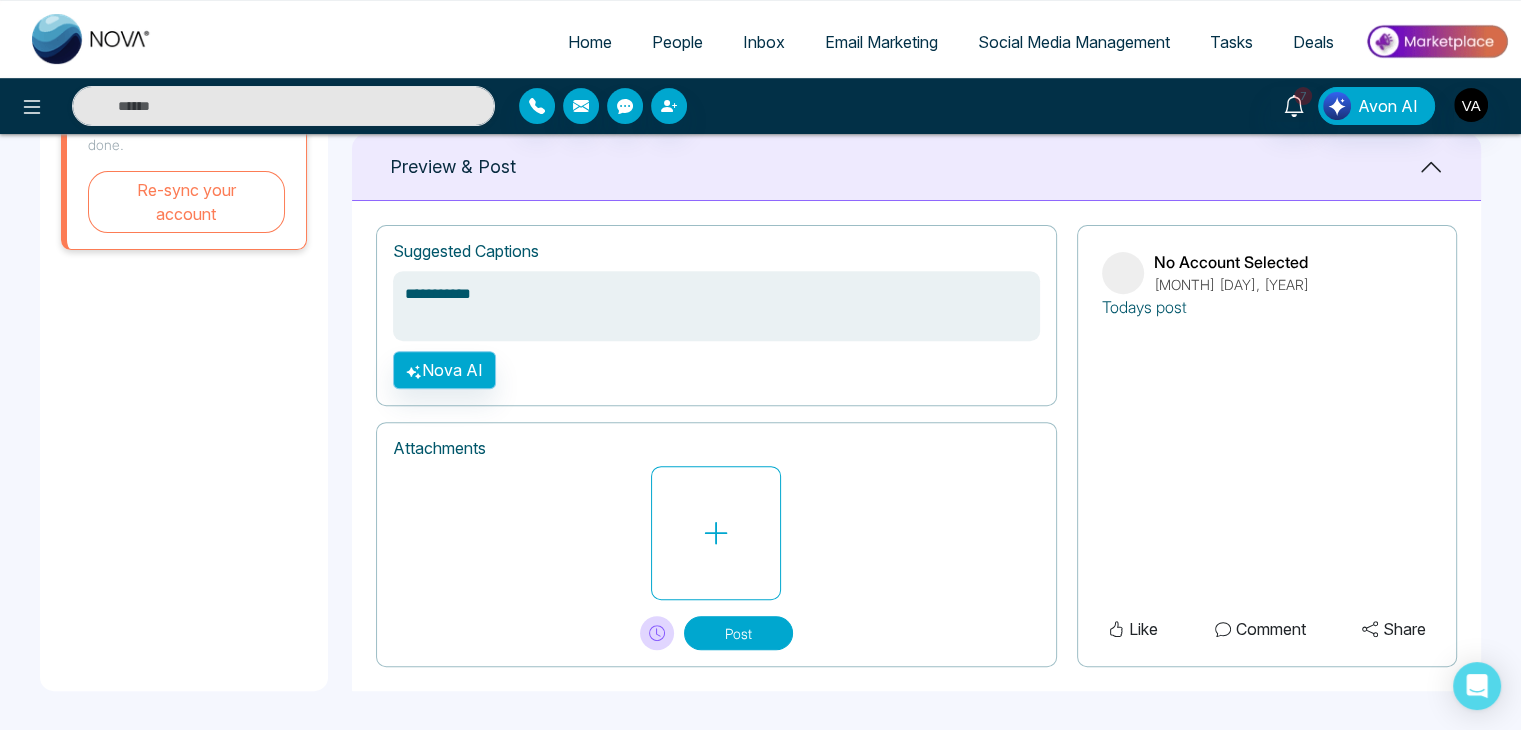 type on "**********" 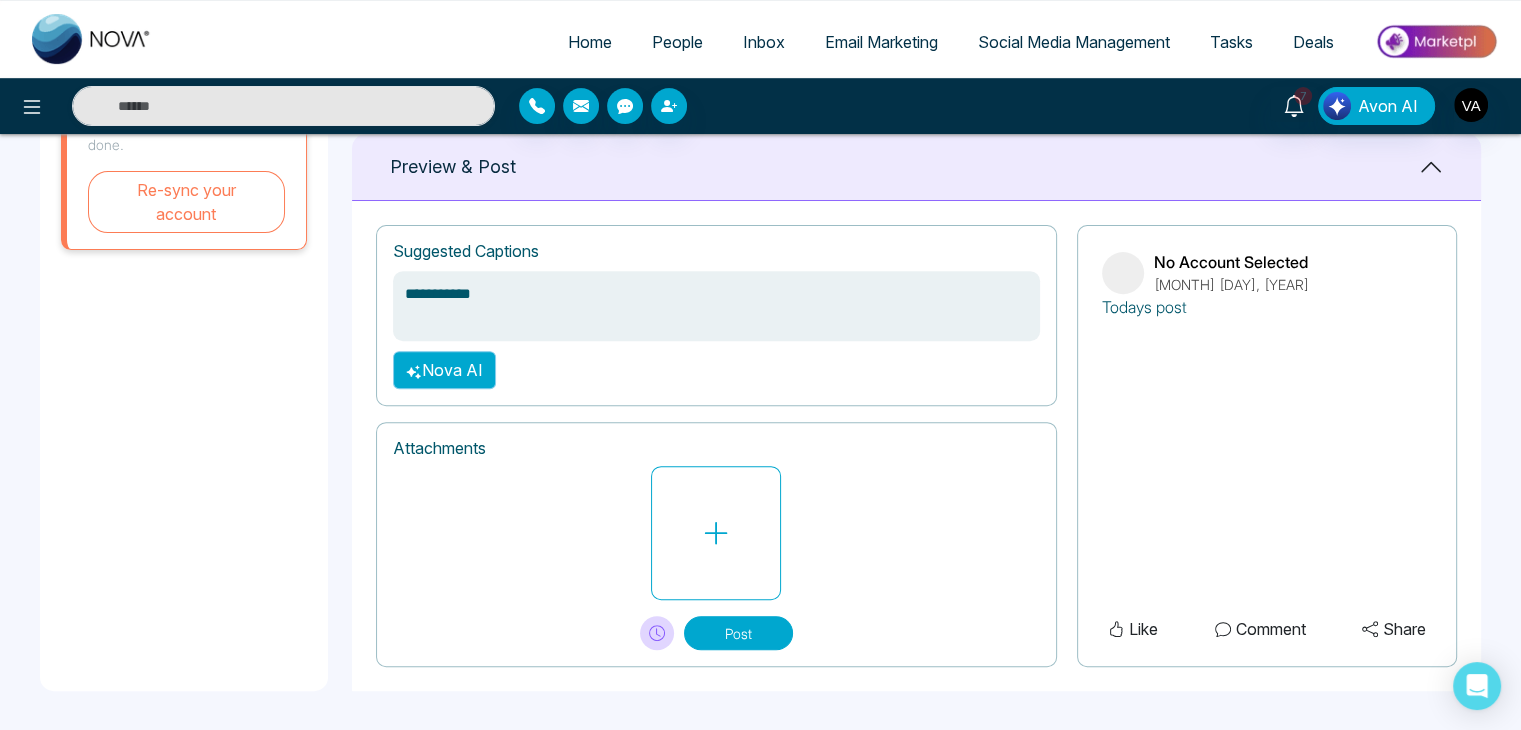click on "Nova AI" at bounding box center [444, 370] 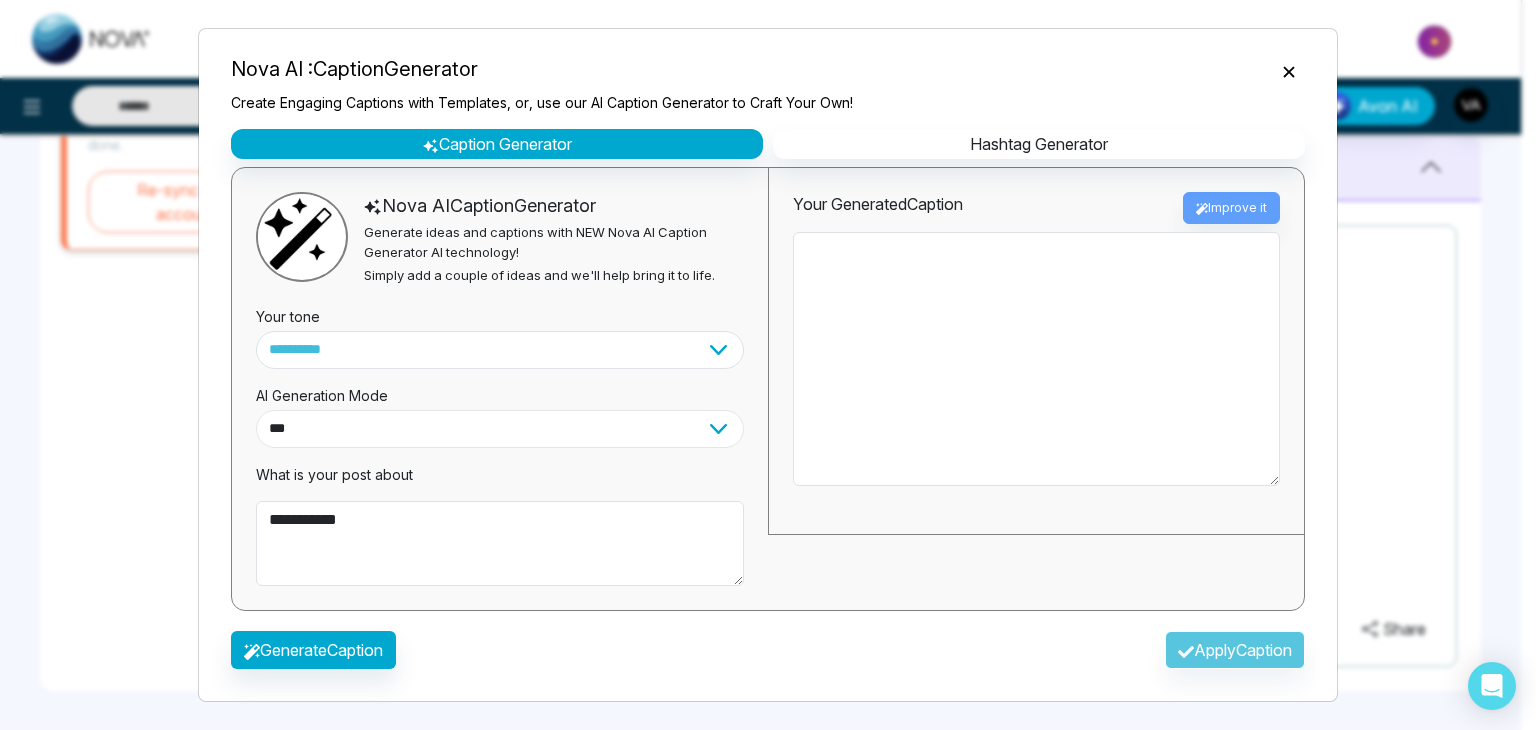 click on "**********" at bounding box center (500, 429) 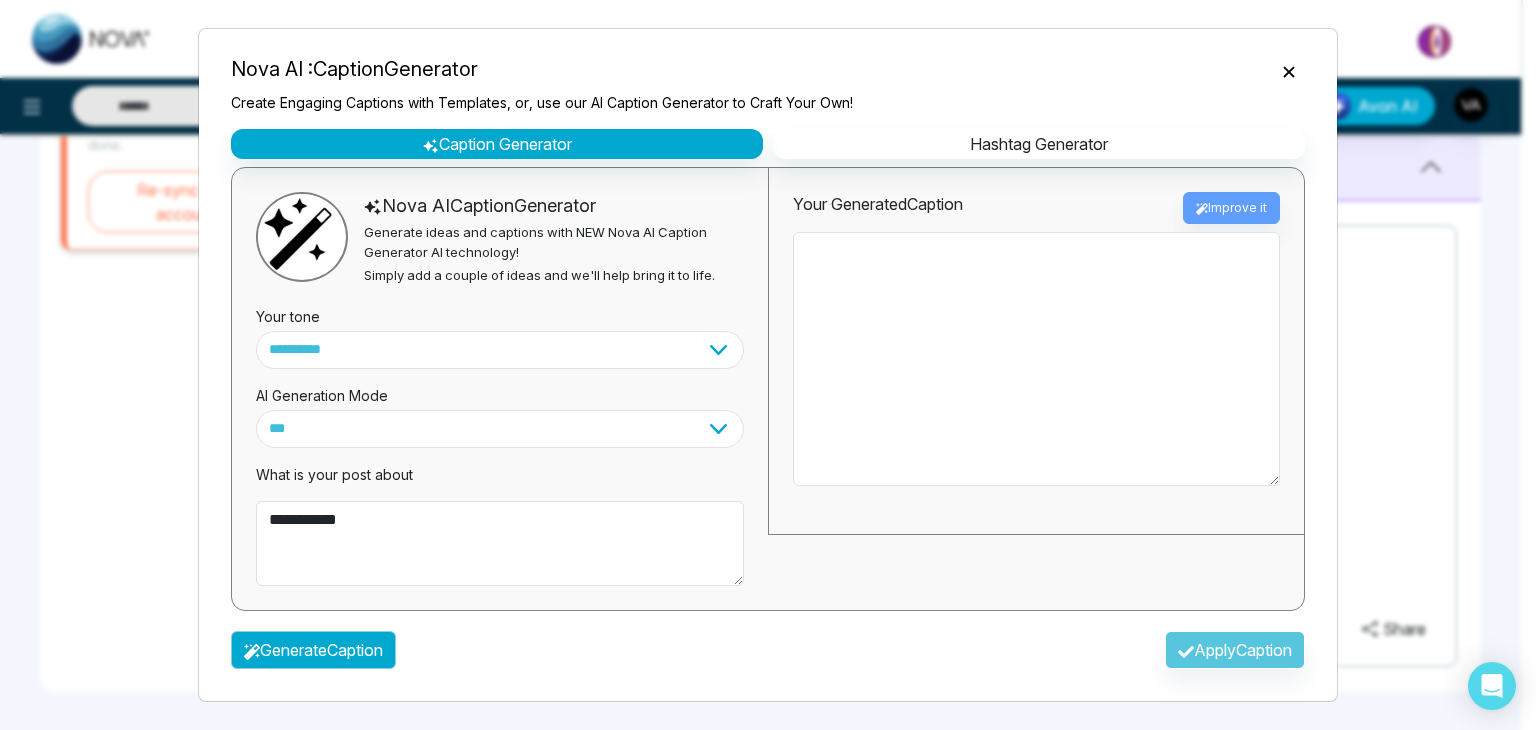 click on "Generate  Caption" at bounding box center (313, 650) 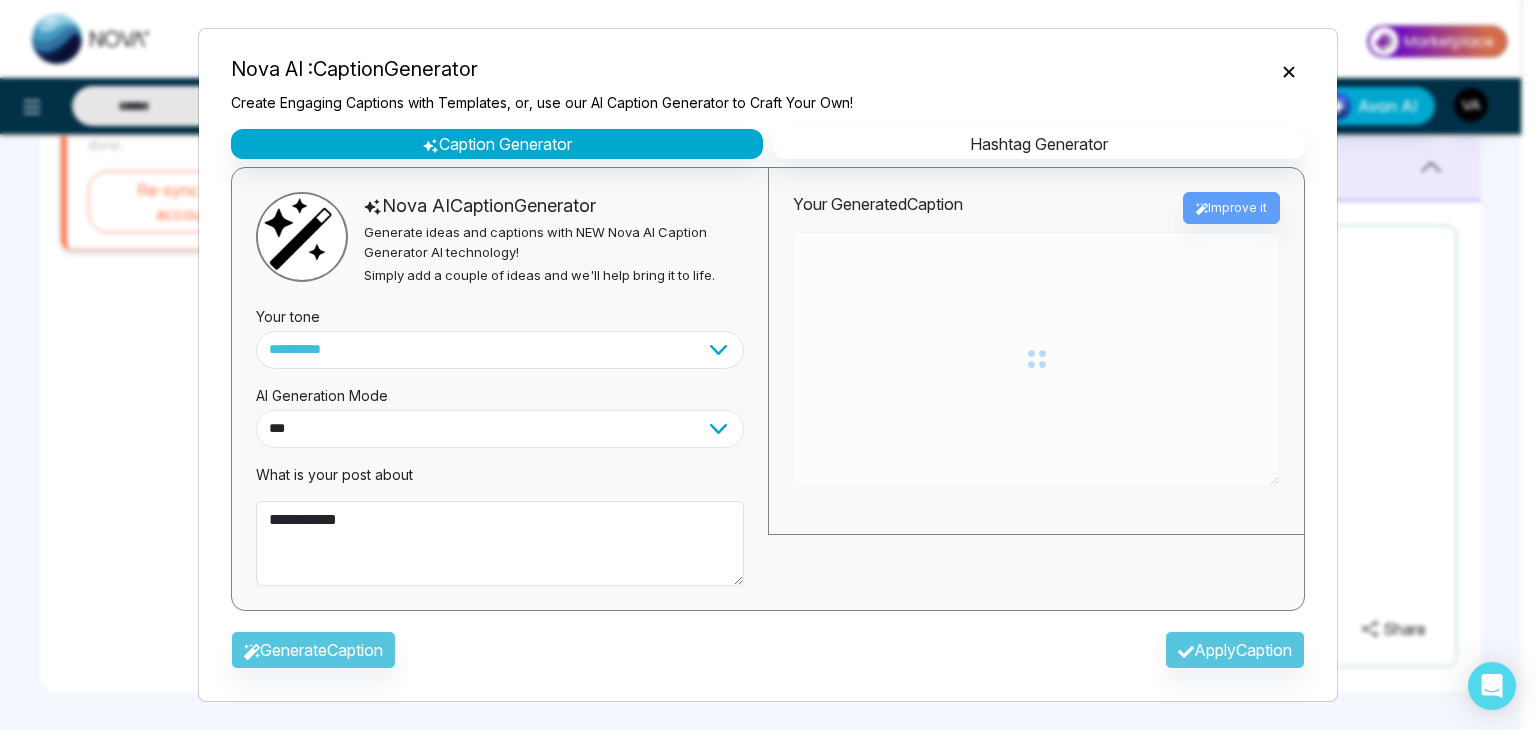 click on "**********" at bounding box center [500, 429] 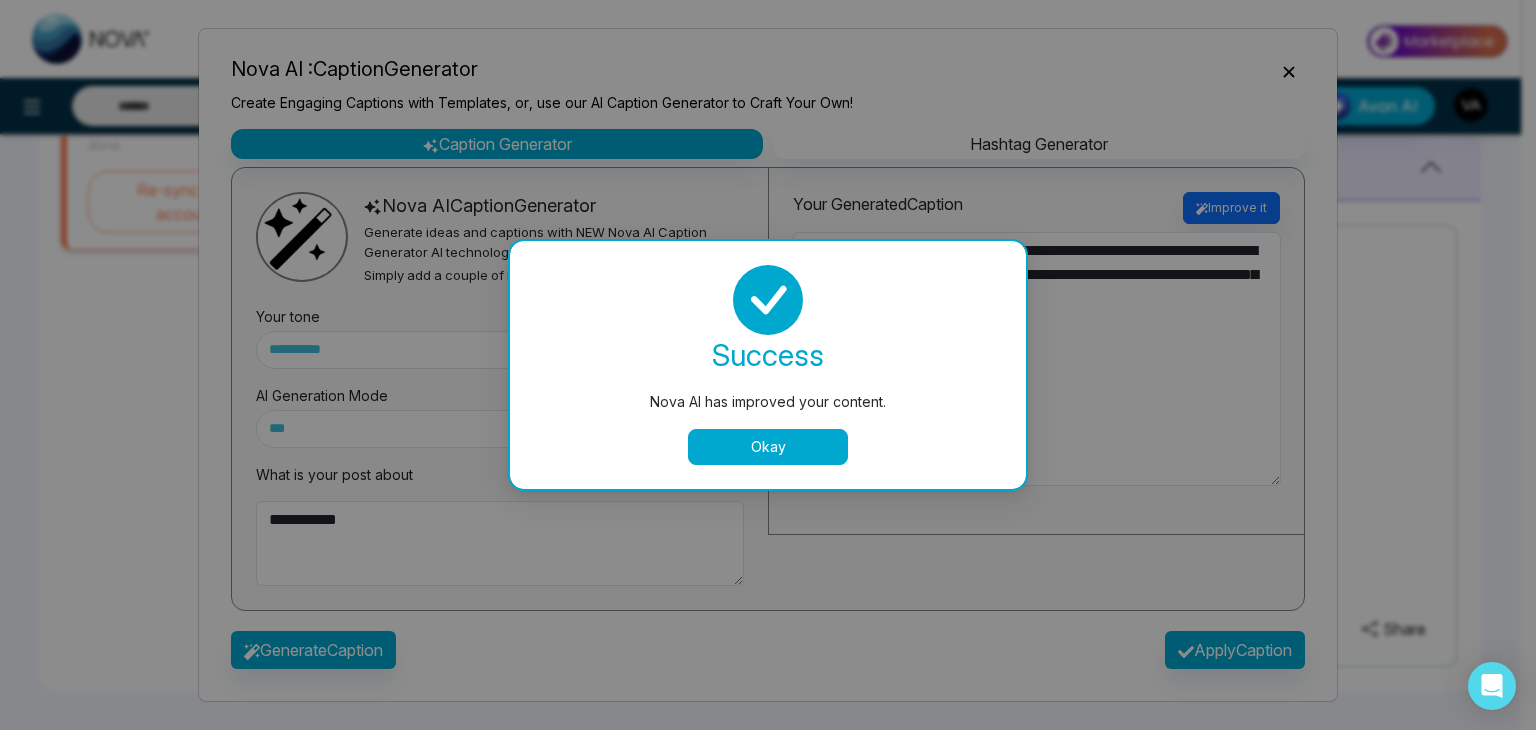 click on "Okay" at bounding box center (768, 447) 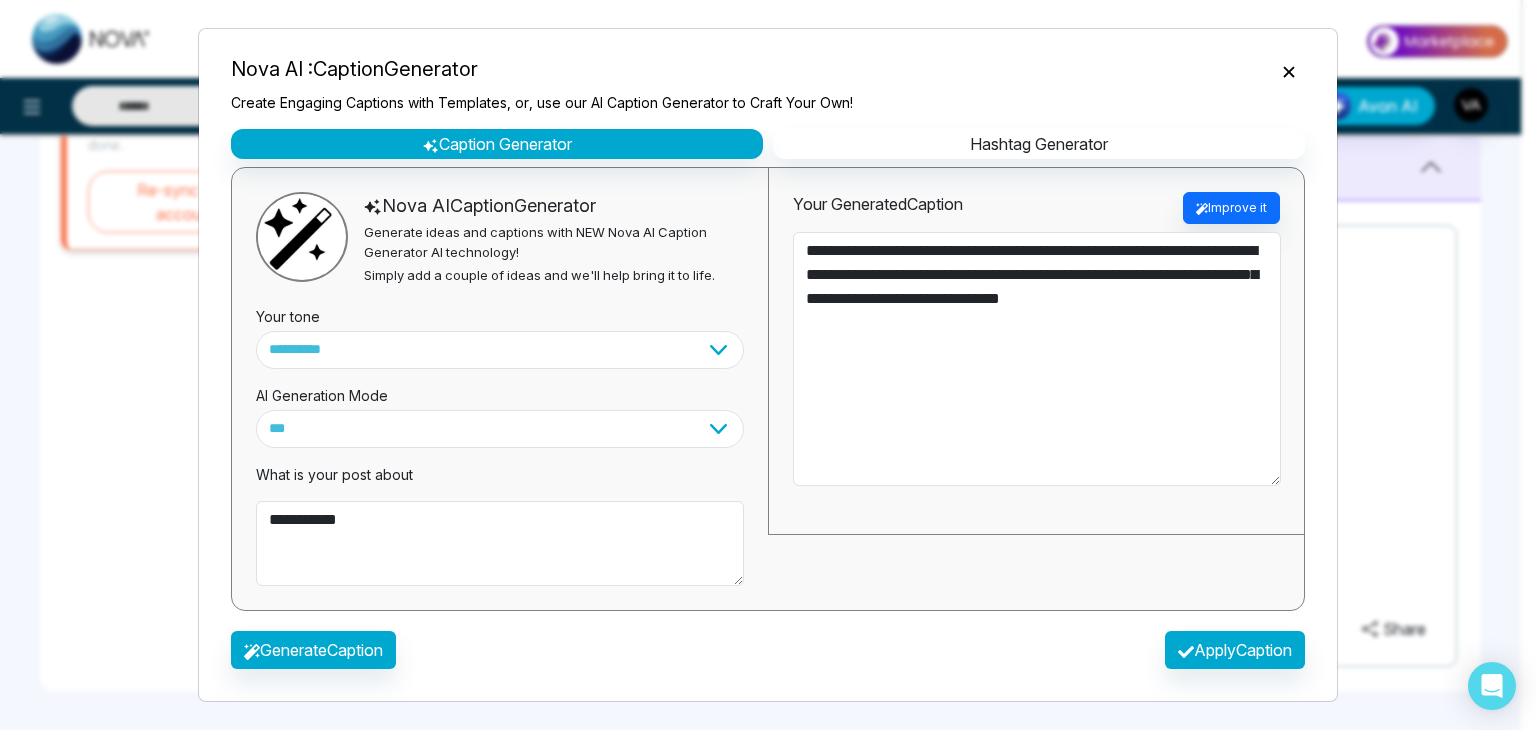 click on "**********" at bounding box center (500, 517) 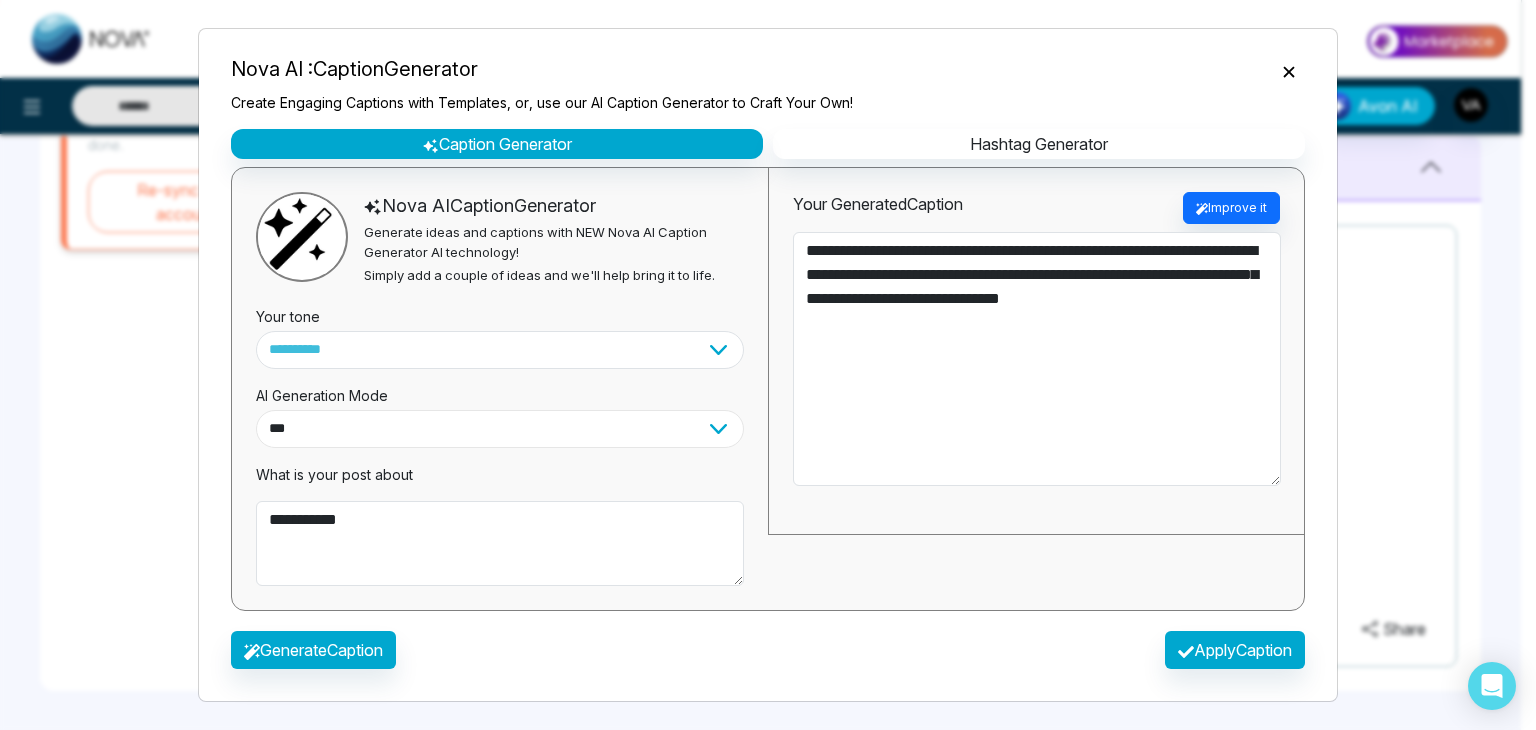 click on "**********" at bounding box center [500, 429] 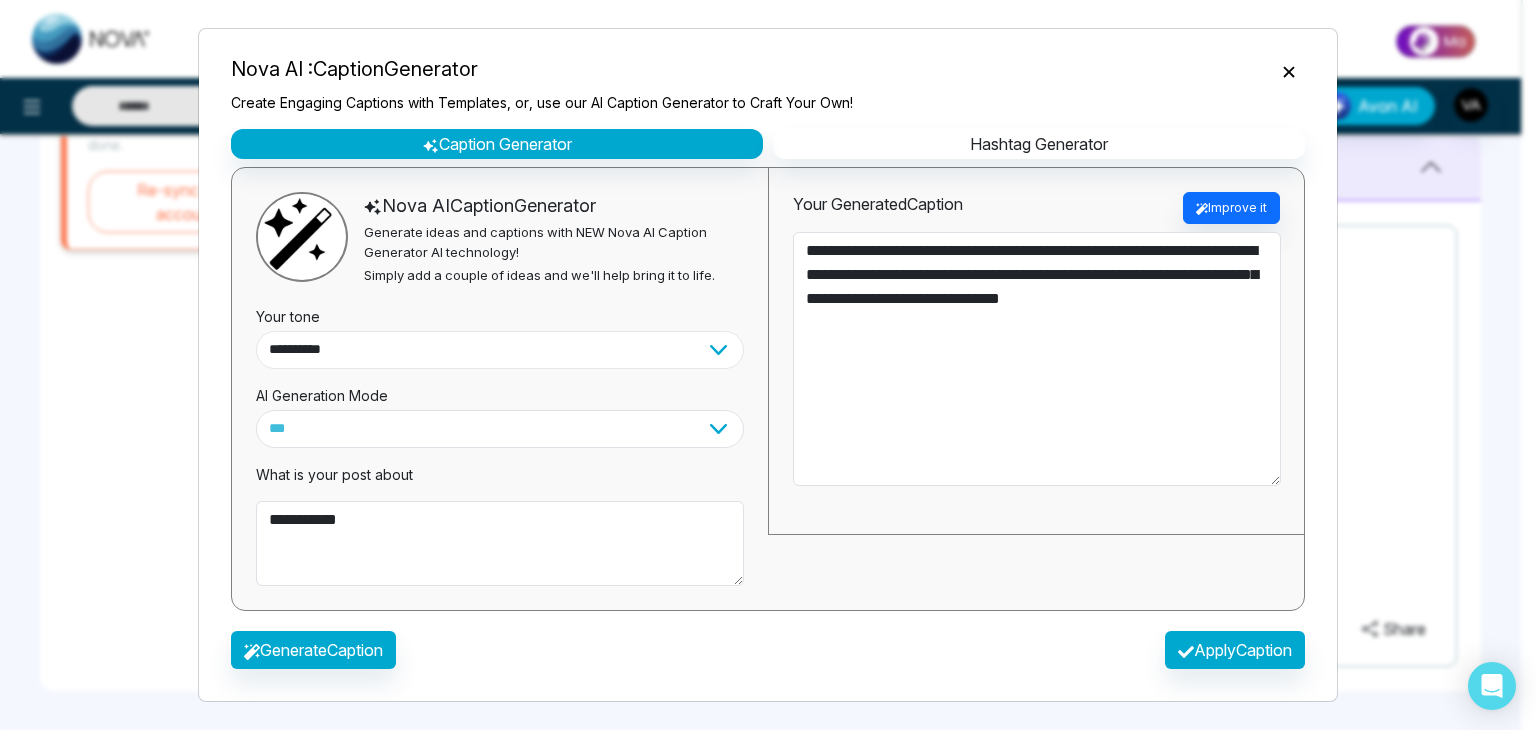 click on "**********" at bounding box center [500, 350] 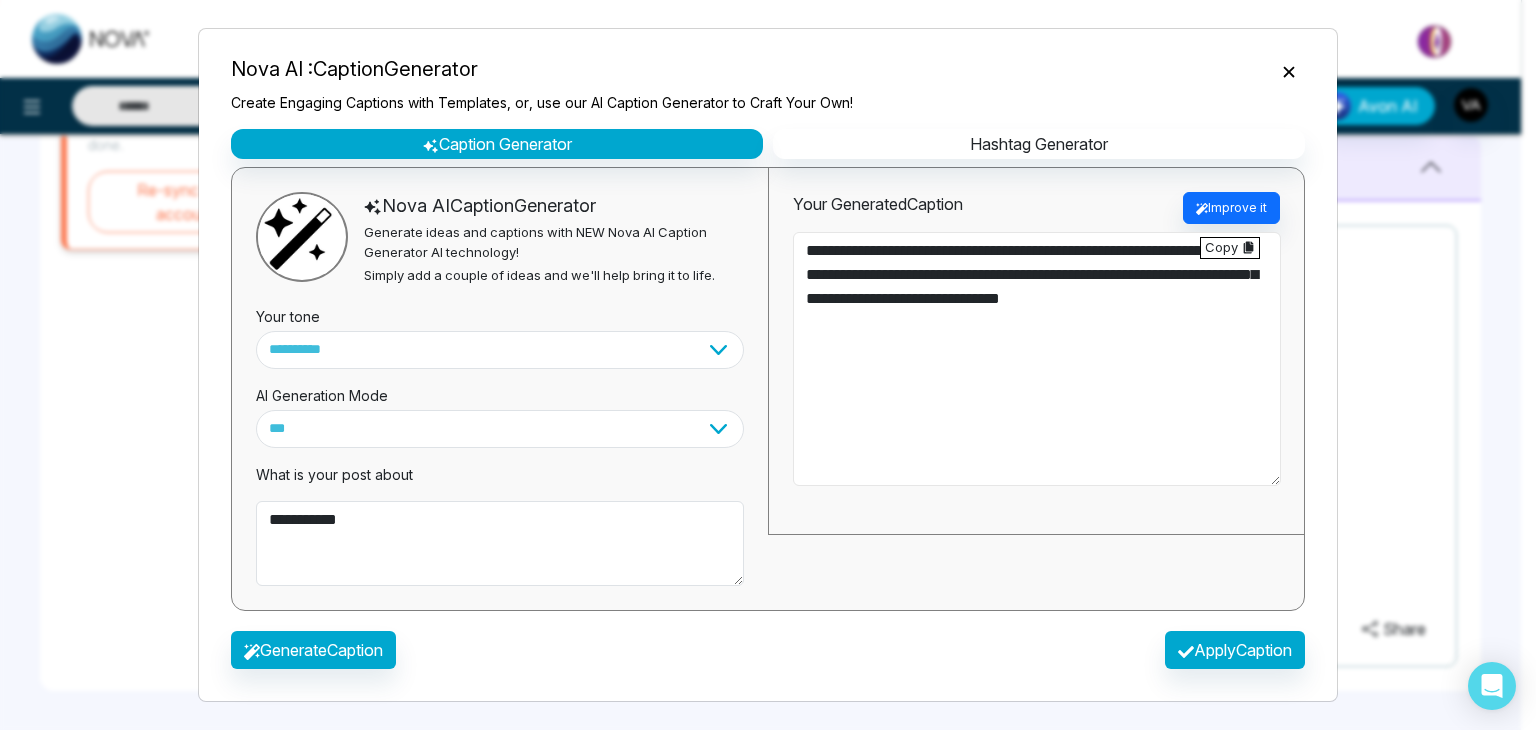 click on "**********" at bounding box center (1037, 359) 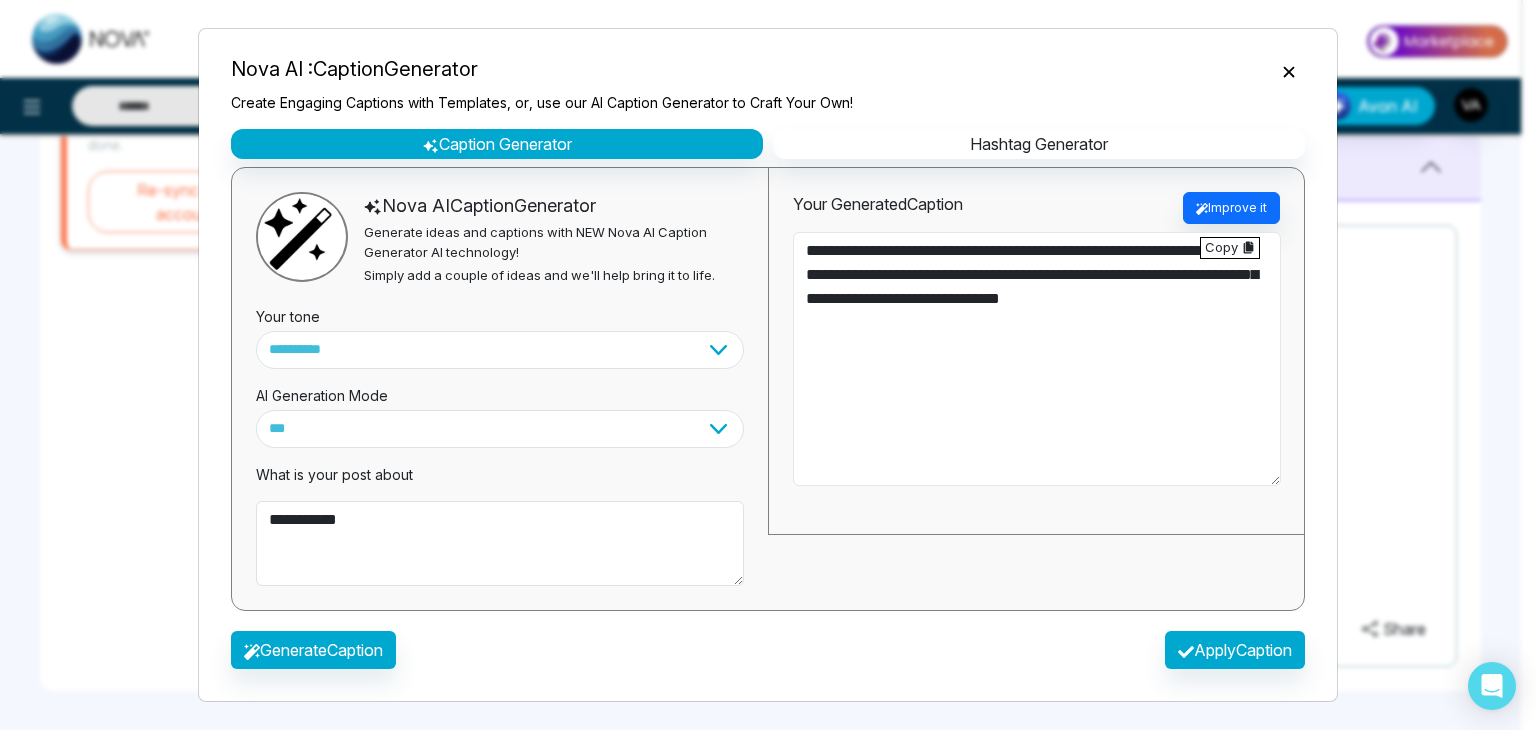 click on "**********" at bounding box center (1037, 359) 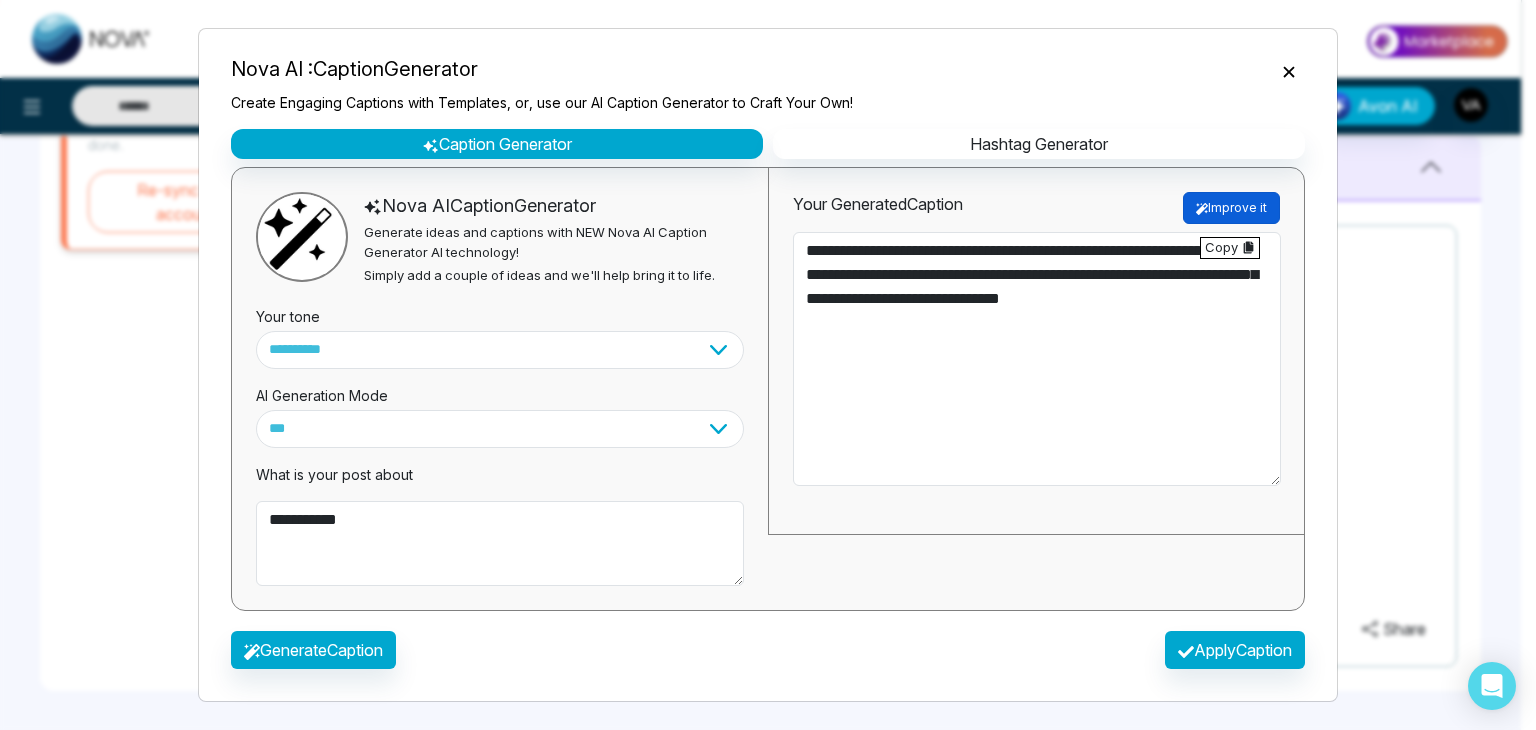 click on "Improve it" at bounding box center [1231, 208] 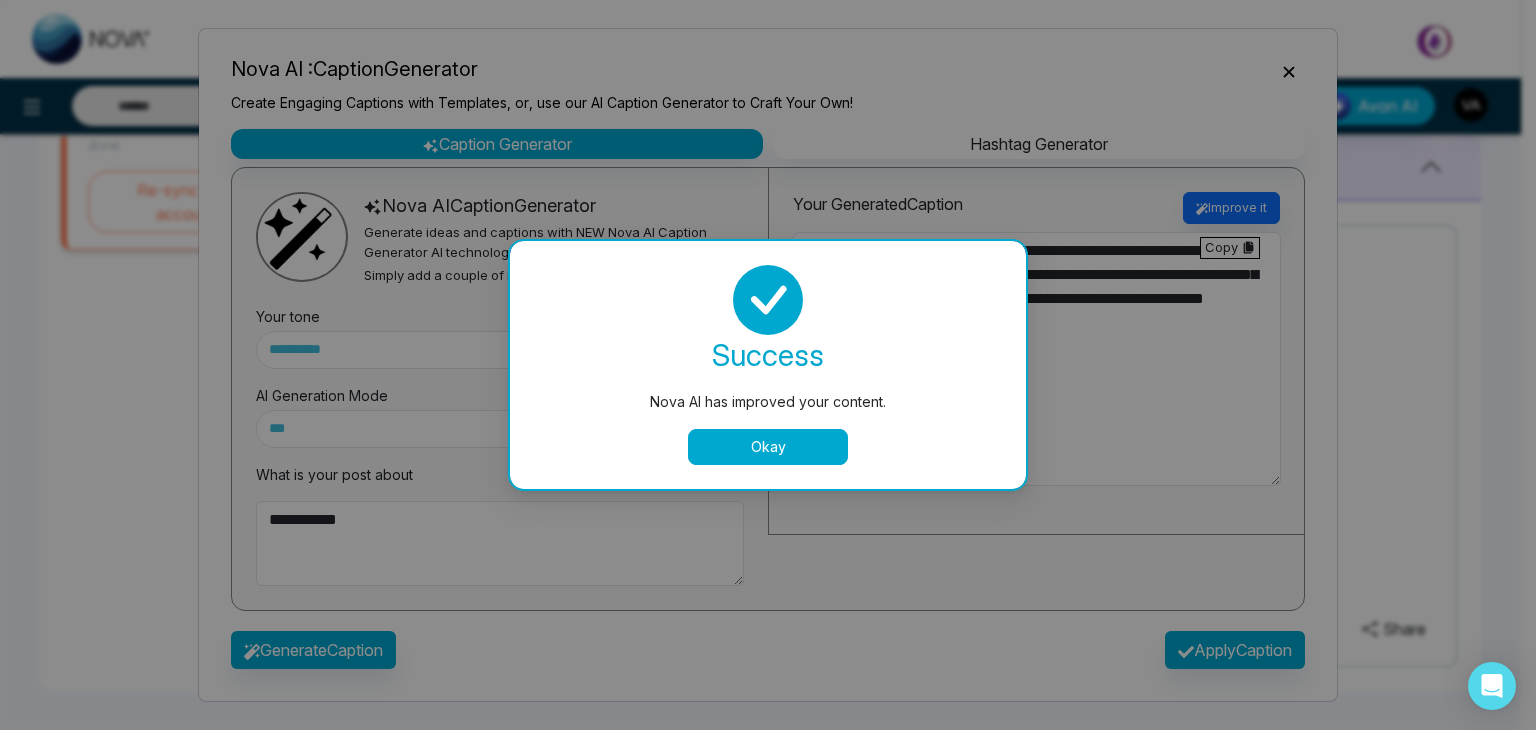 click on "Okay" at bounding box center (768, 447) 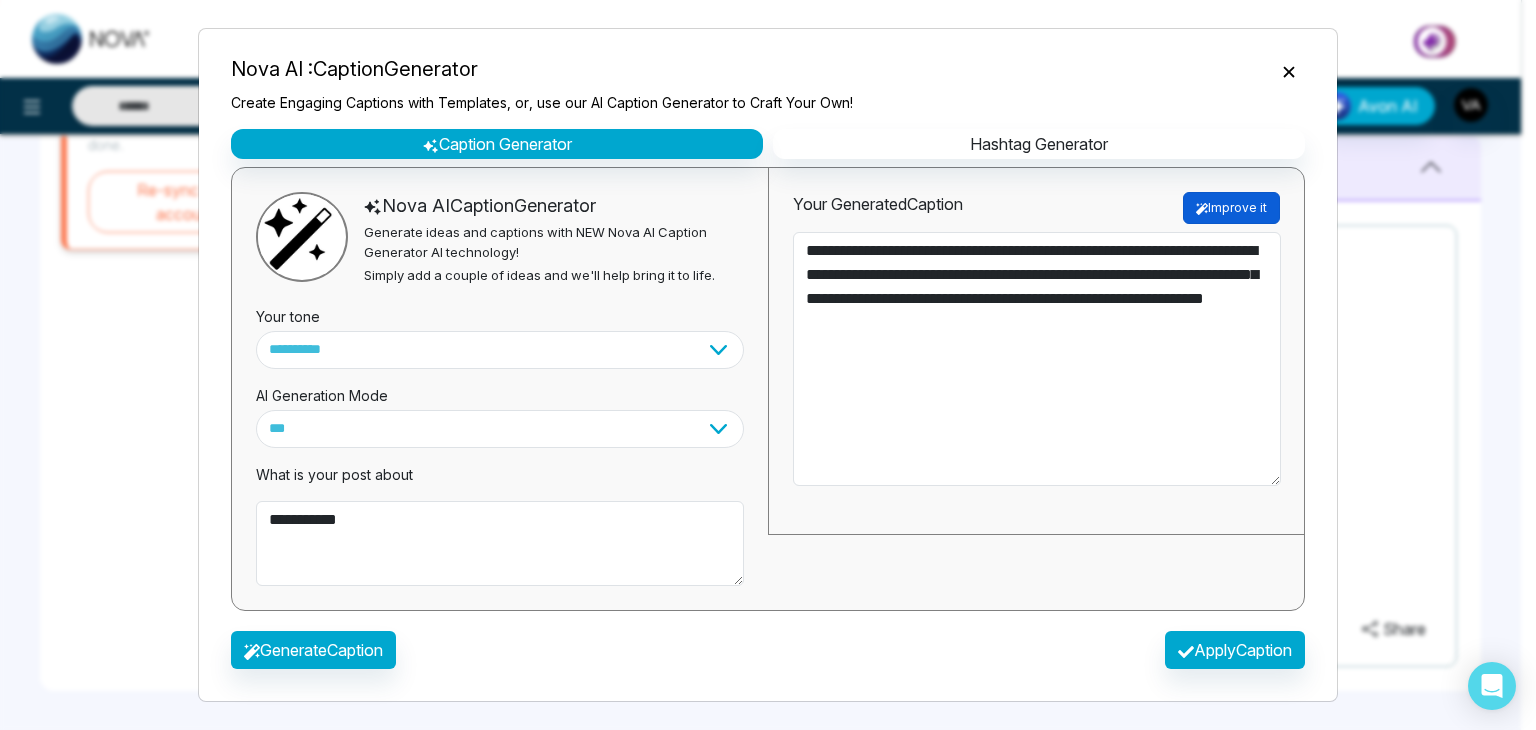 click on "Improve it" at bounding box center (1231, 208) 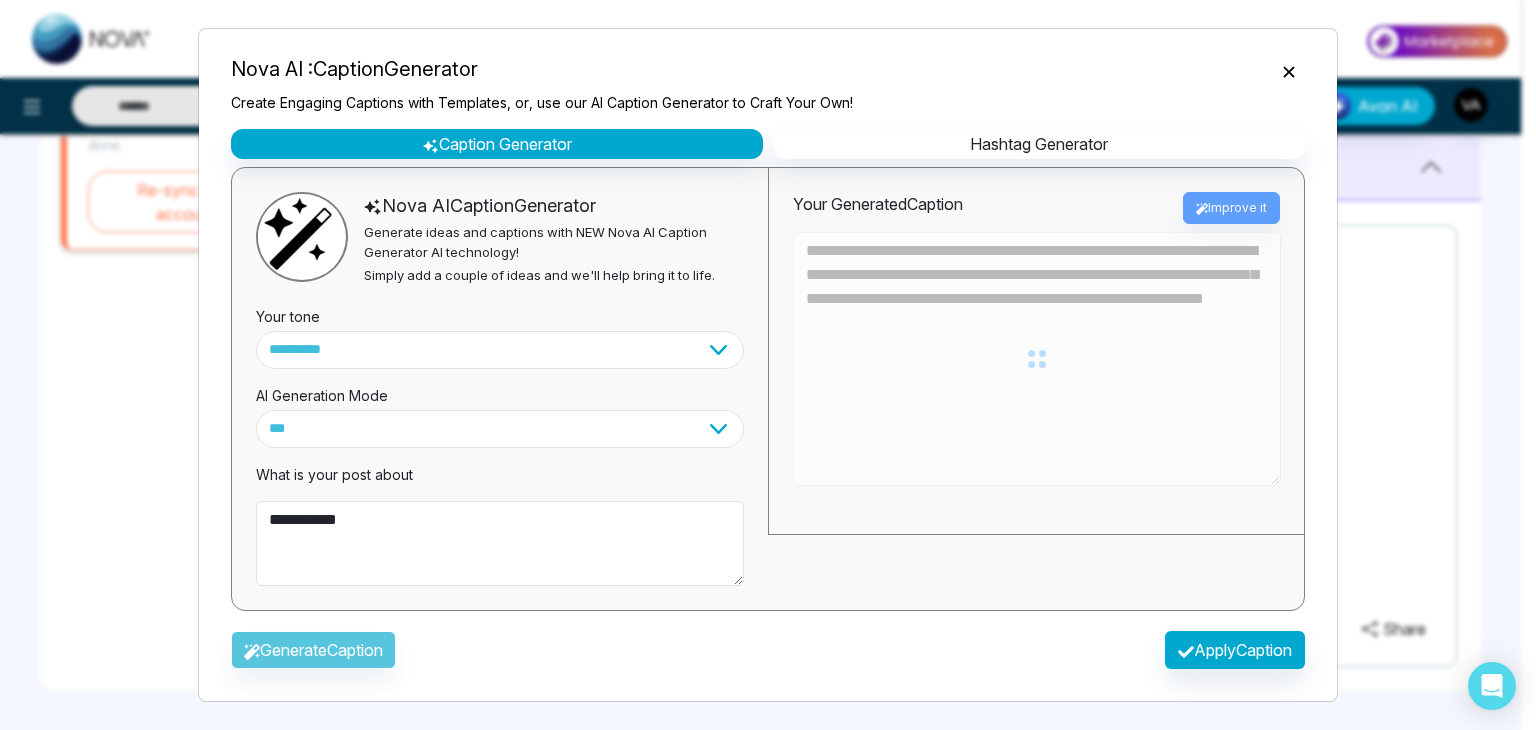 type on "**********" 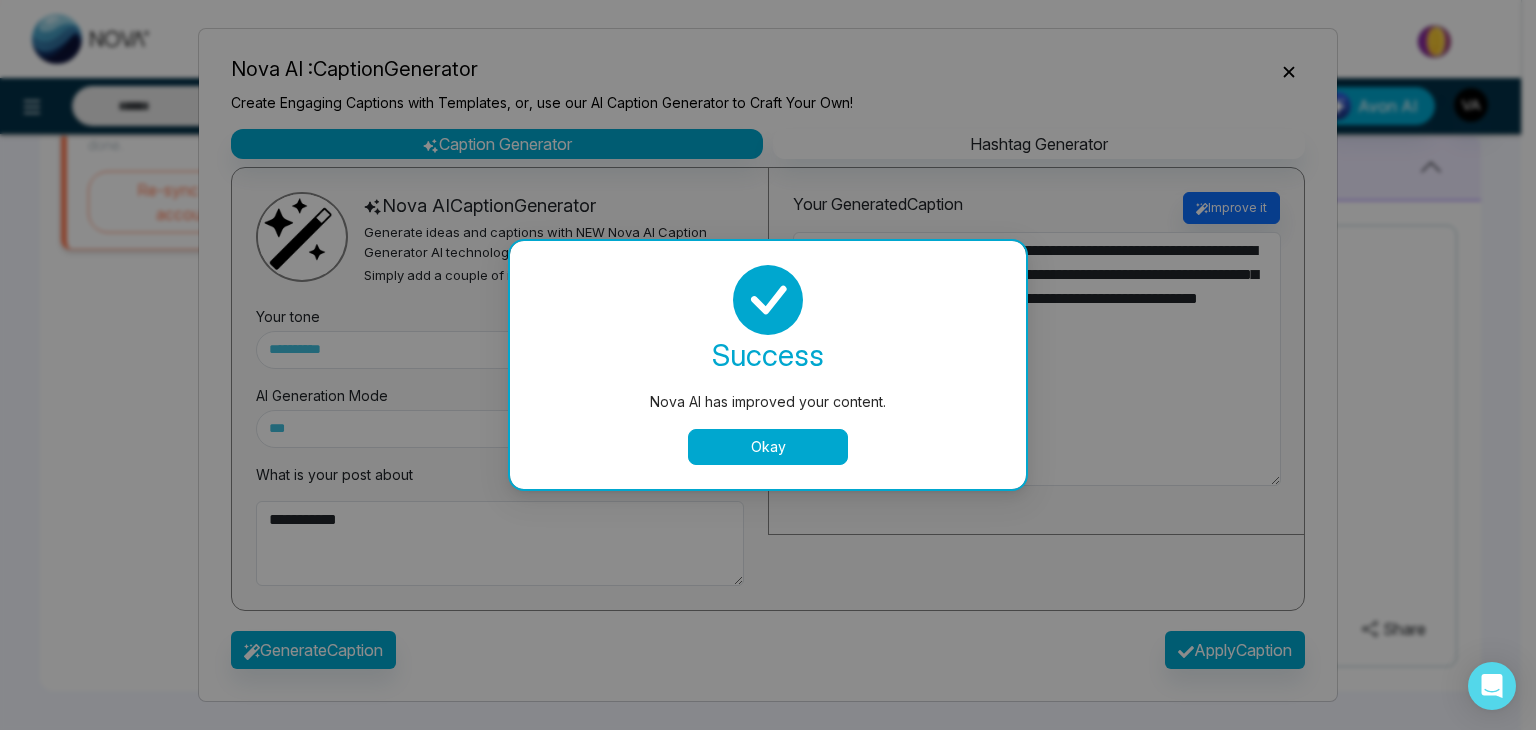 click on "success Nova AI has improved your content.   Okay" at bounding box center (768, 365) 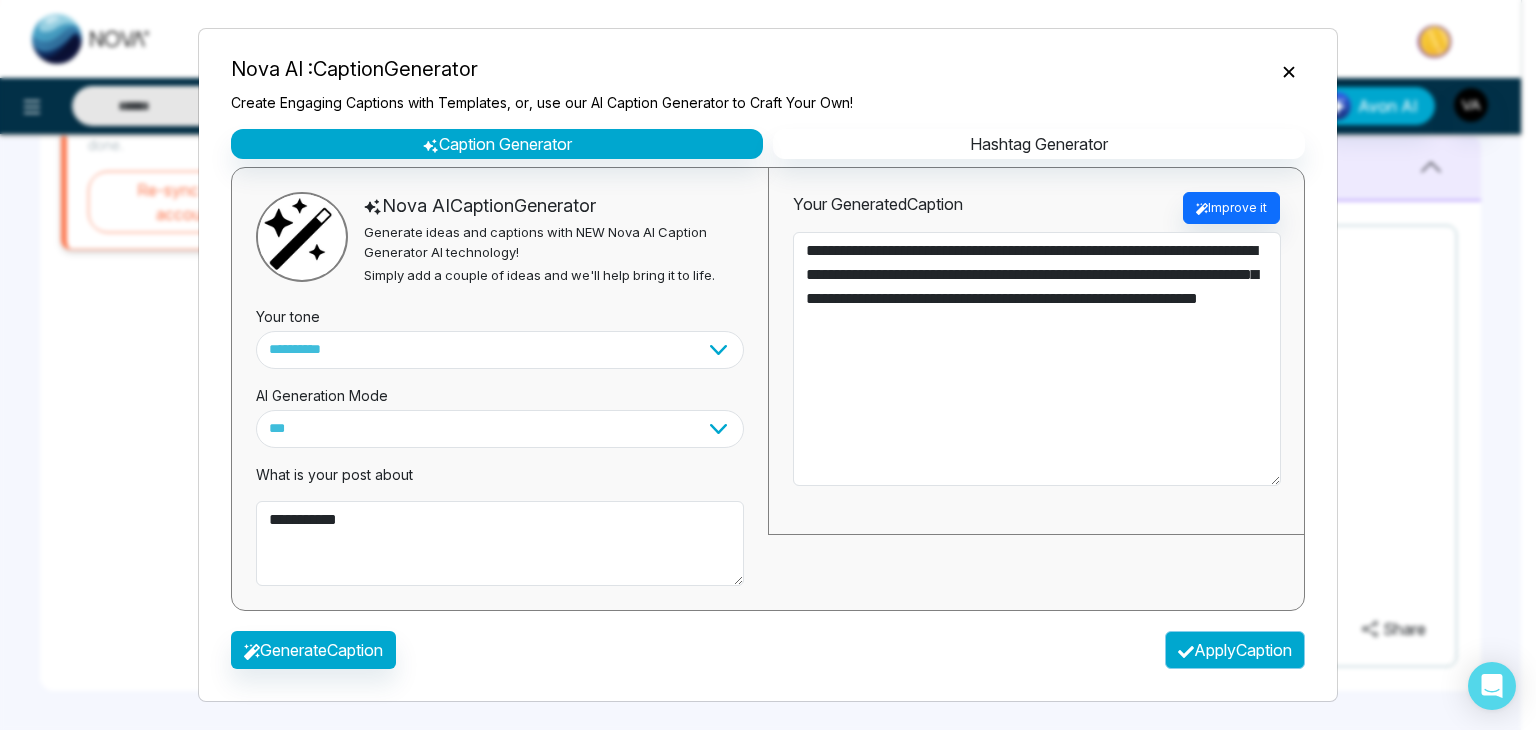 click on "Apply  Caption" at bounding box center (1235, 650) 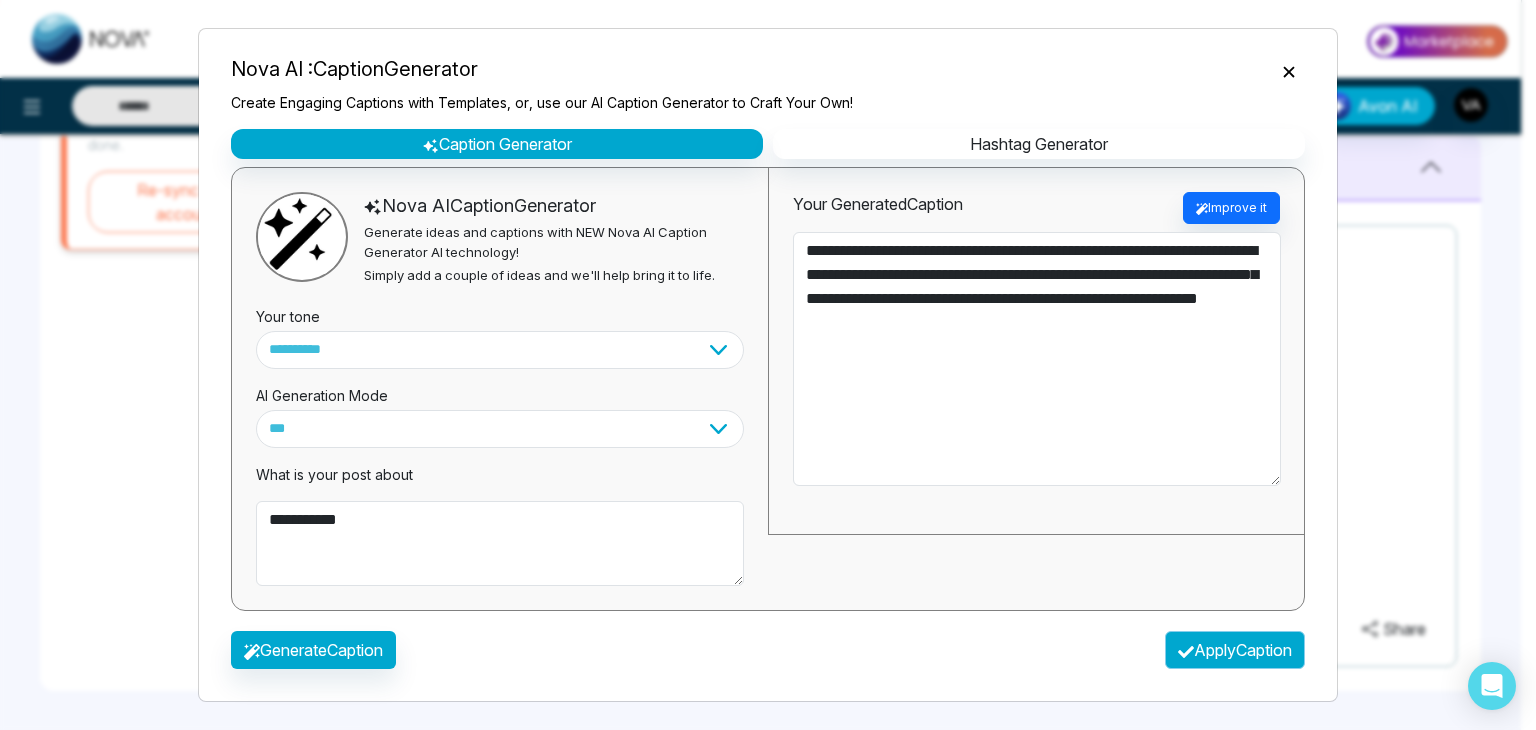 type on "**********" 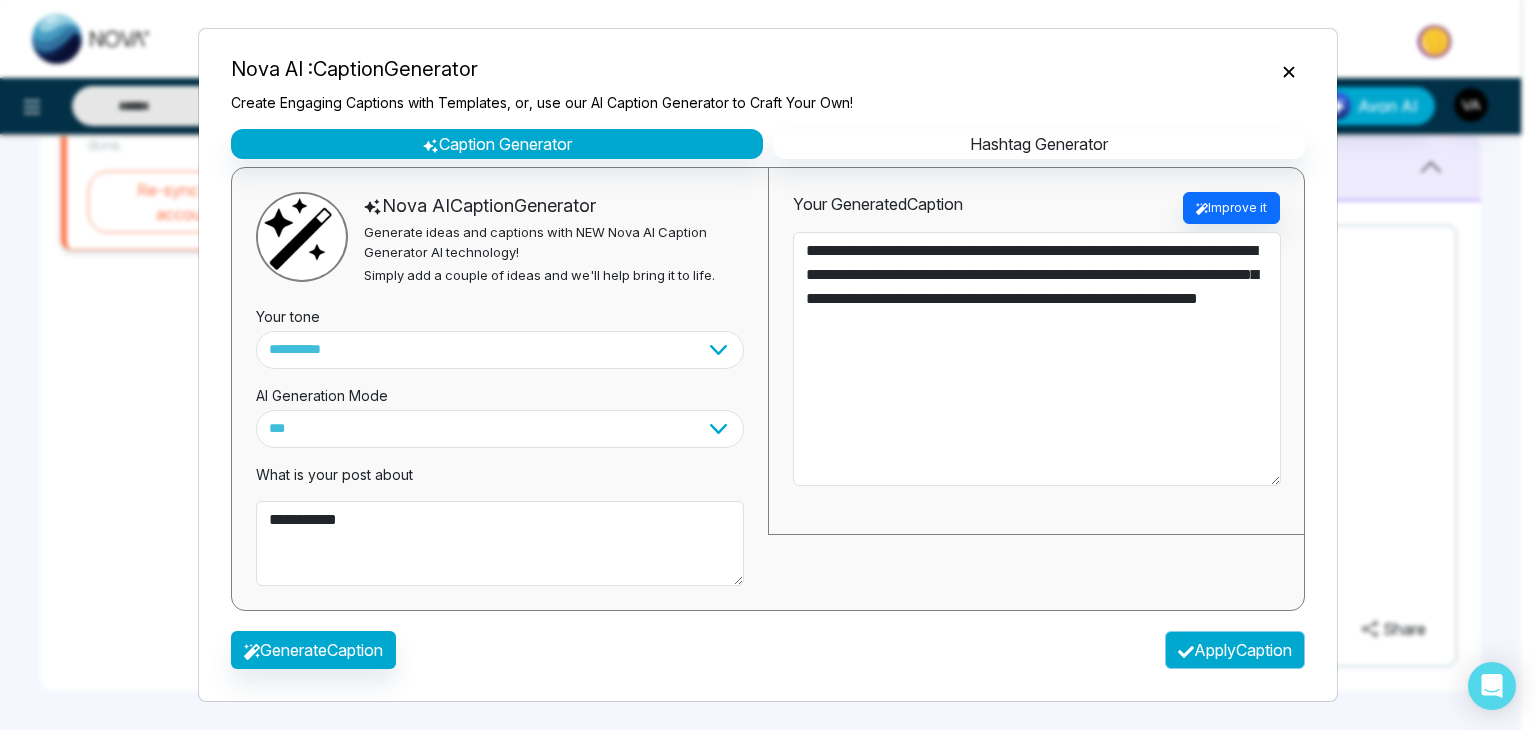 type on "**********" 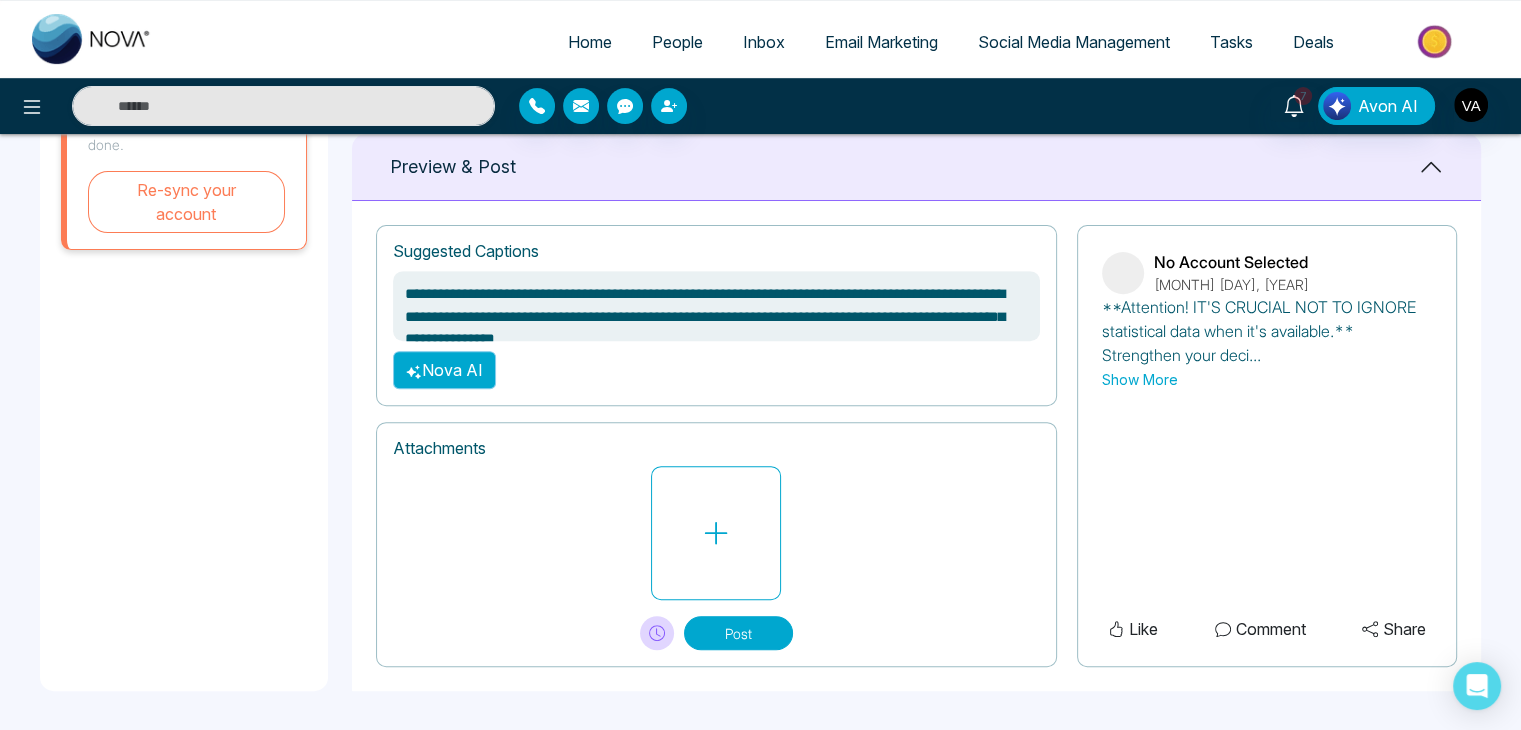 click on "Nova AI" at bounding box center (444, 370) 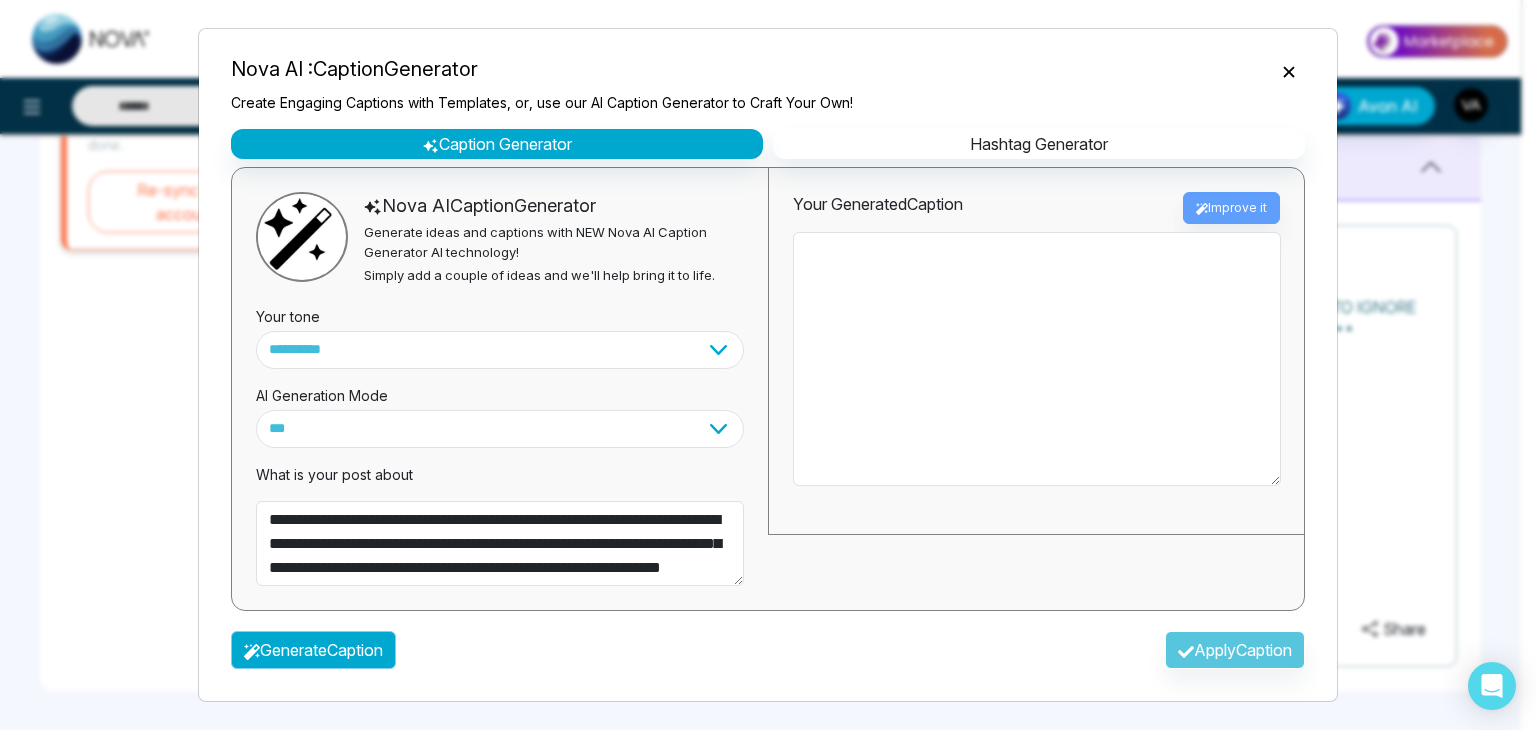 click on "Generate  Caption" at bounding box center [313, 650] 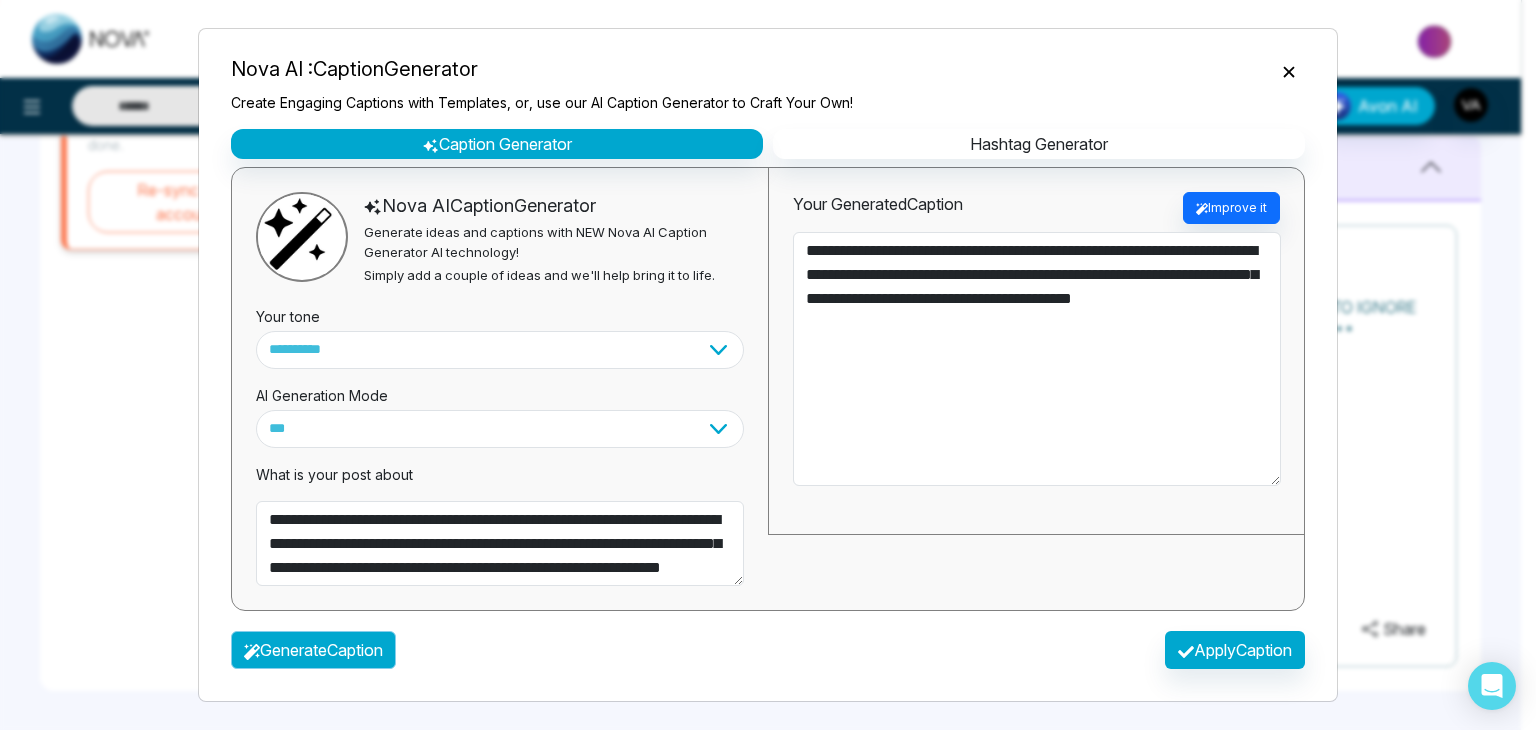click on "Generate  Caption" at bounding box center (313, 650) 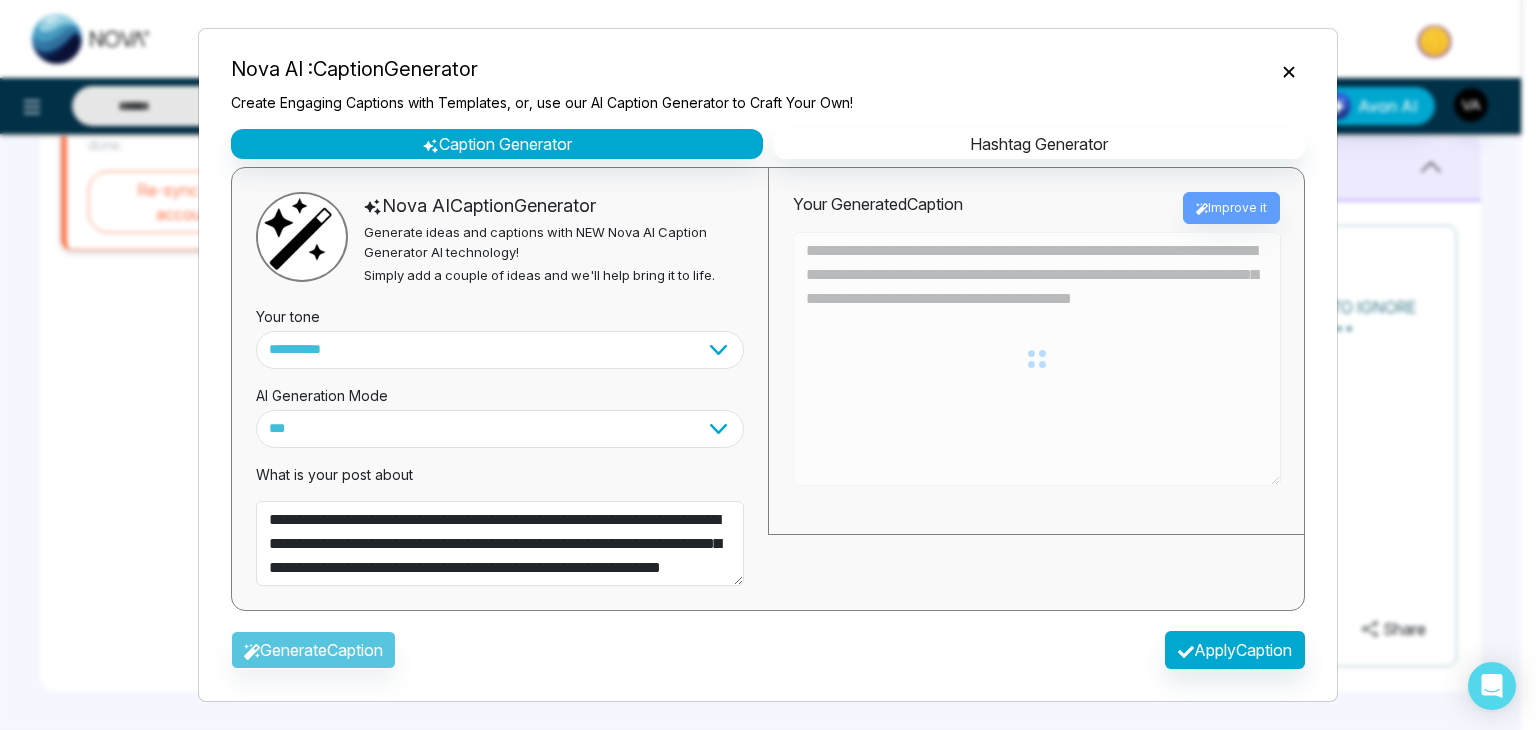 type on "**********" 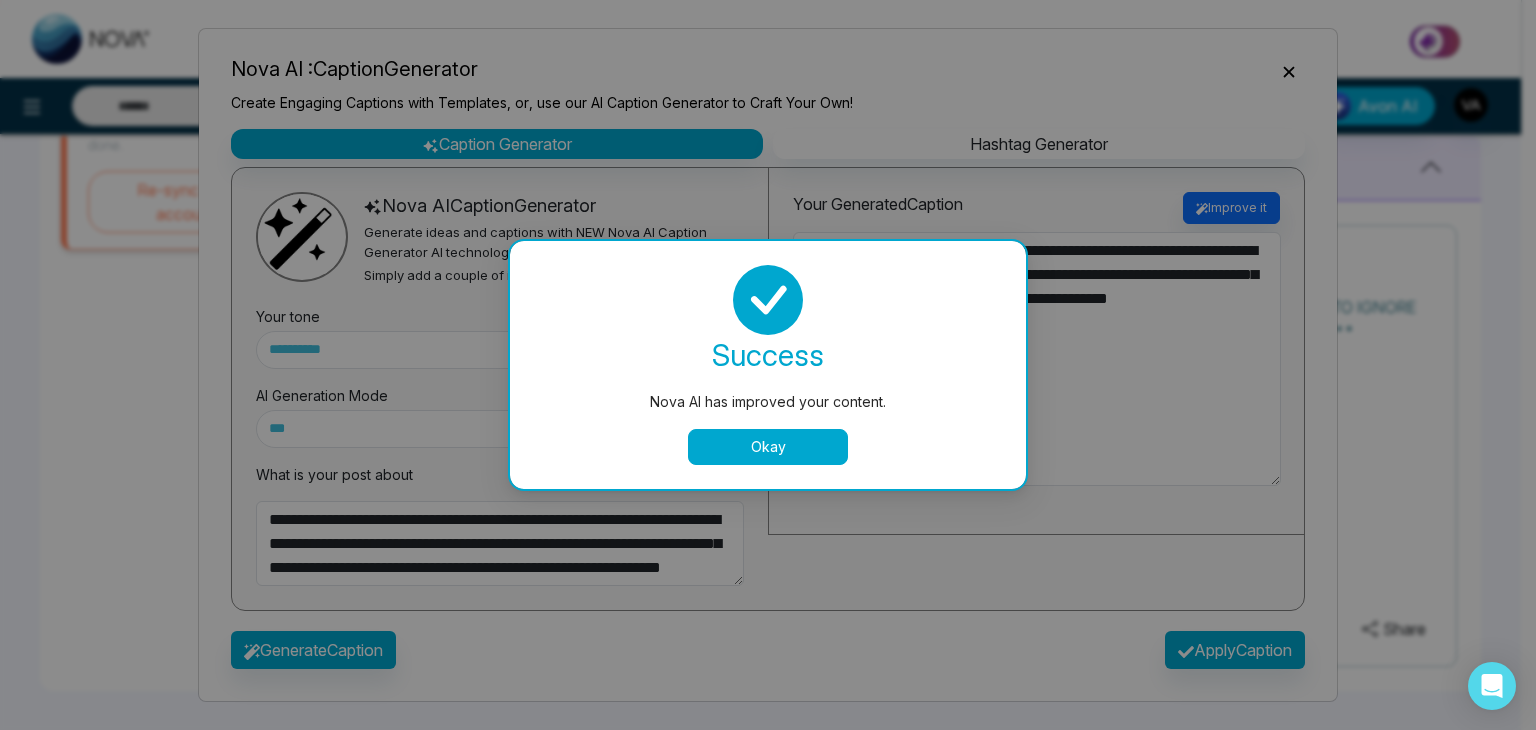 click on "Okay" at bounding box center (768, 447) 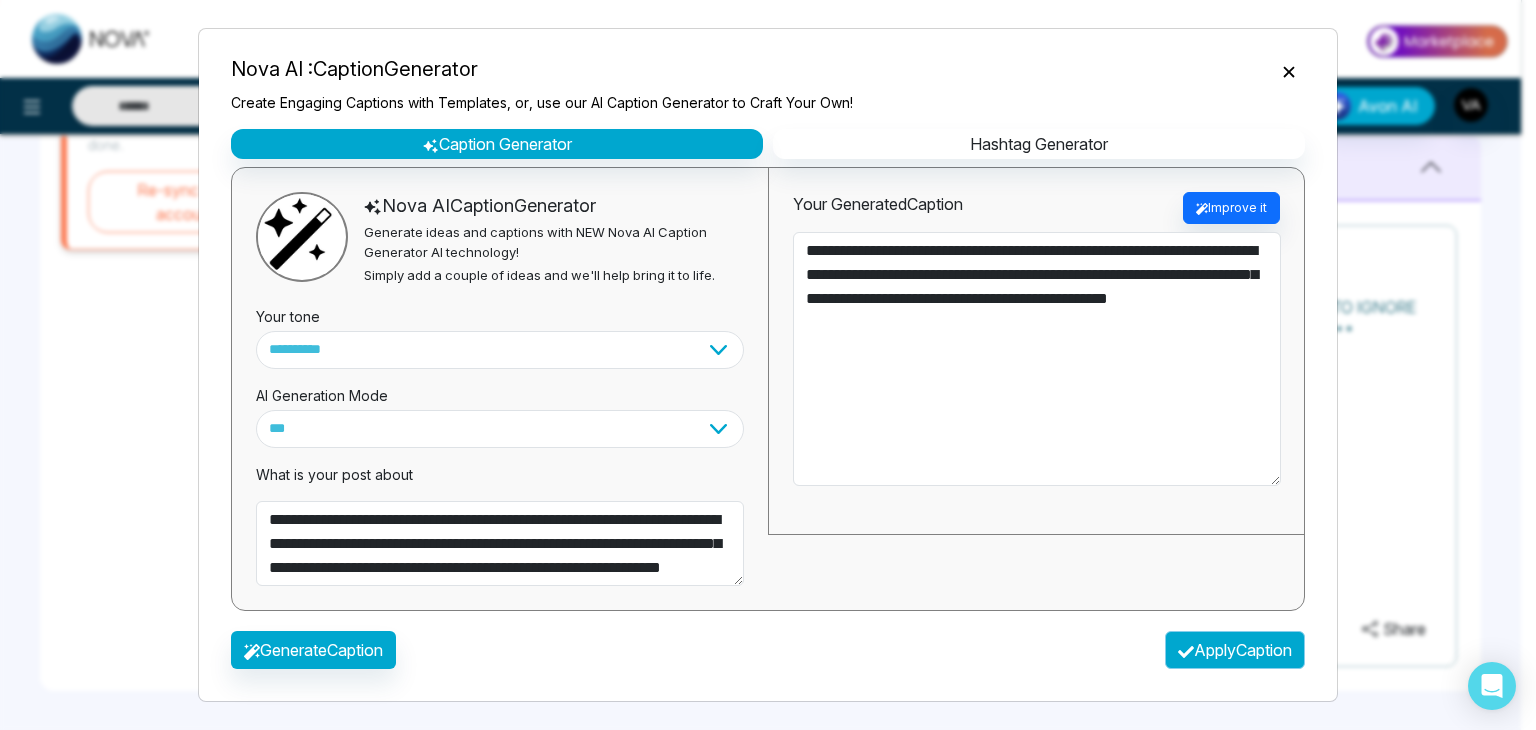 click on "Apply  Caption" at bounding box center [1235, 650] 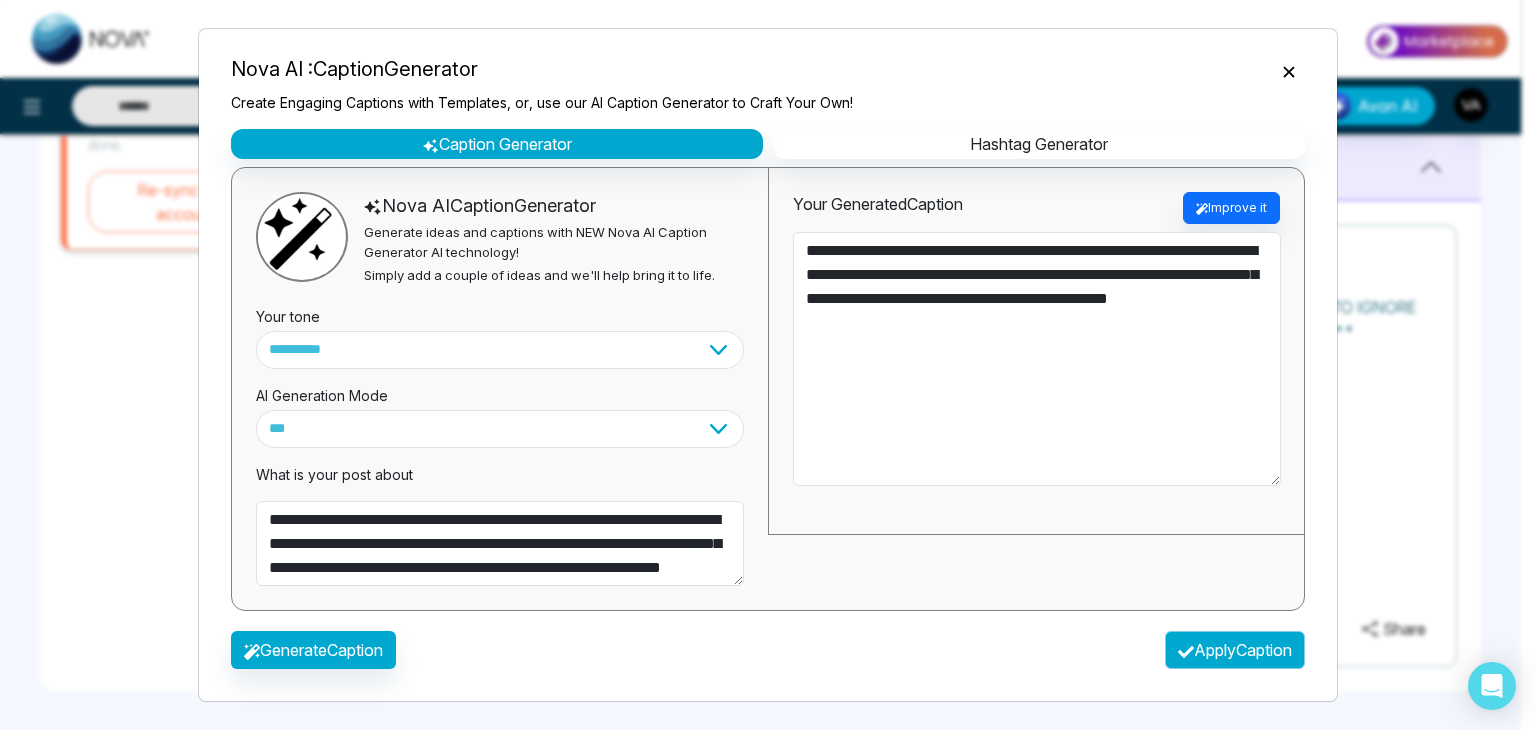 type on "**********" 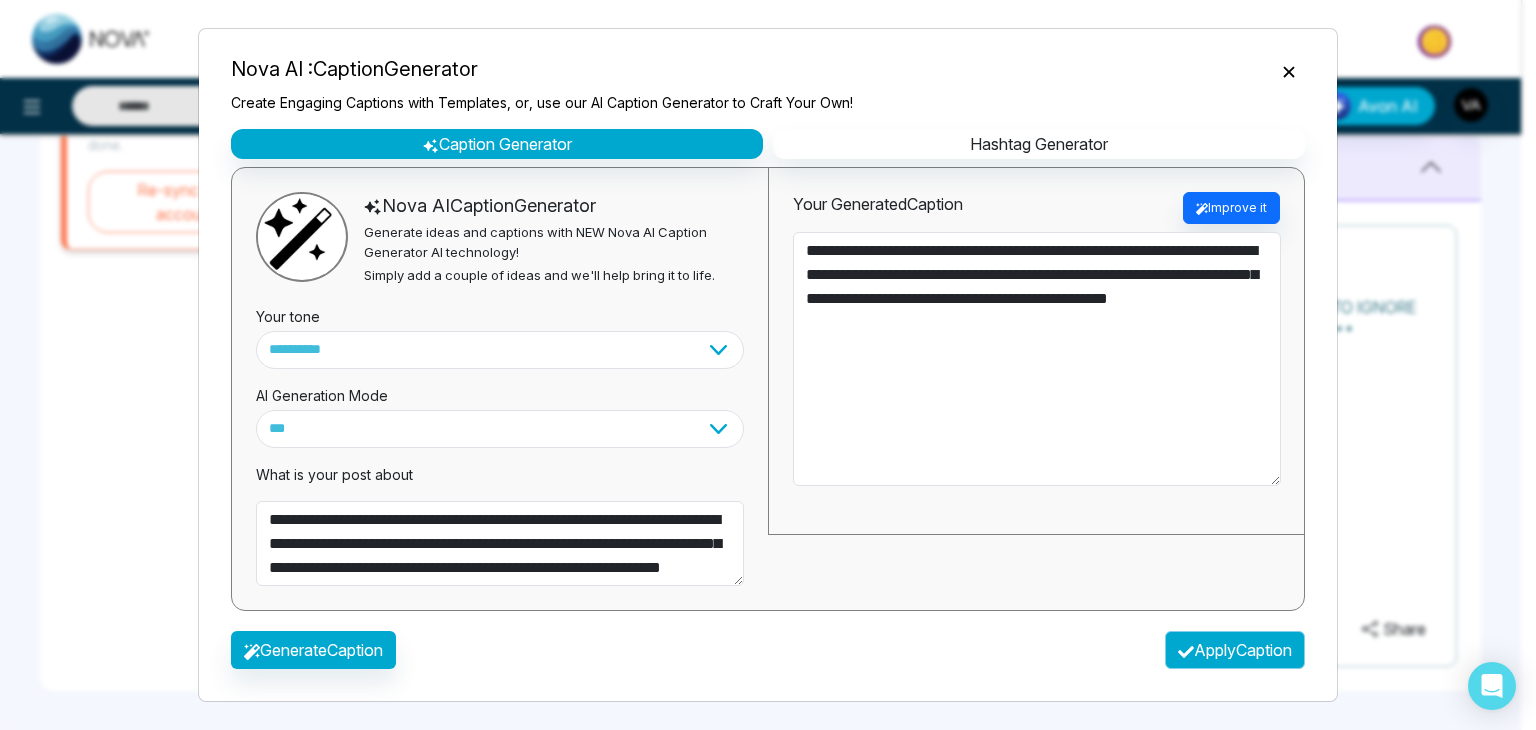 type on "**********" 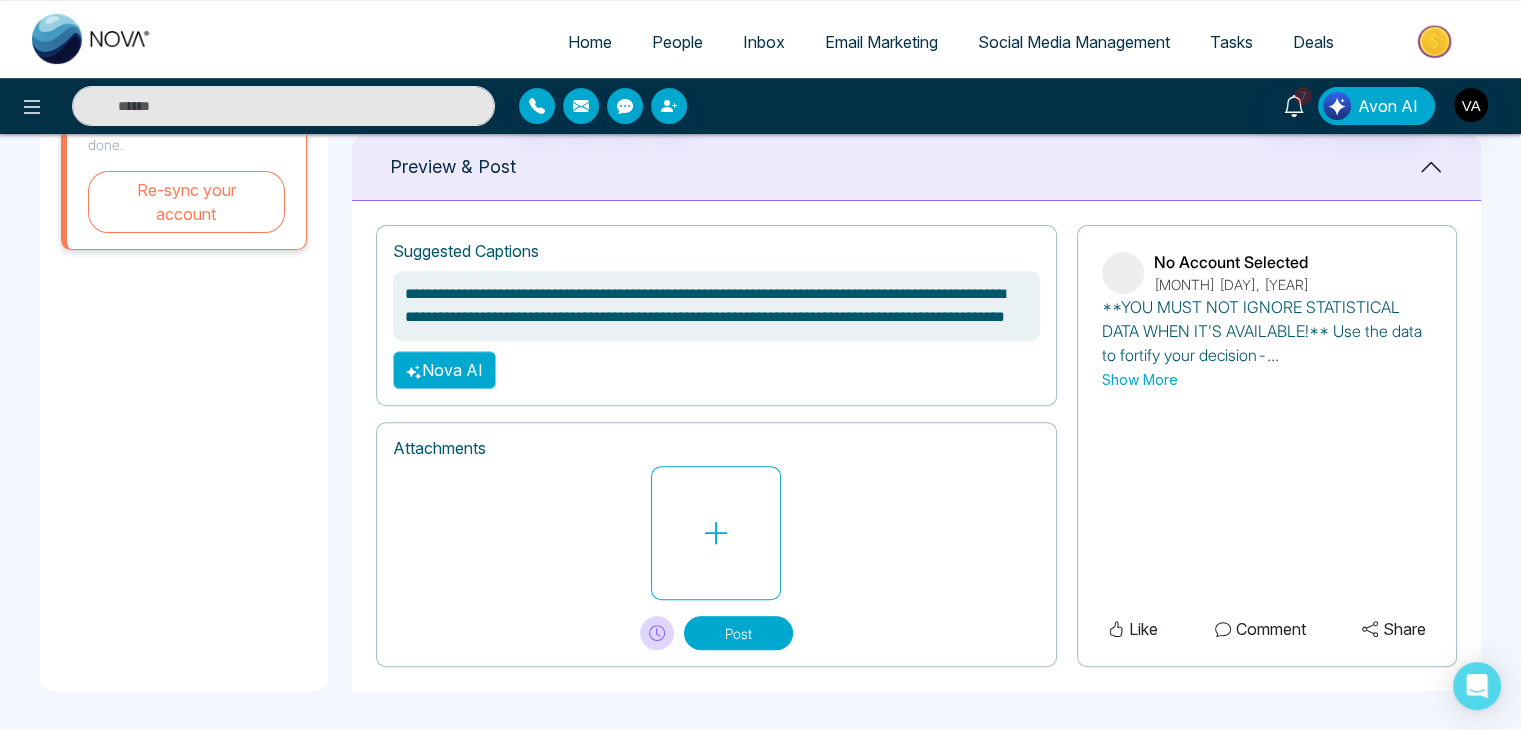 click on "Nova AI" at bounding box center (444, 370) 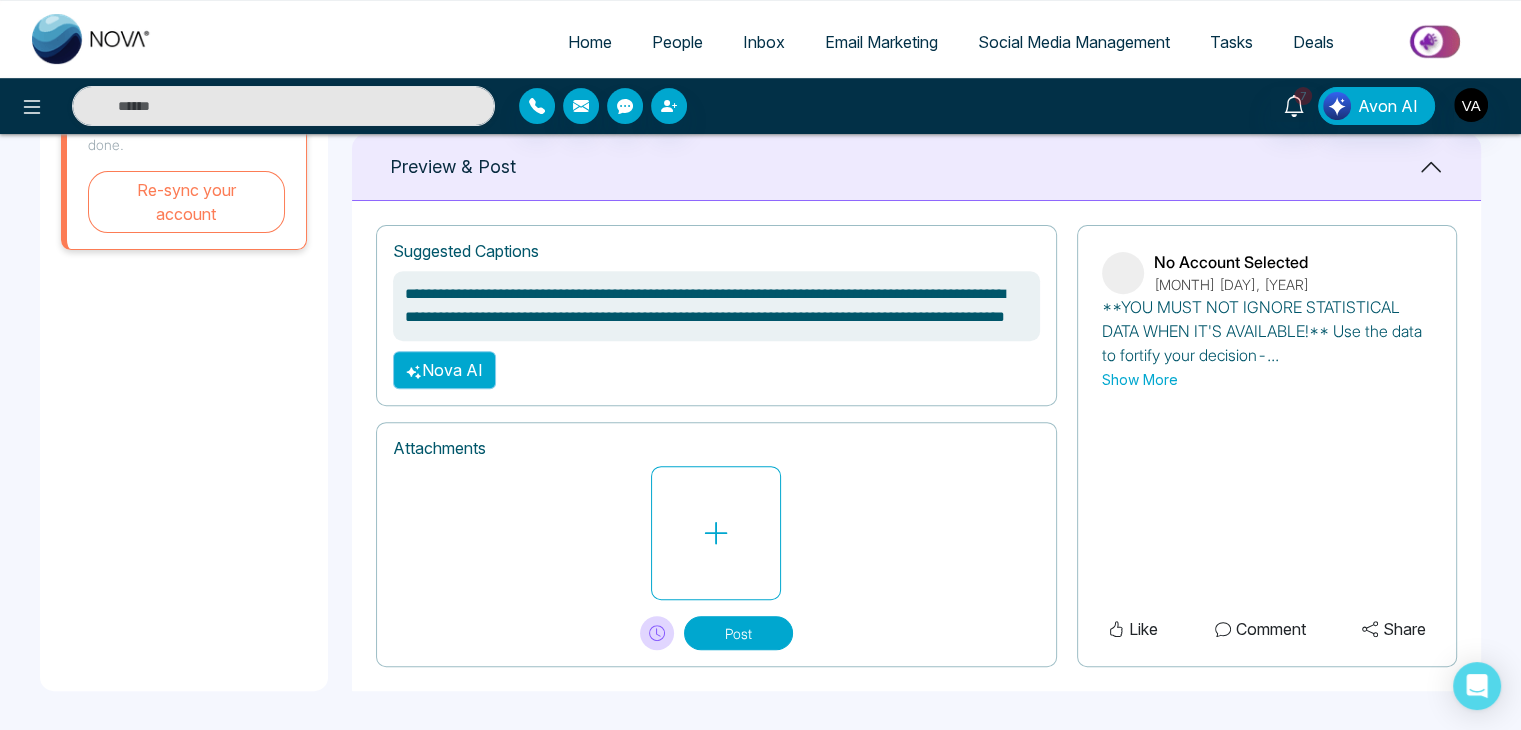 type 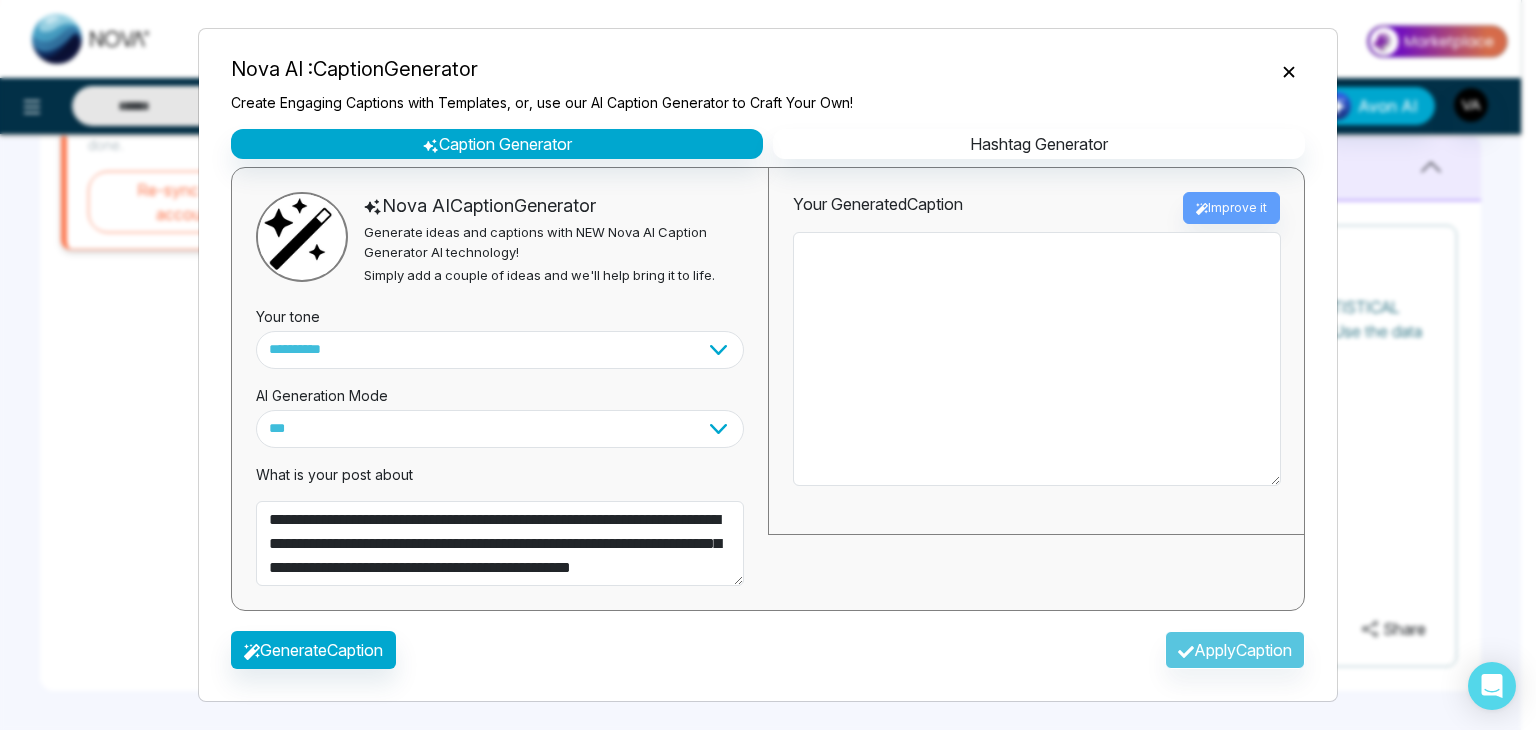 click on "Generate  Caption  Apply  Caption" at bounding box center (768, 656) 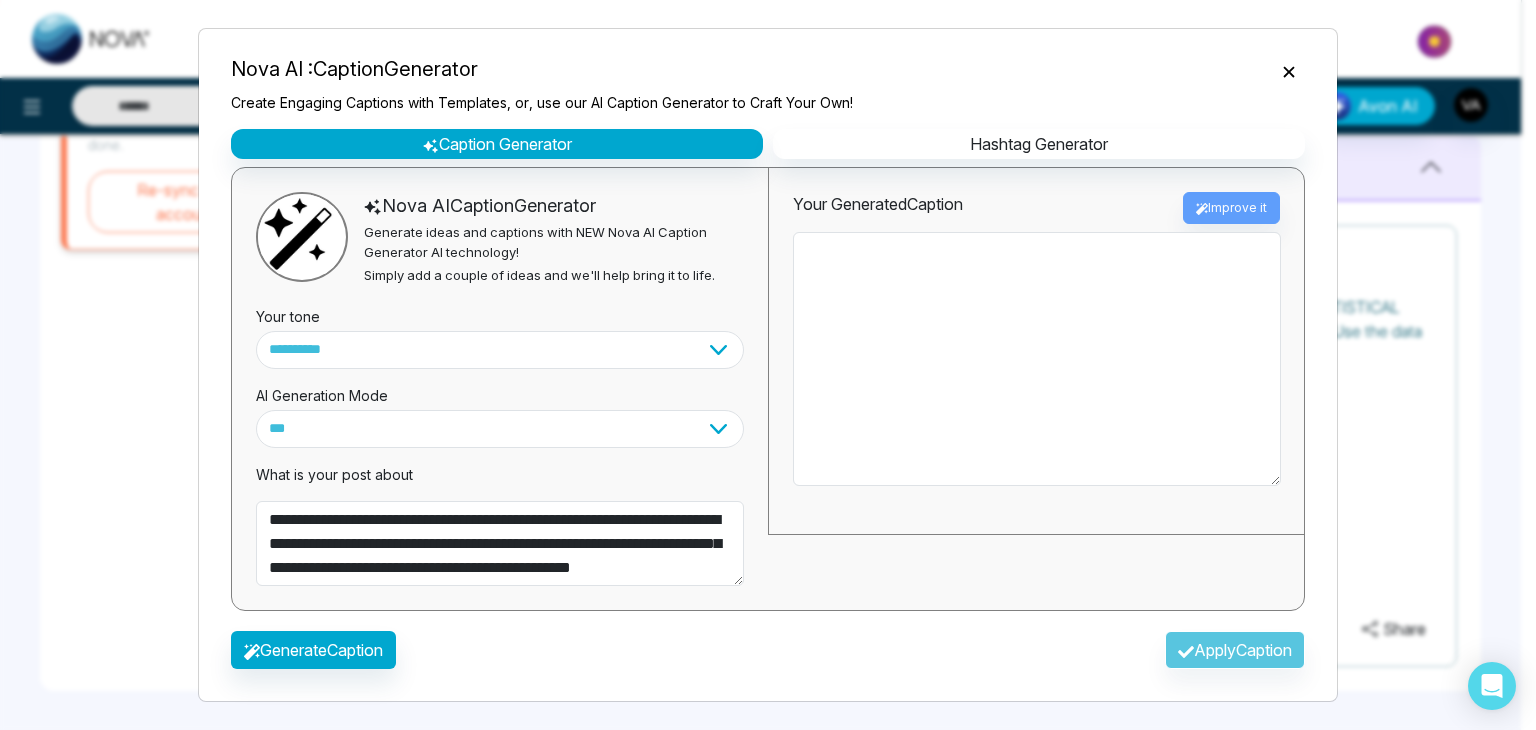 click at bounding box center [1289, 70] 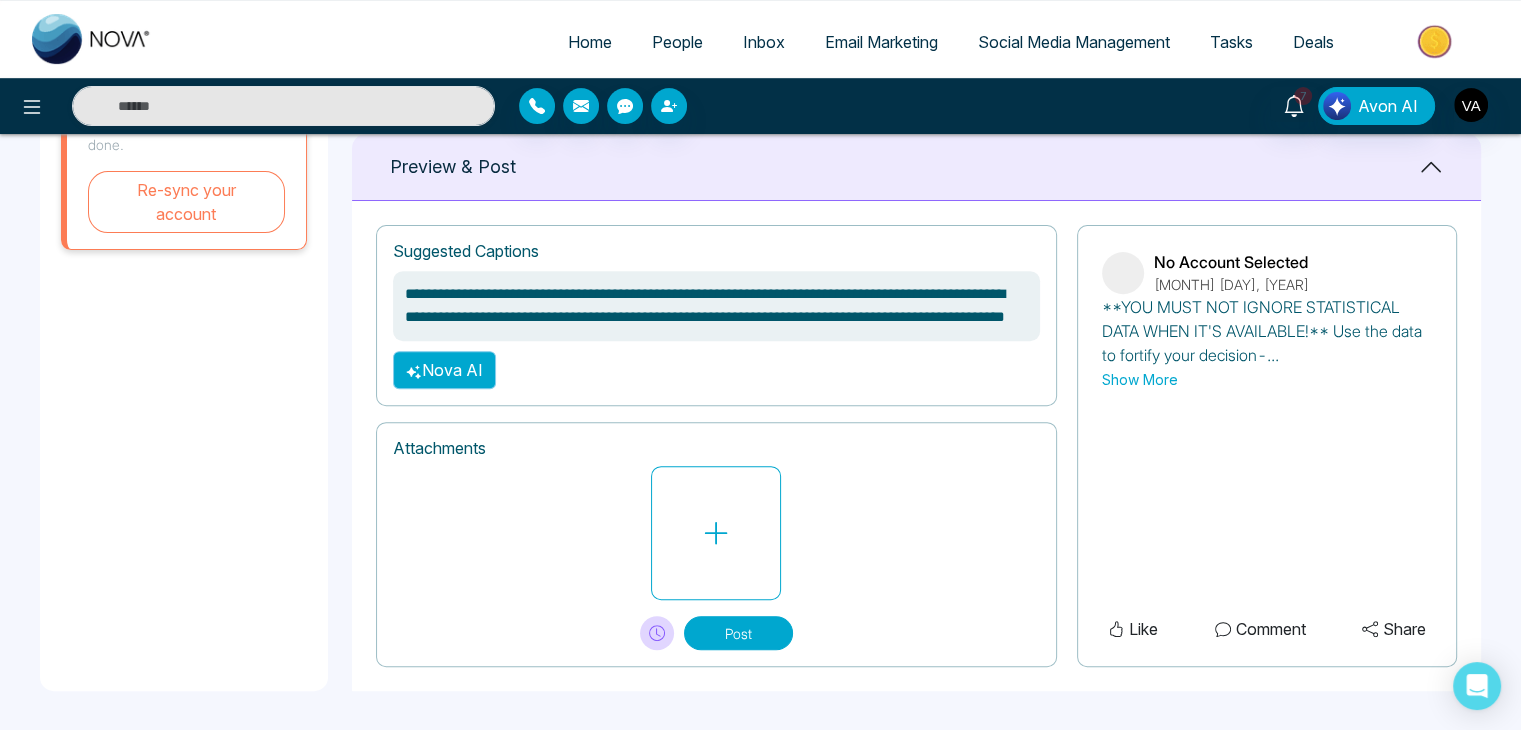 click on "Nova AI" at bounding box center (444, 370) 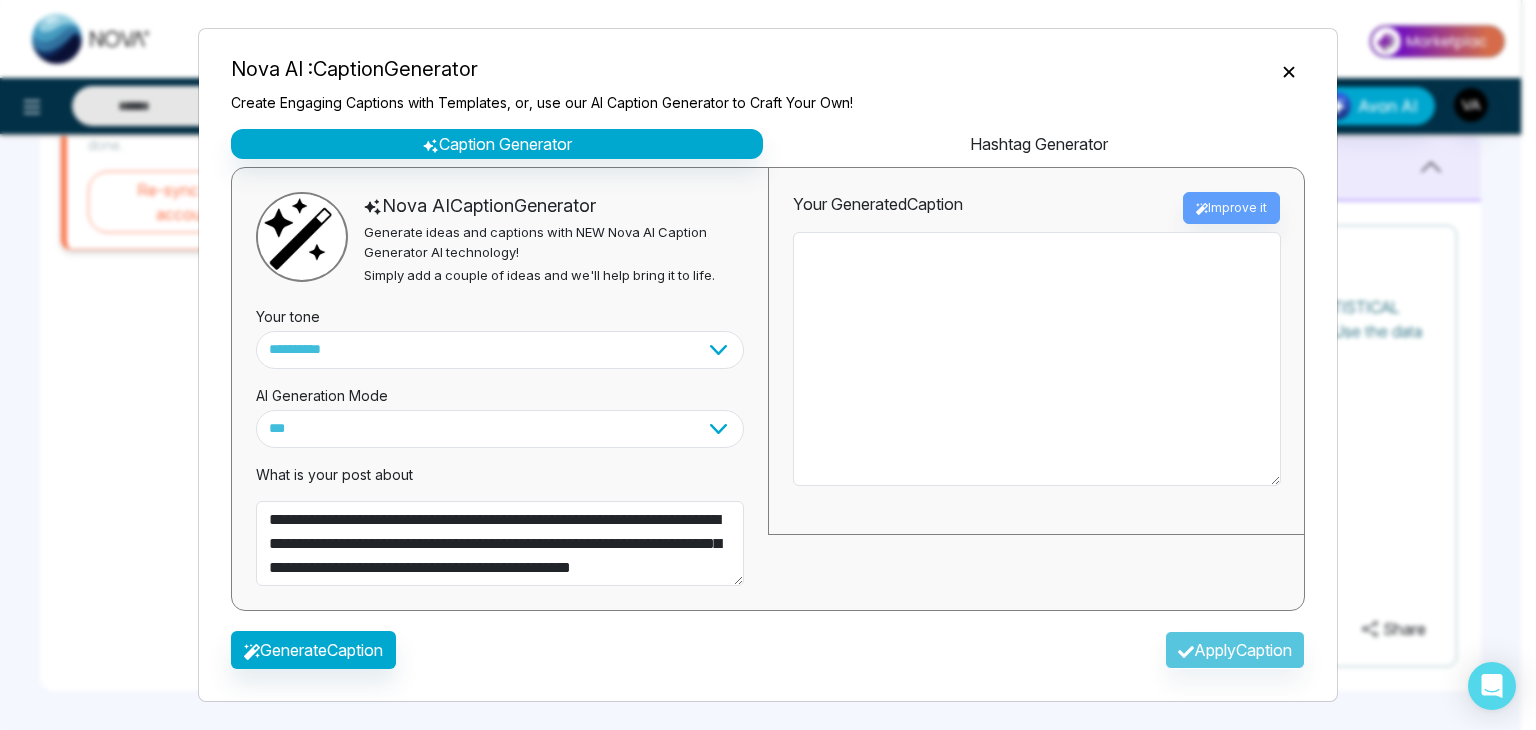 click on "Hashtag Generator" at bounding box center (1039, 144) 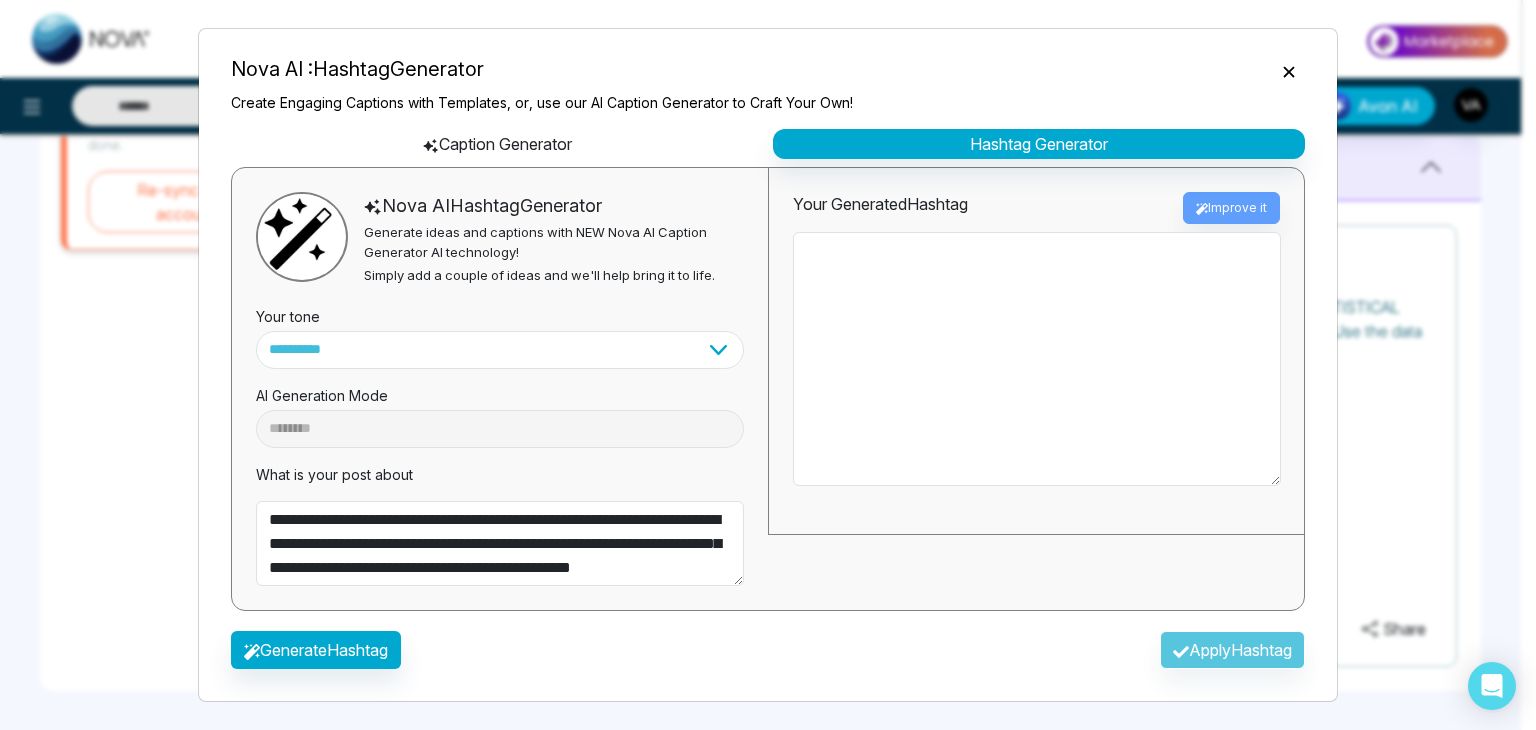 click on "Caption Generator" at bounding box center (497, 144) 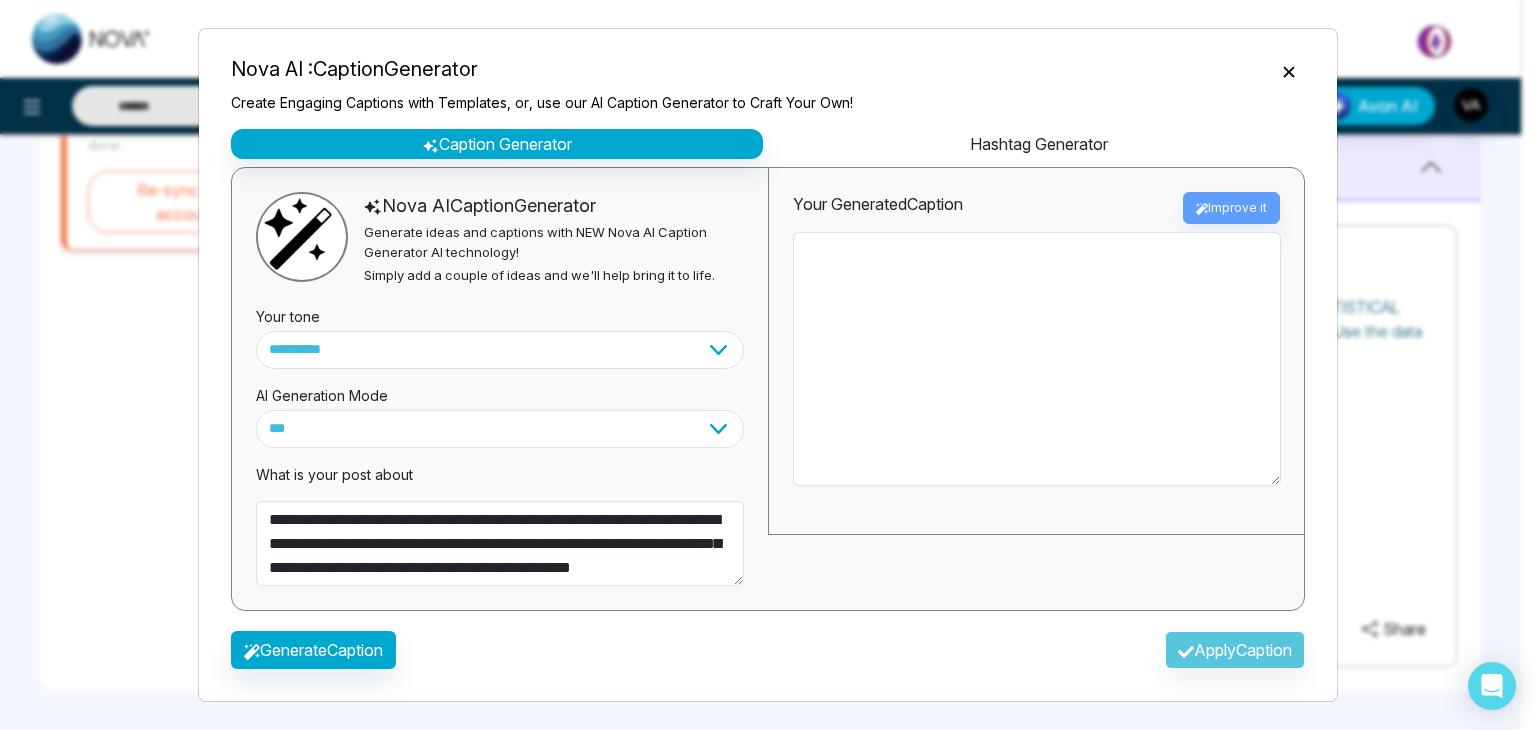 click on "Hashtag Generator" at bounding box center [1039, 144] 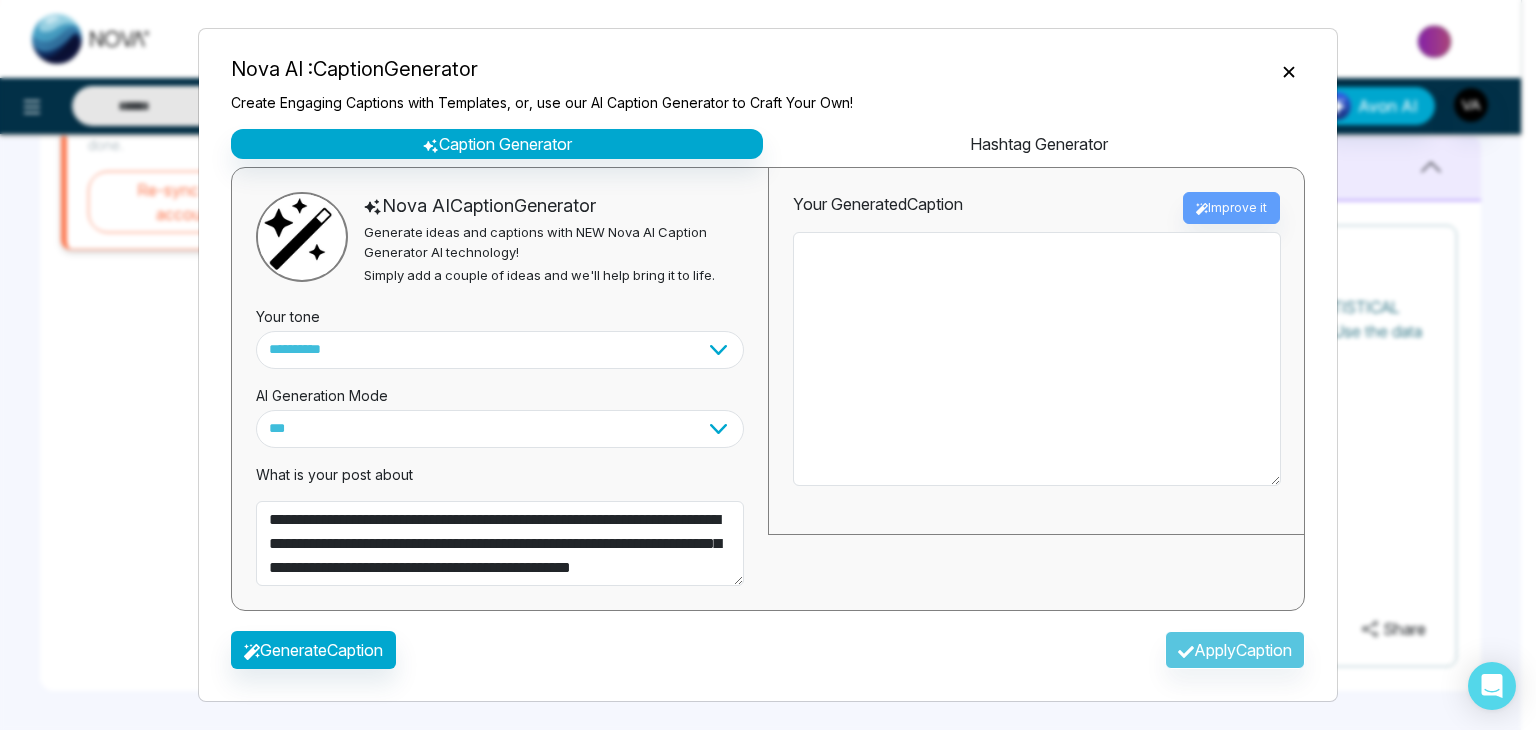 select on "********" 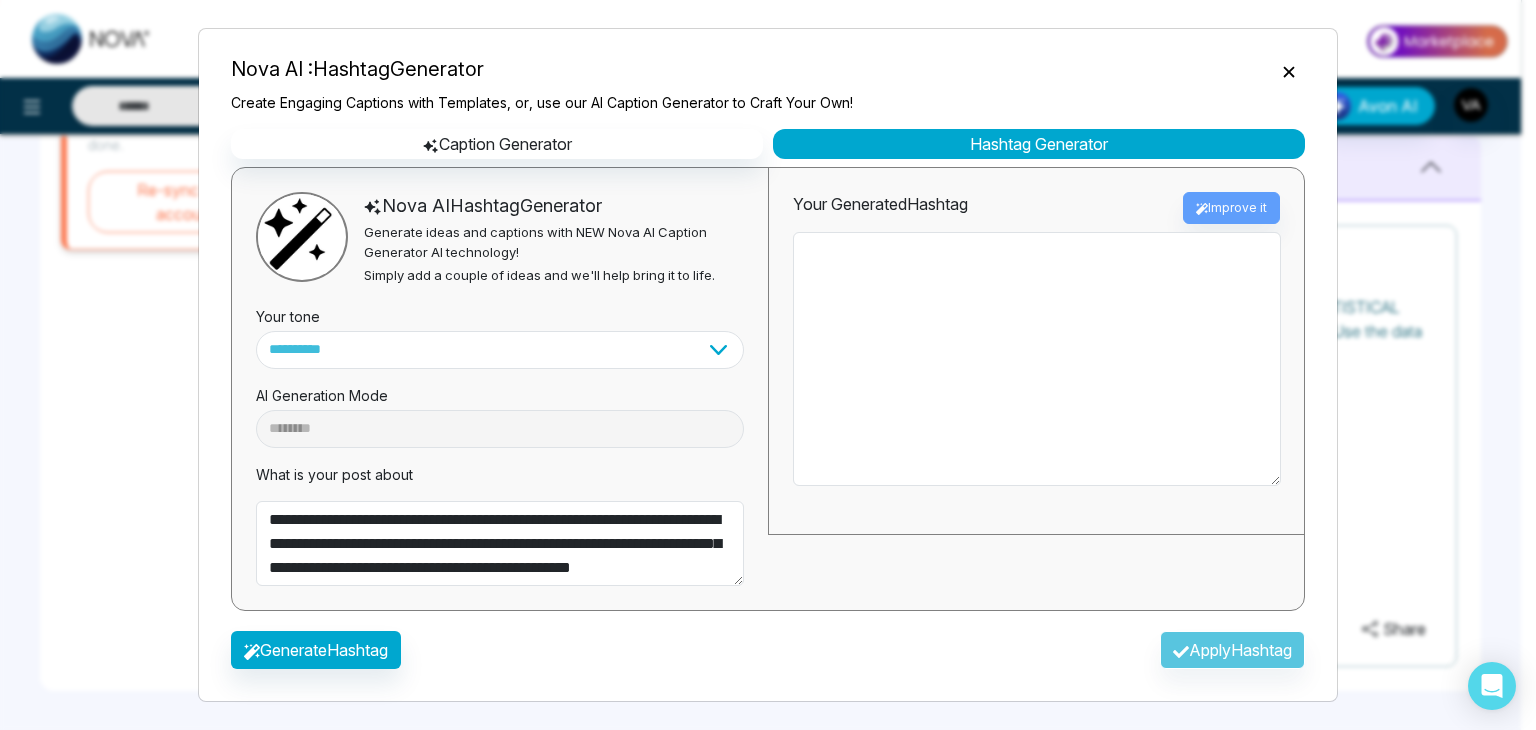 type 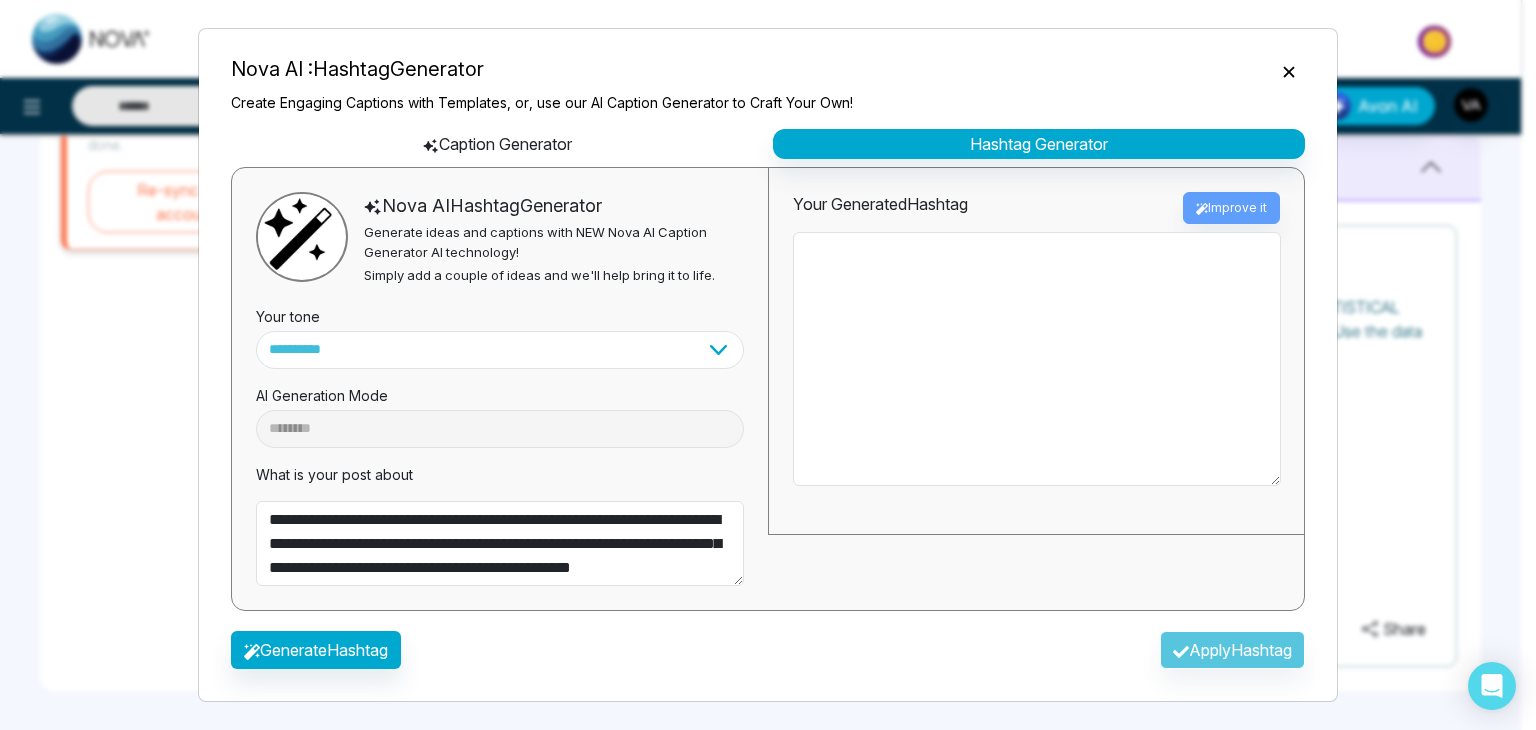 click on "Caption Generator" at bounding box center [497, 144] 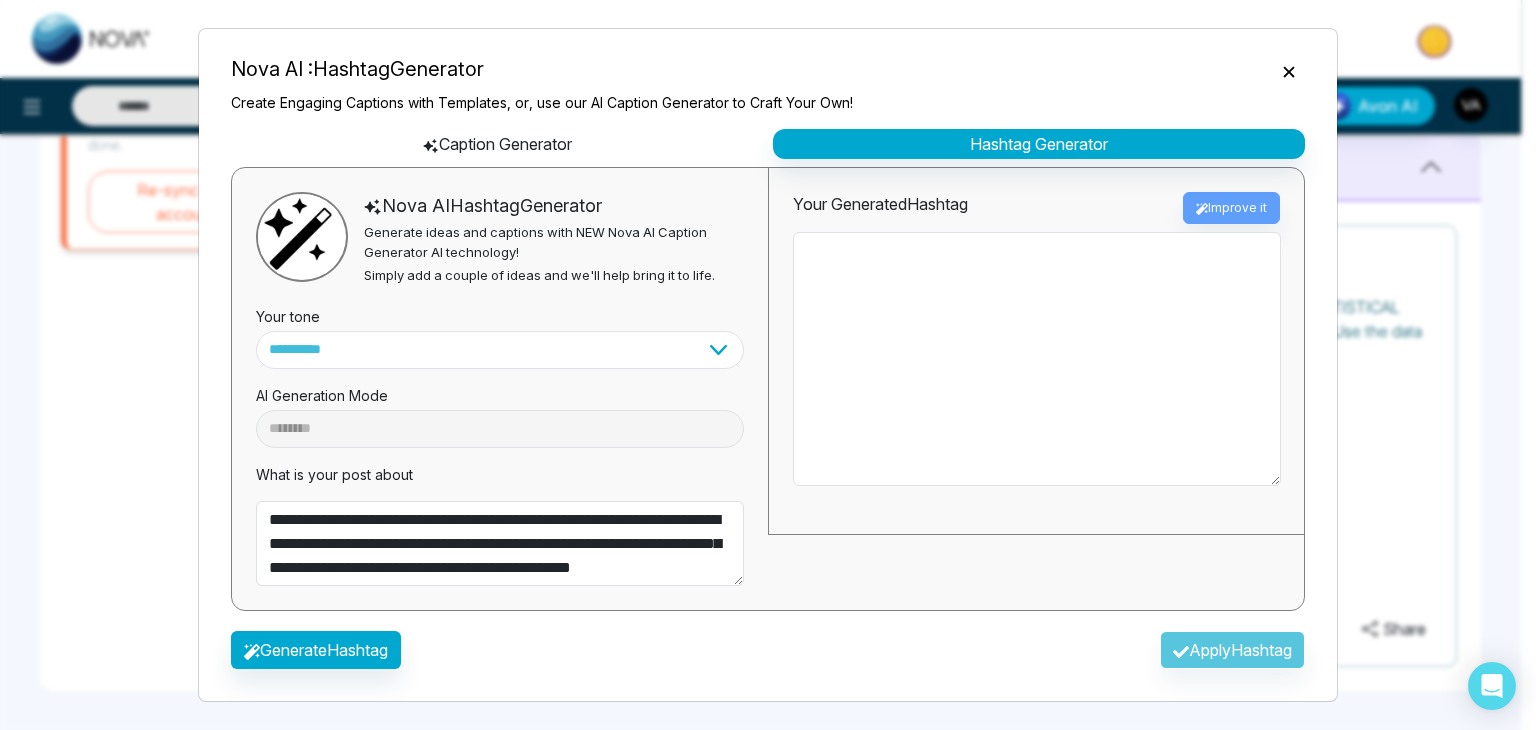 select on "***" 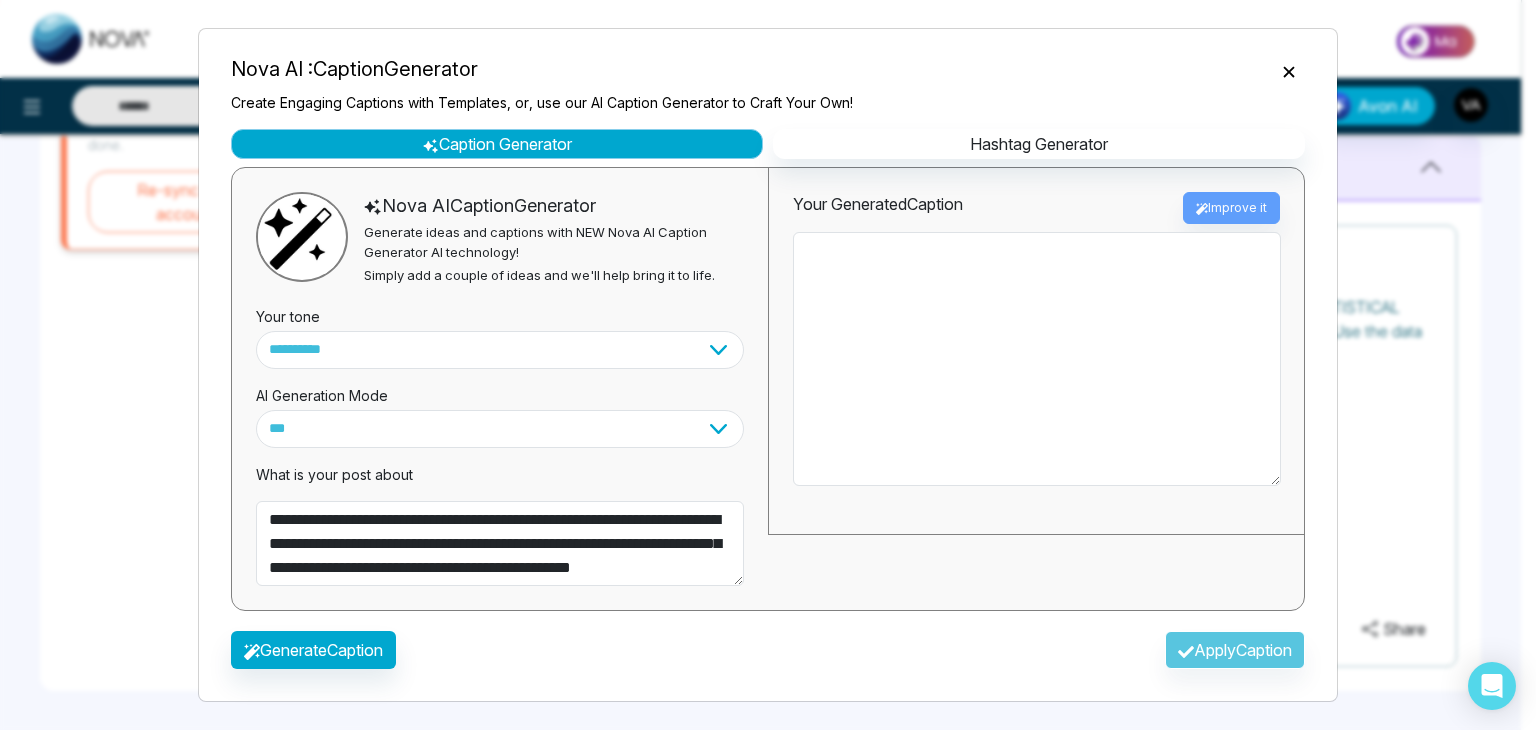 type 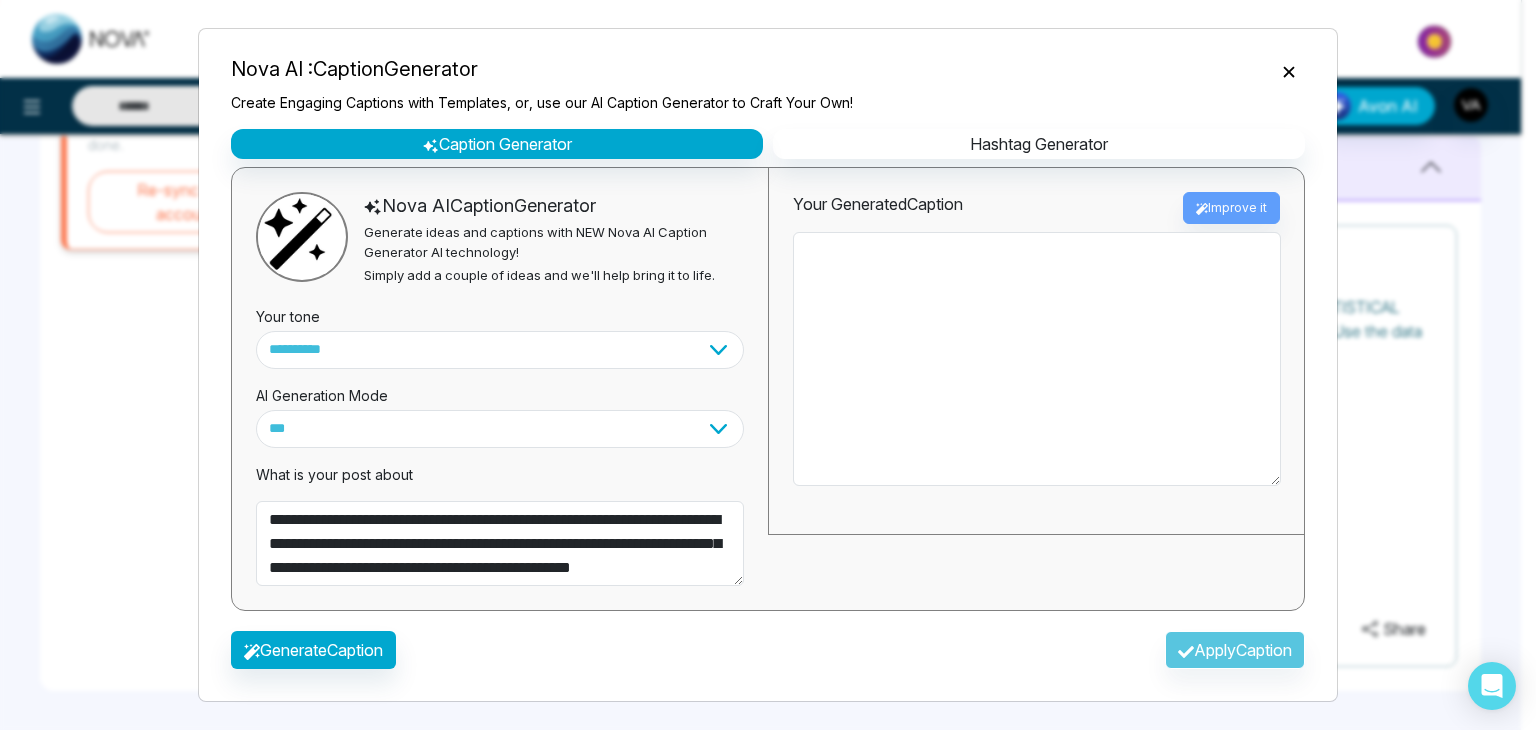 click 